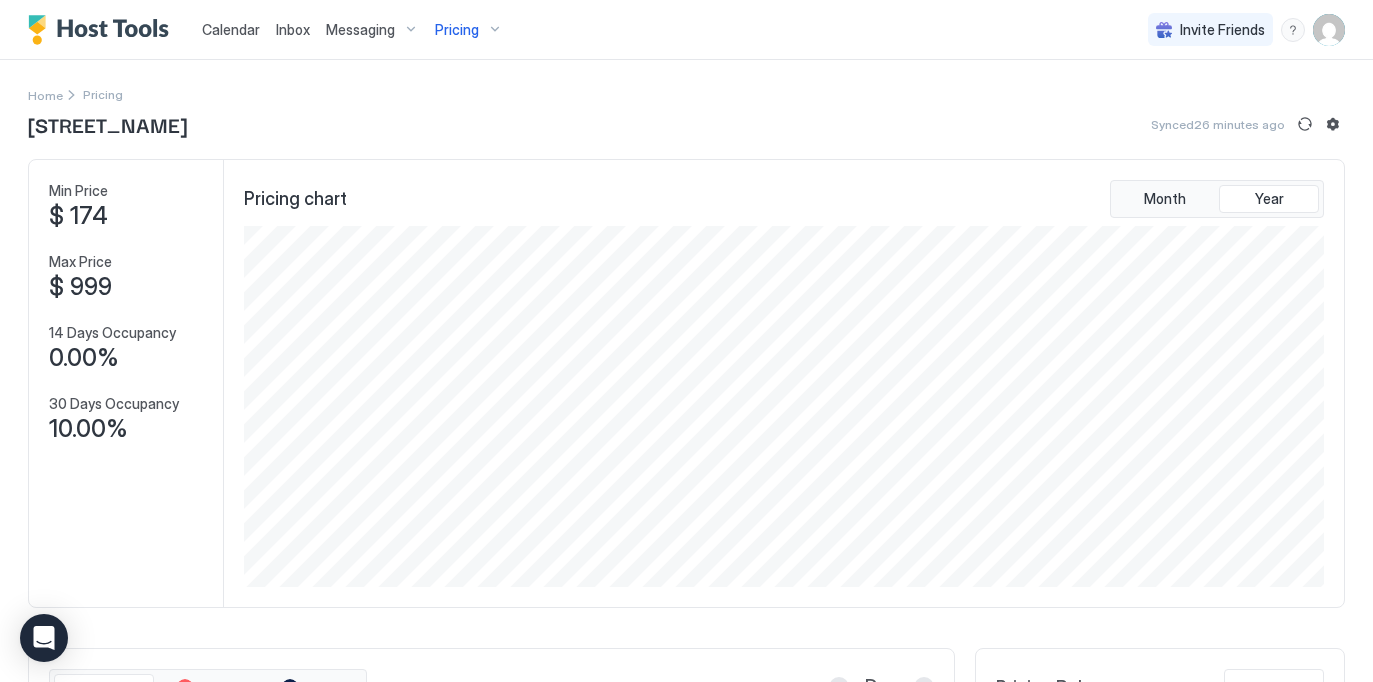 scroll, scrollTop: 0, scrollLeft: 0, axis: both 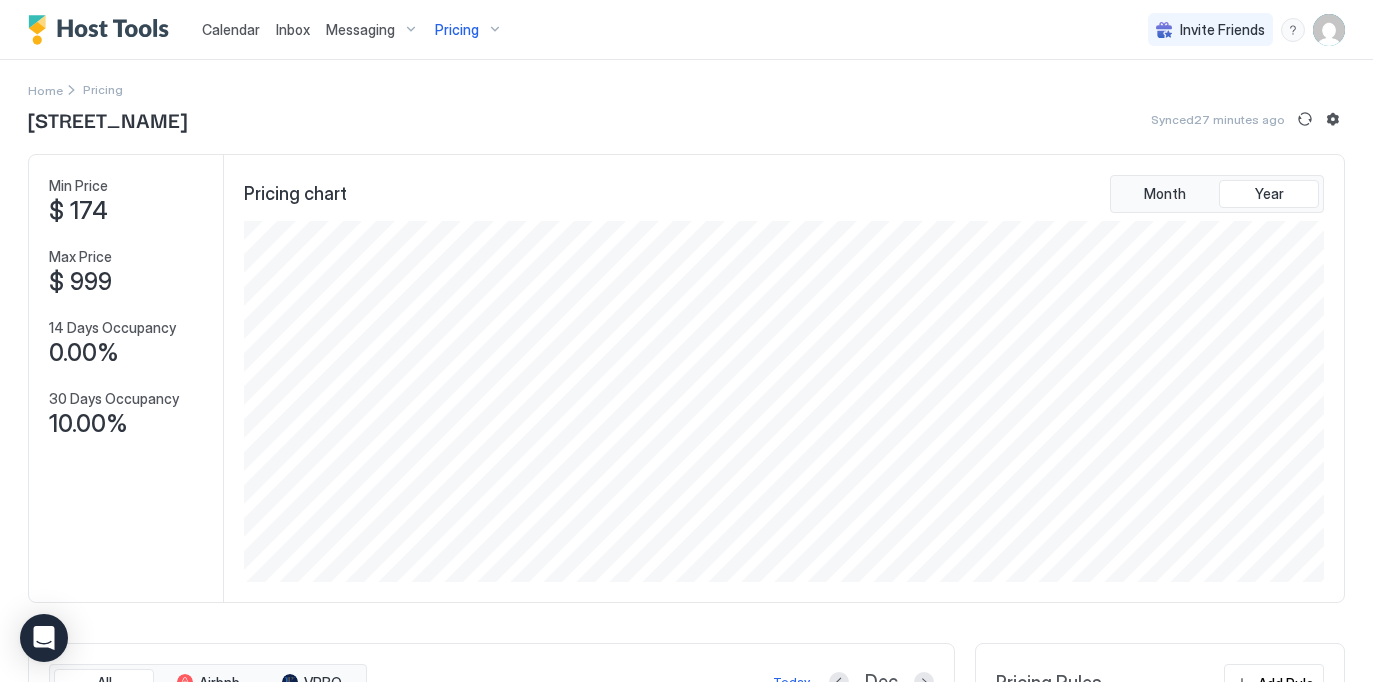 click on "Pricing" at bounding box center [469, 30] 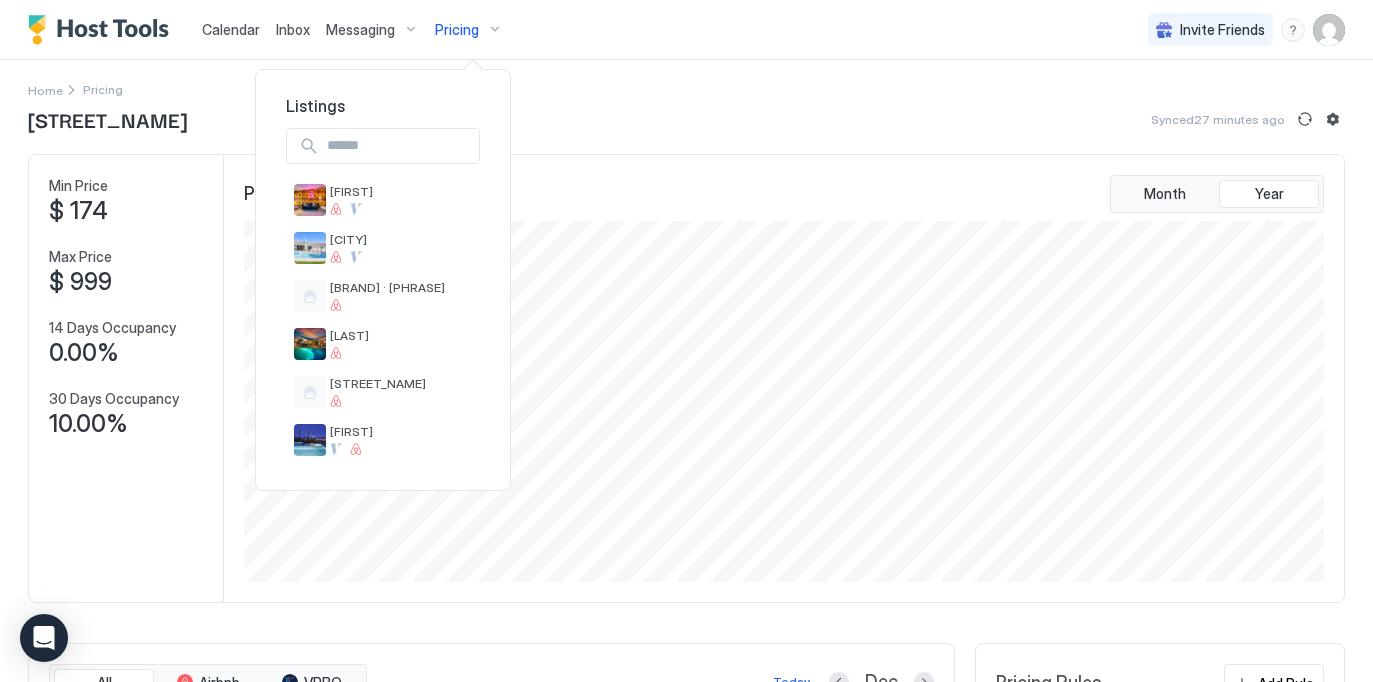 click at bounding box center (399, 146) 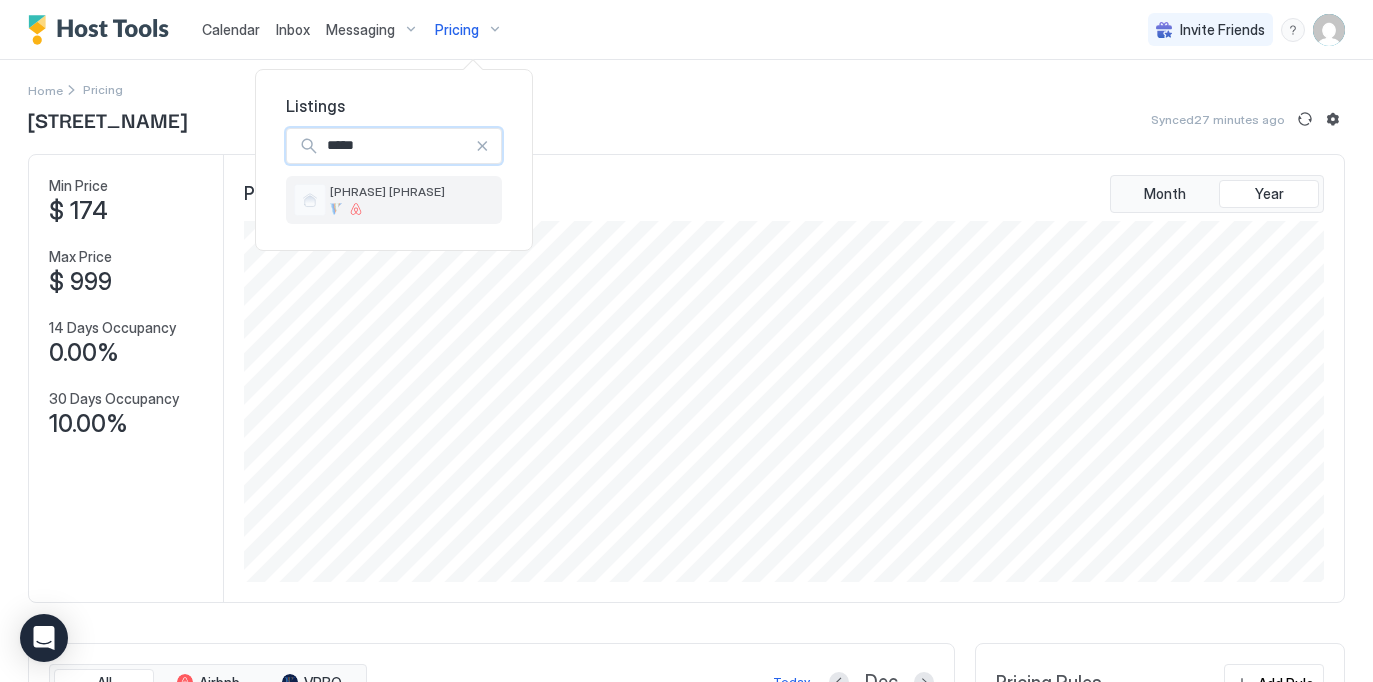 type on "*****" 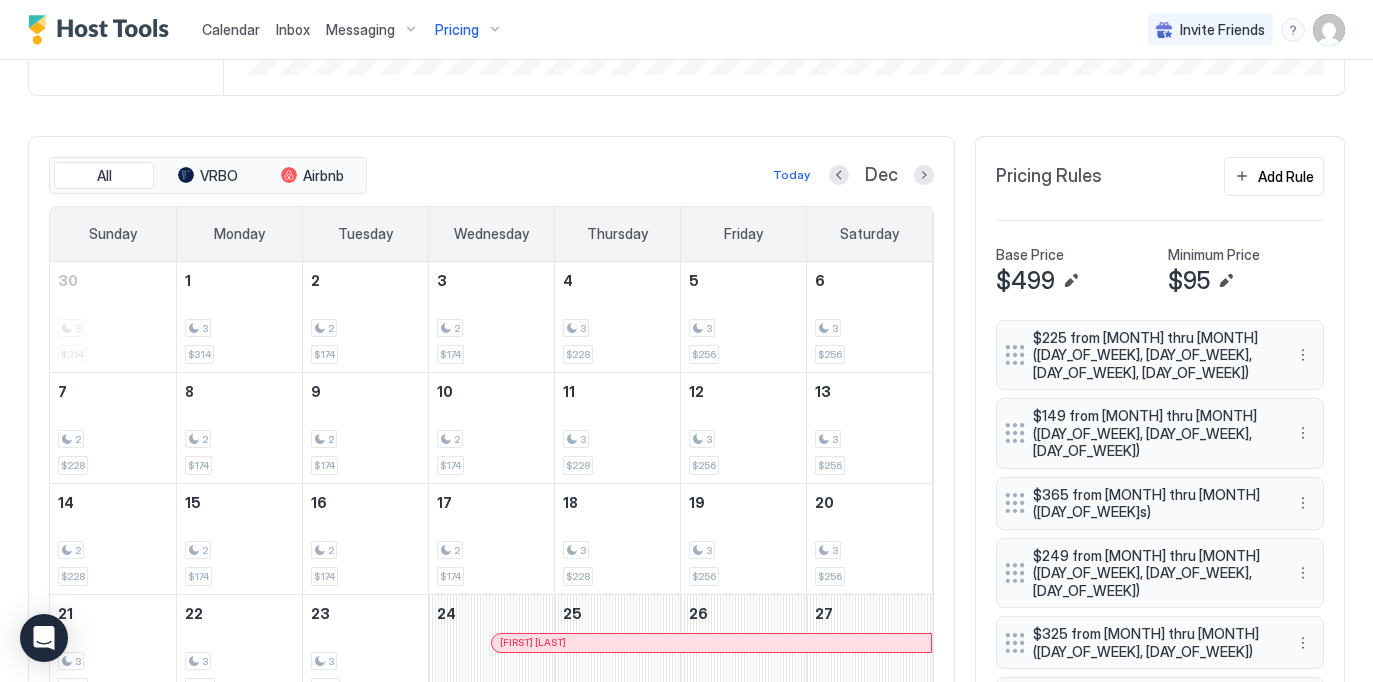 scroll, scrollTop: 497, scrollLeft: 0, axis: vertical 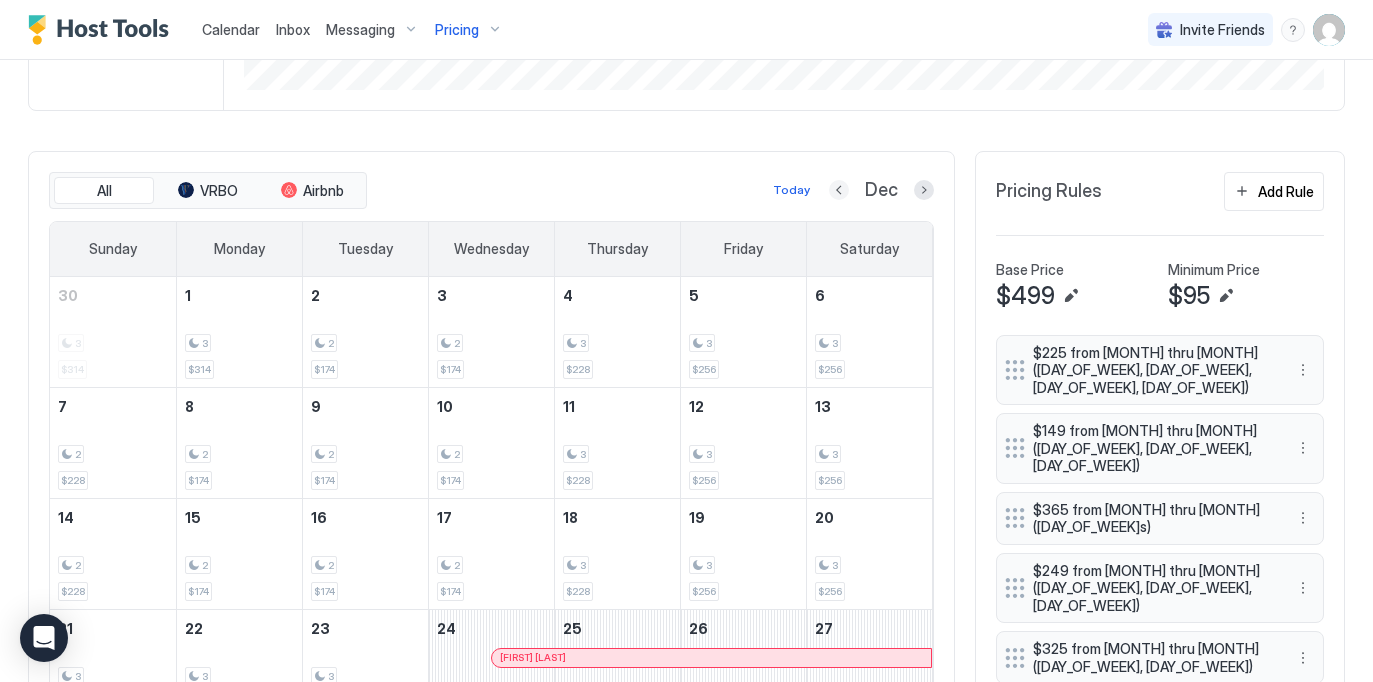click at bounding box center [839, 190] 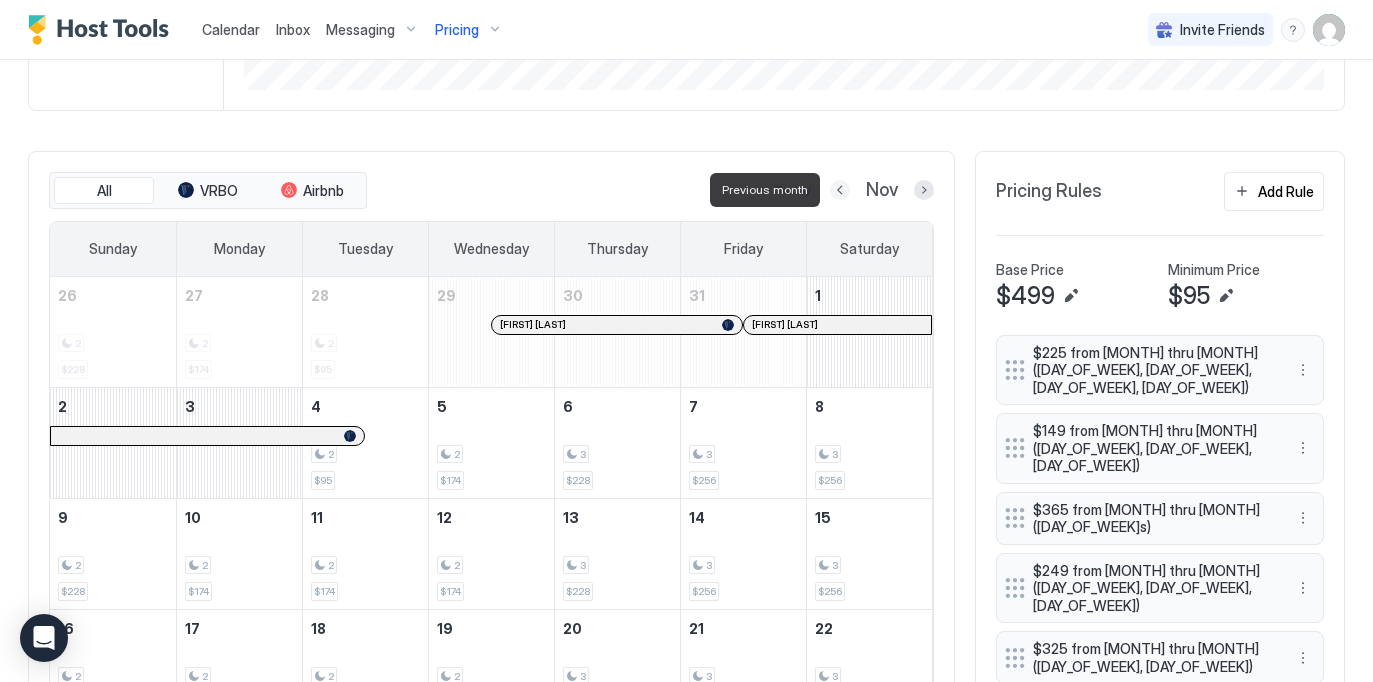 click at bounding box center [840, 190] 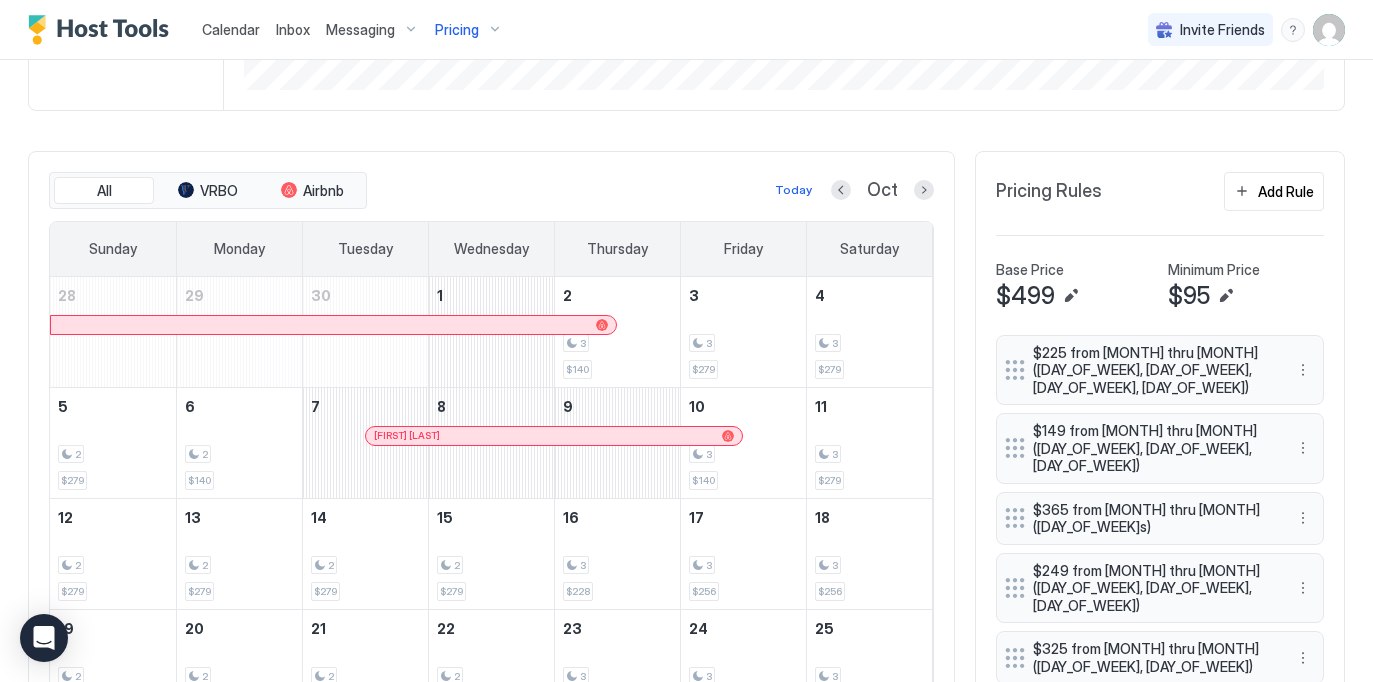 click on "Oct" at bounding box center [882, 190] 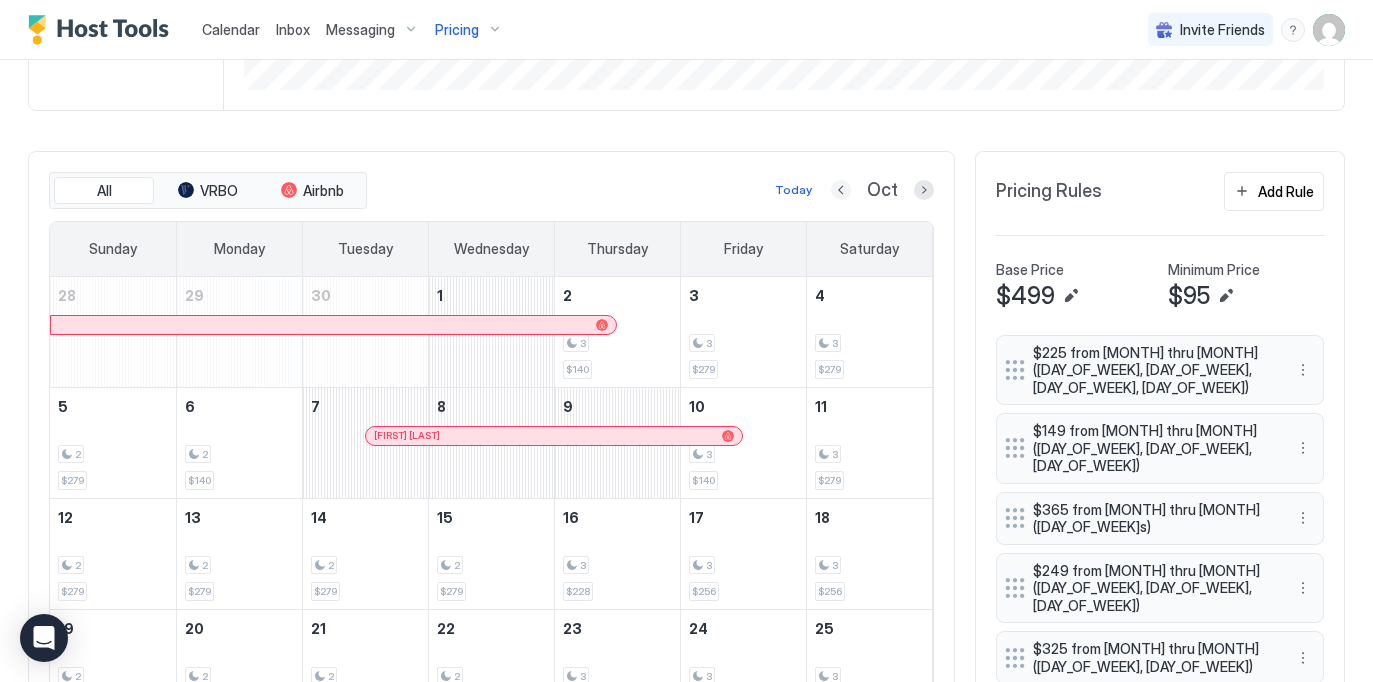 click at bounding box center [841, 190] 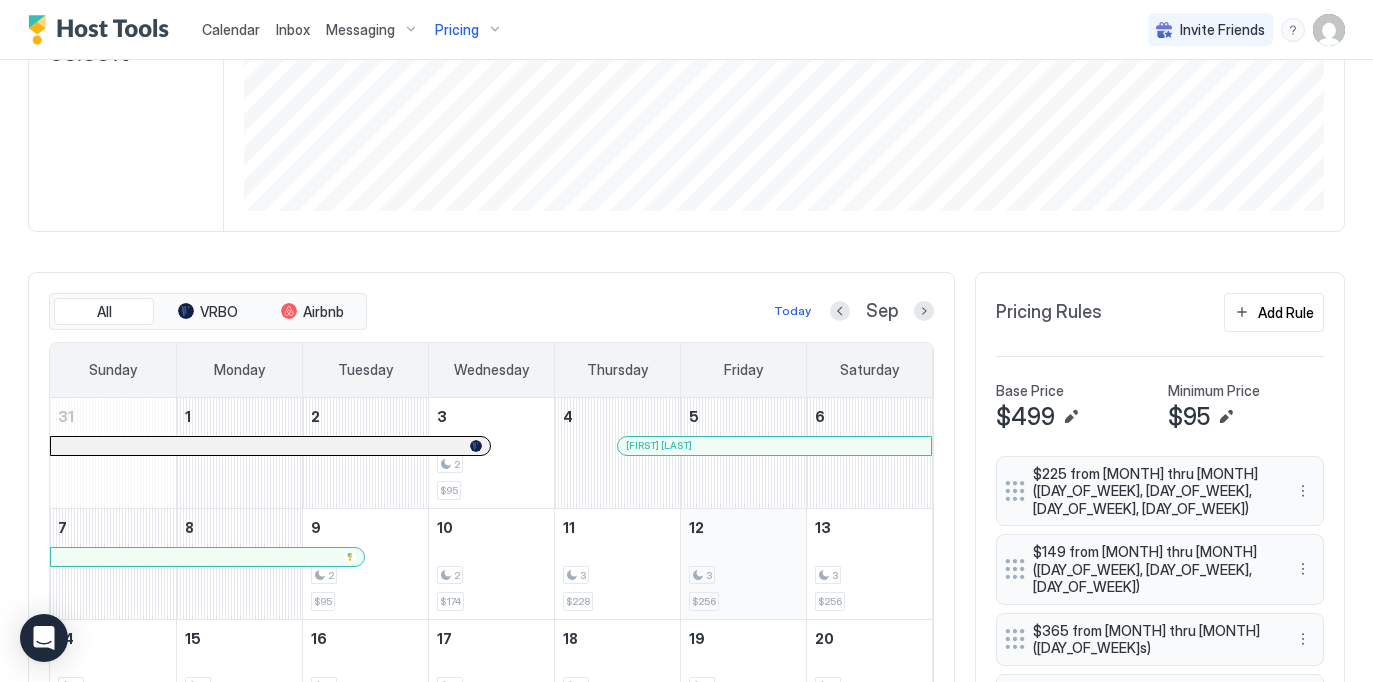scroll, scrollTop: 355, scrollLeft: 0, axis: vertical 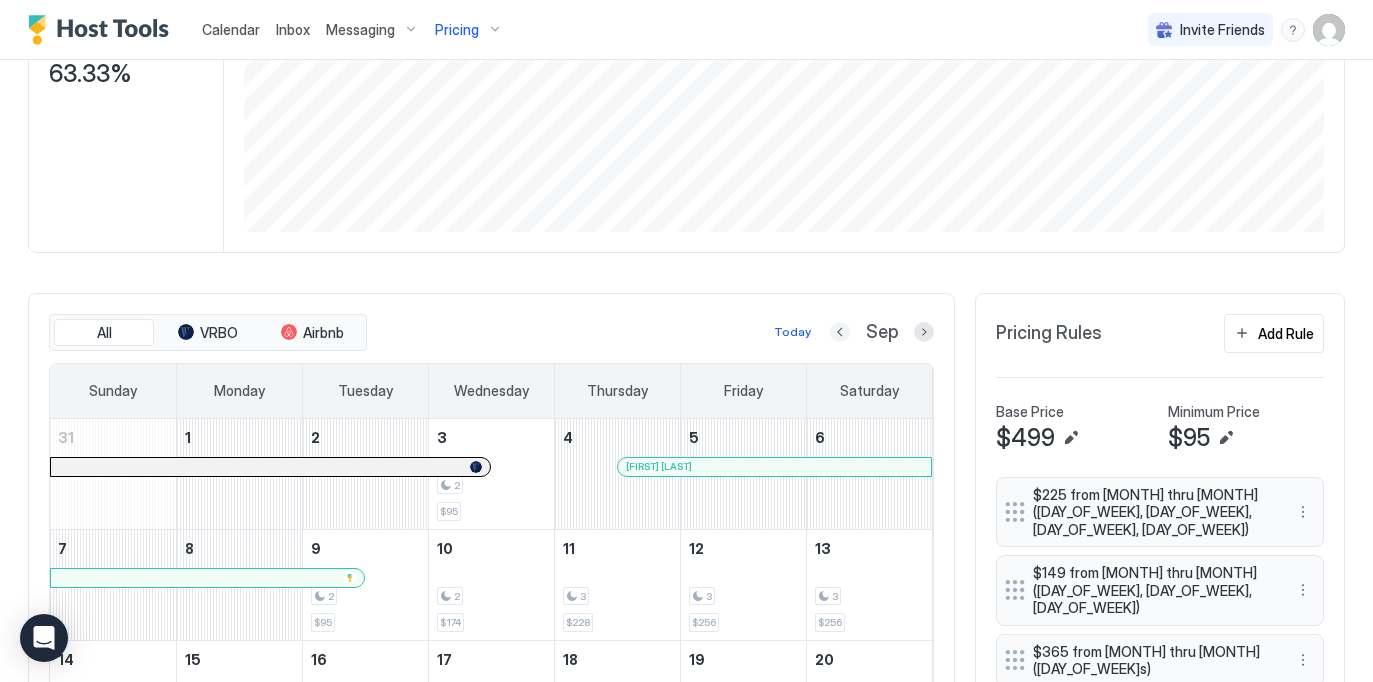 click at bounding box center (840, 332) 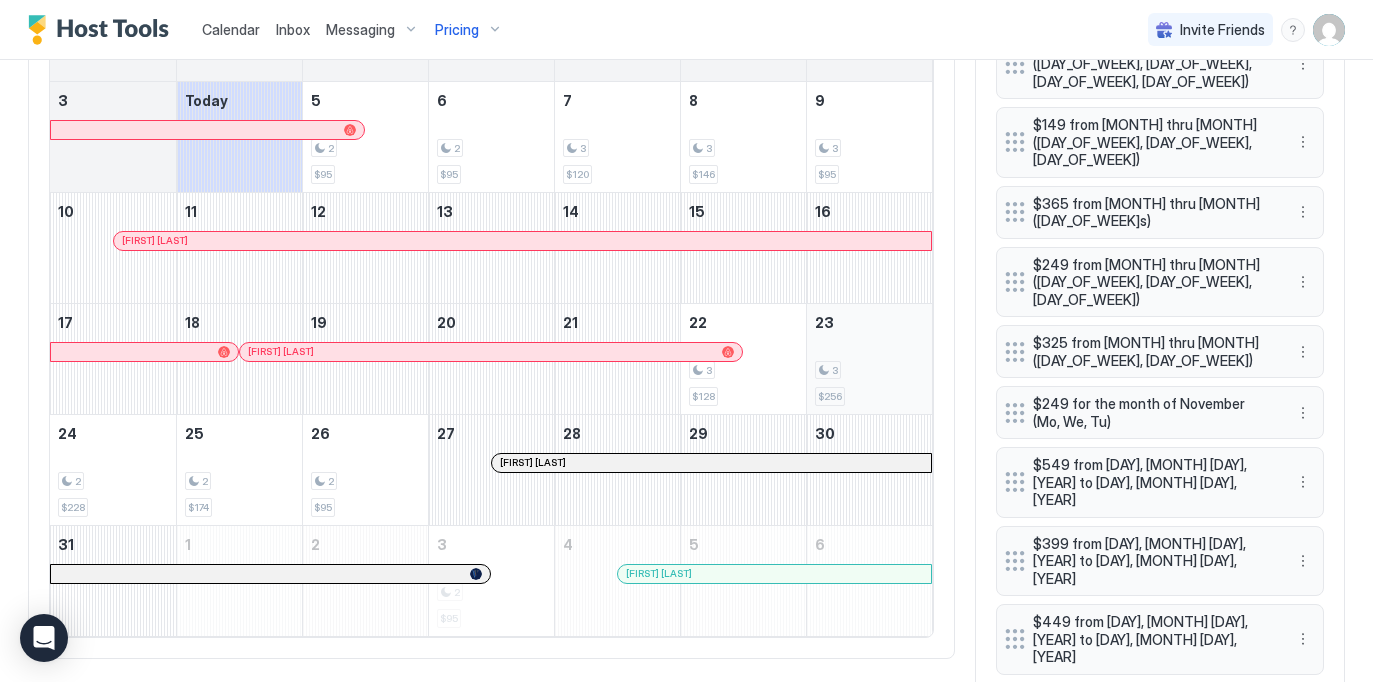 scroll, scrollTop: 797, scrollLeft: 0, axis: vertical 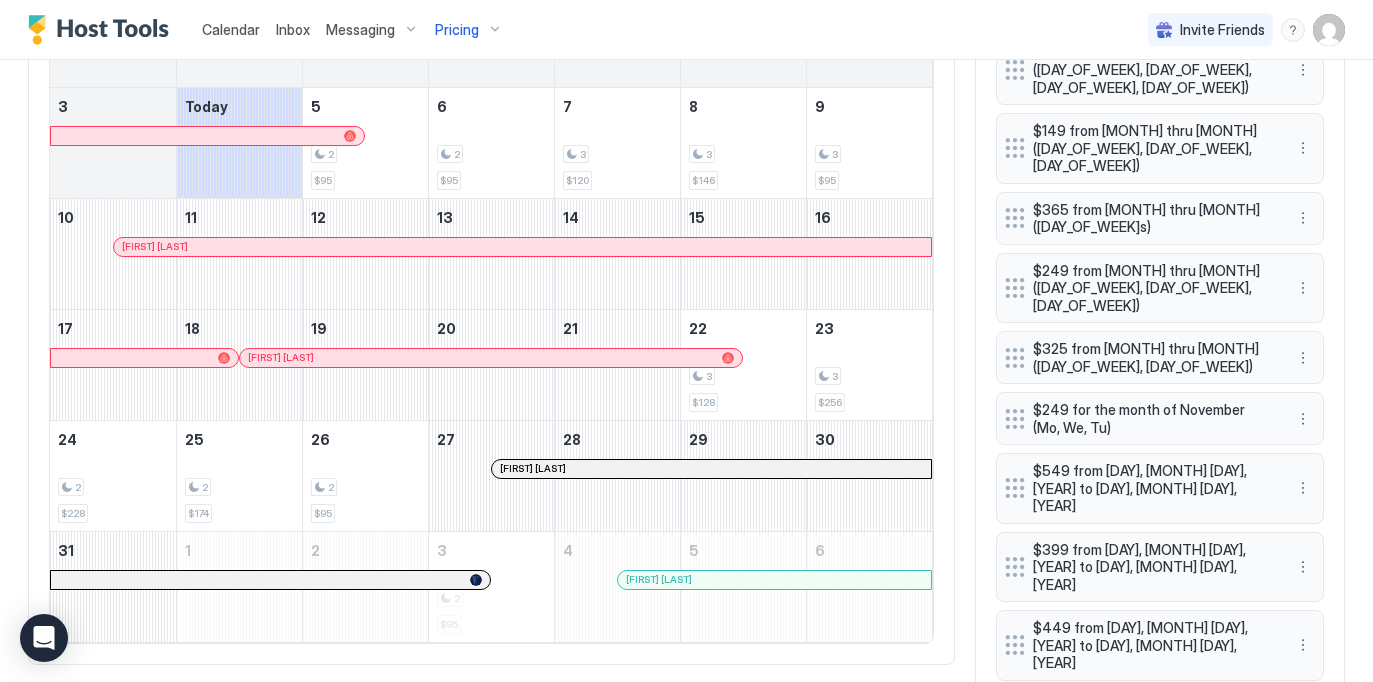 type 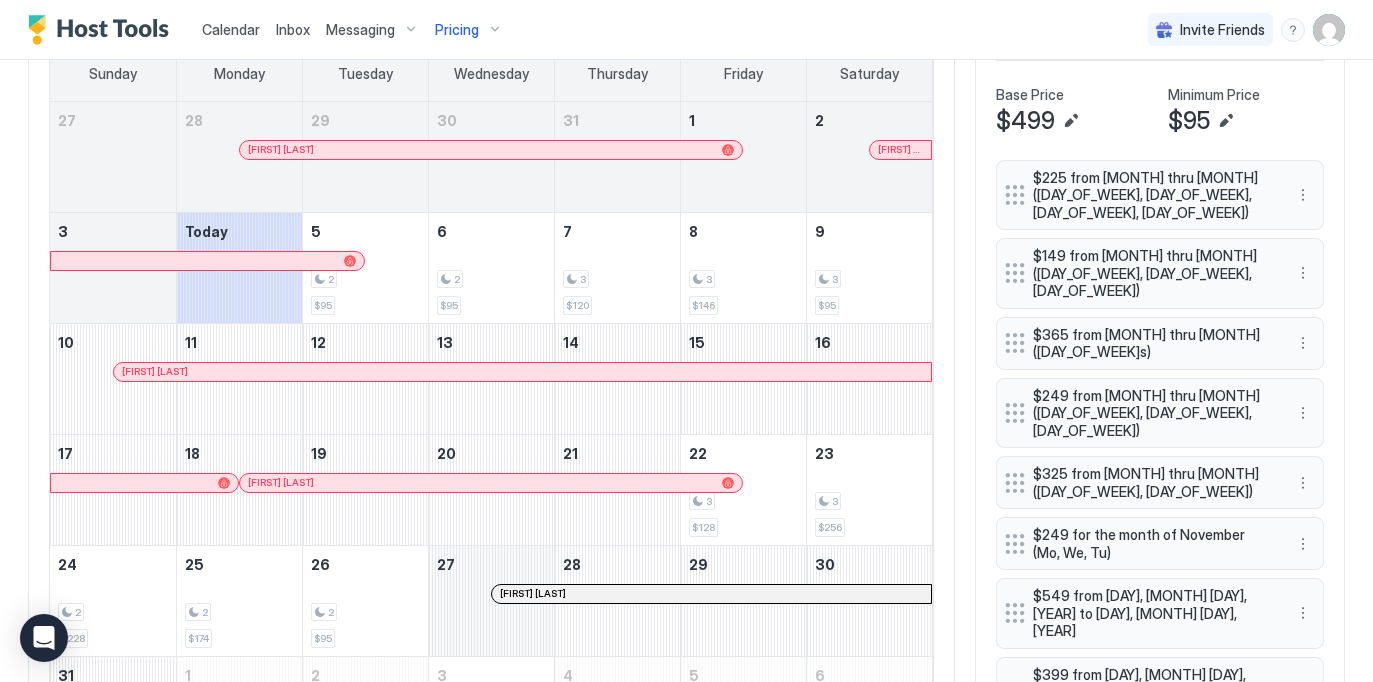 scroll, scrollTop: 619, scrollLeft: 0, axis: vertical 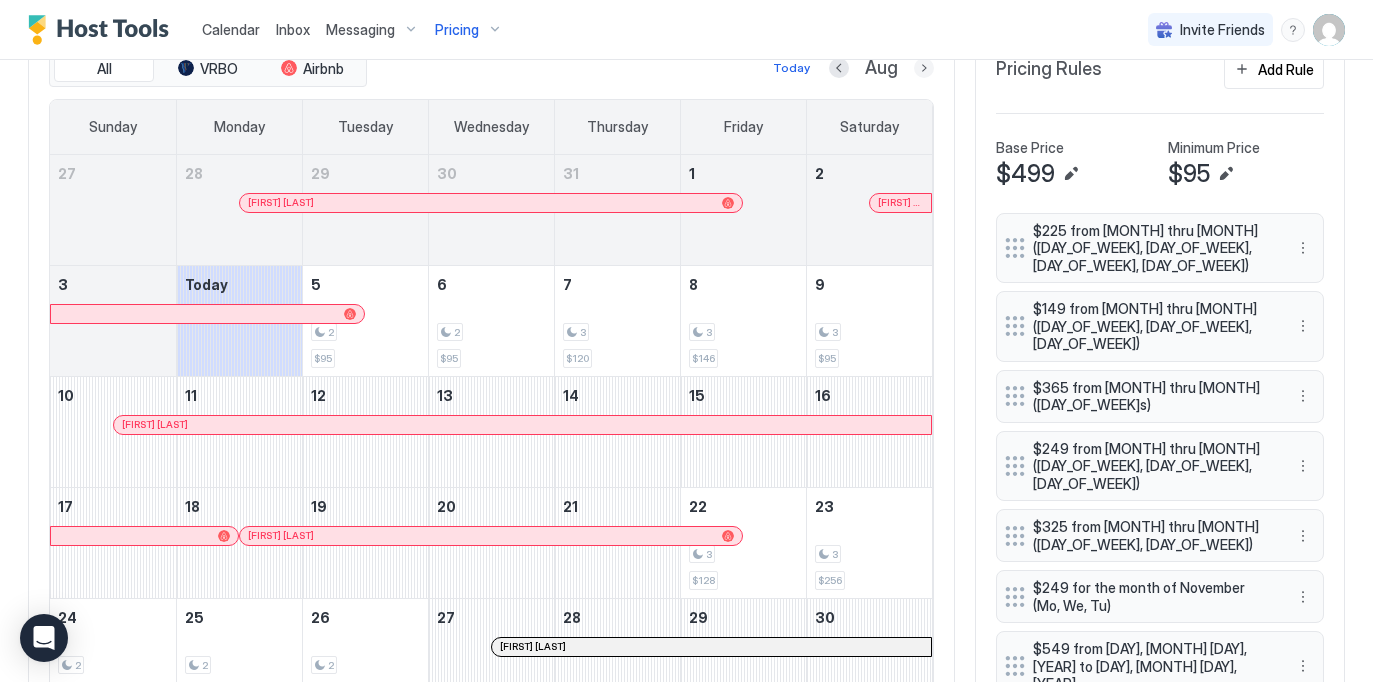click at bounding box center [924, 68] 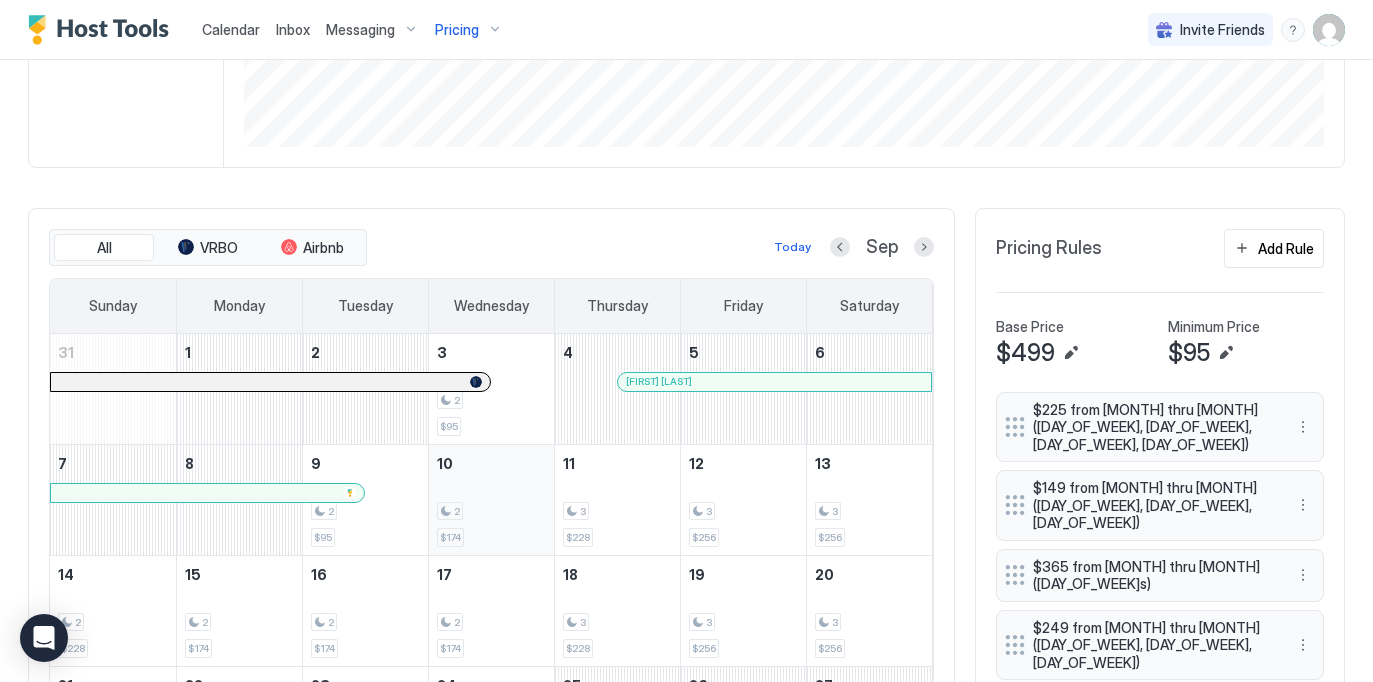 scroll, scrollTop: 436, scrollLeft: 0, axis: vertical 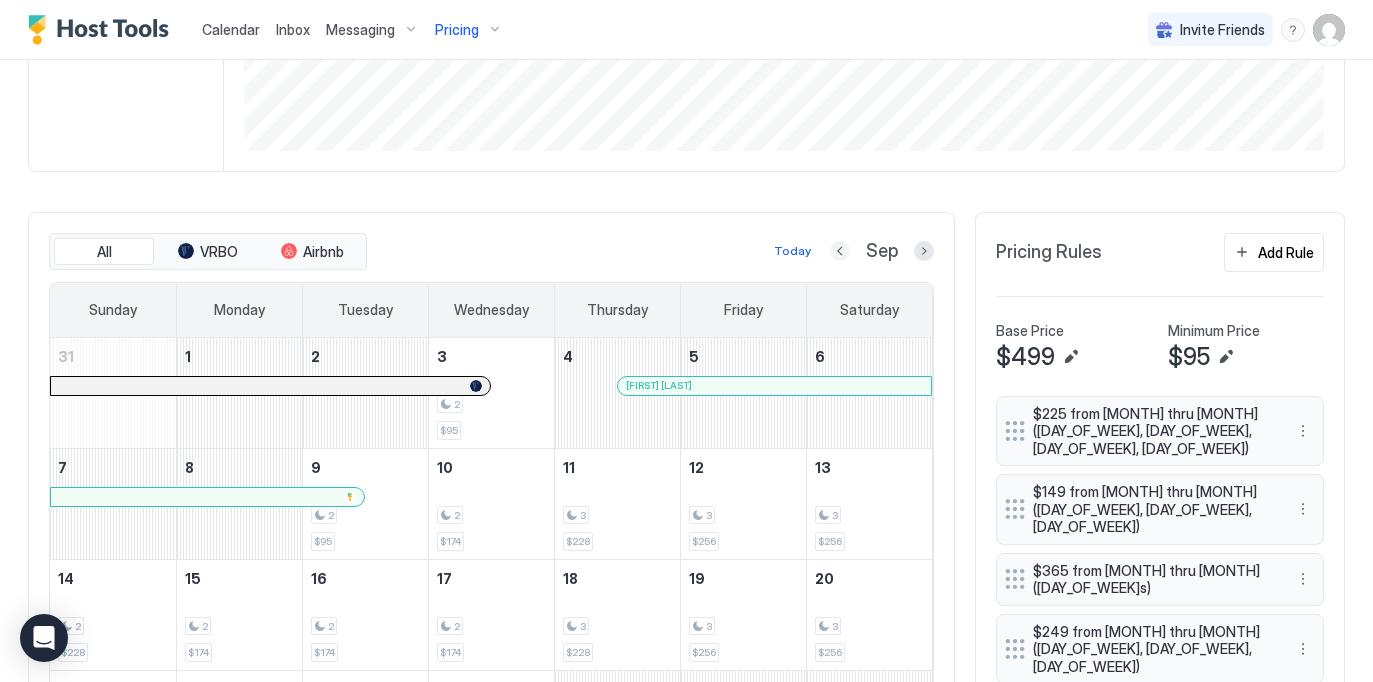 click at bounding box center [840, 251] 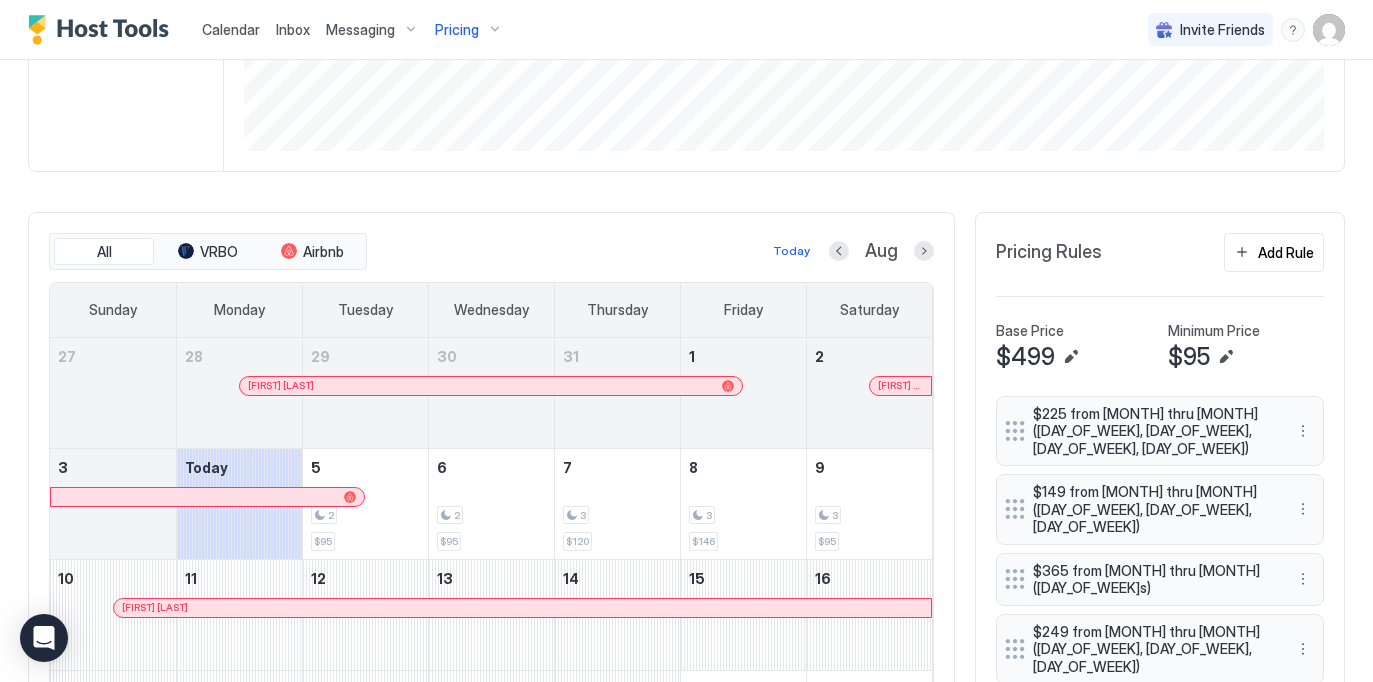 scroll, scrollTop: 455, scrollLeft: 0, axis: vertical 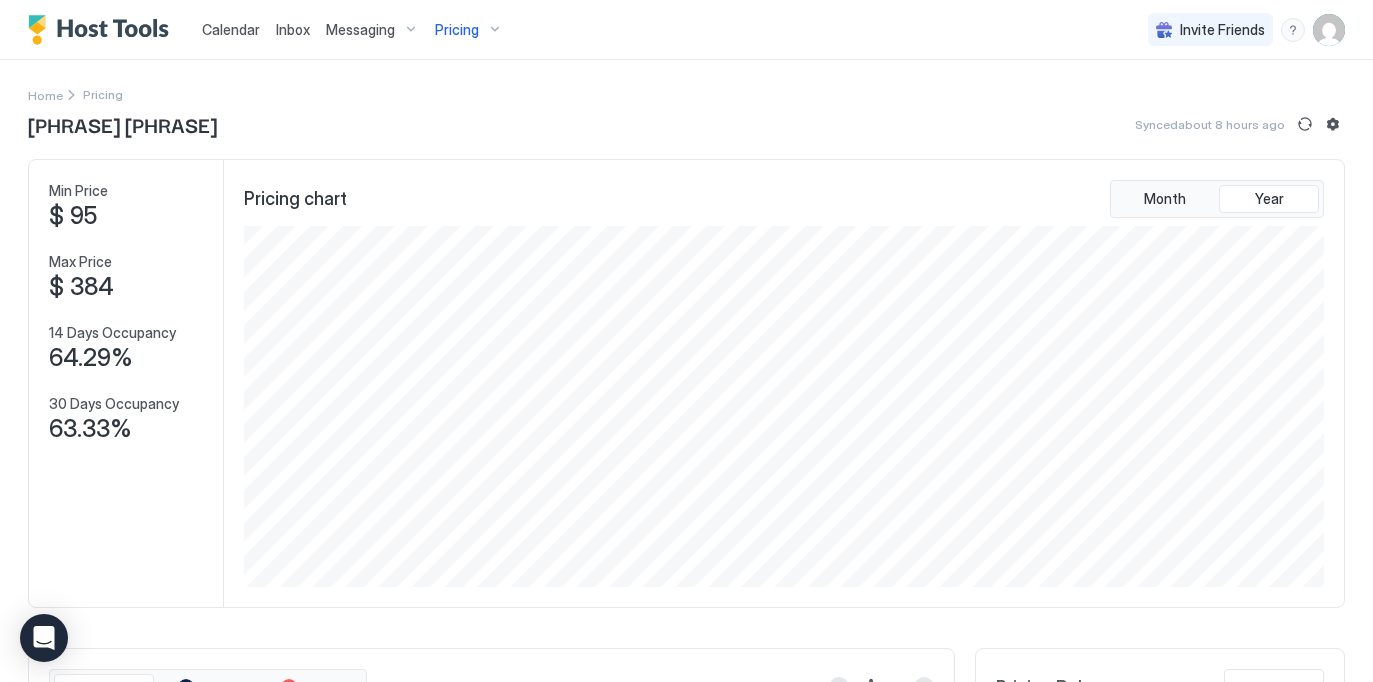 click on "Pricing" at bounding box center [457, 30] 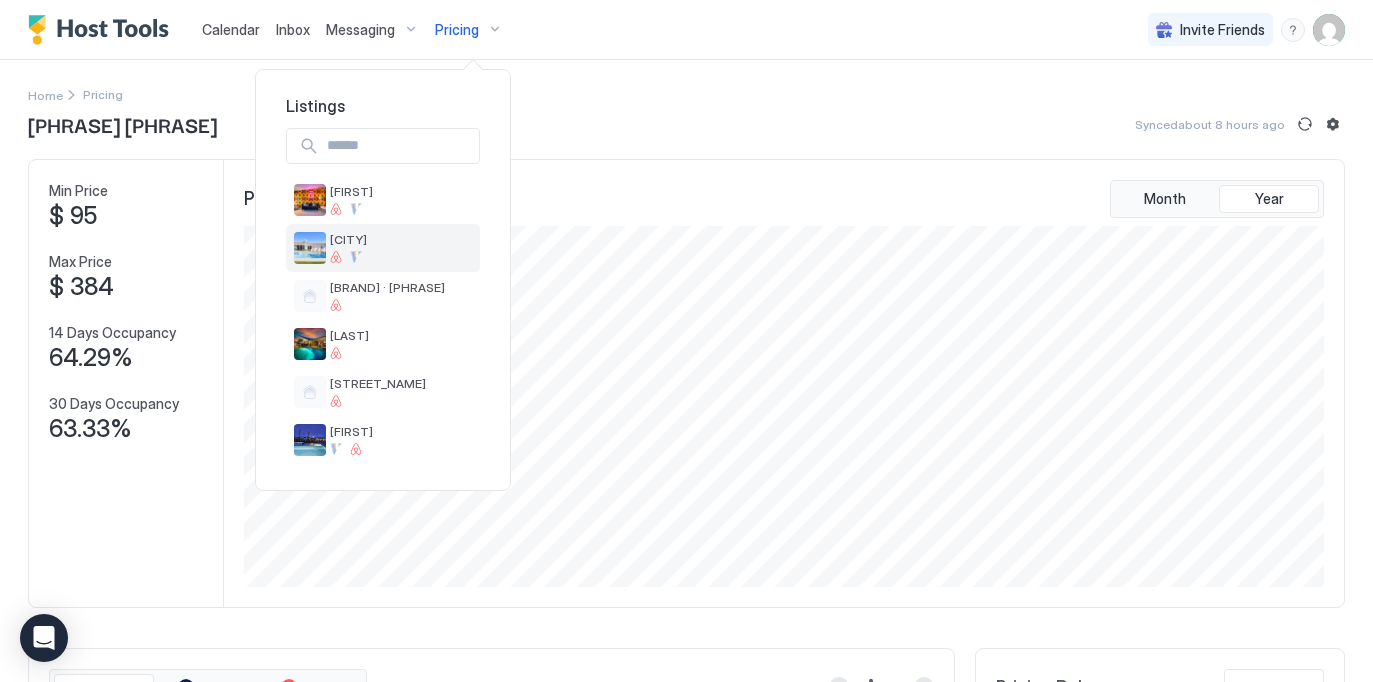 click on "[CITY]" at bounding box center (383, 248) 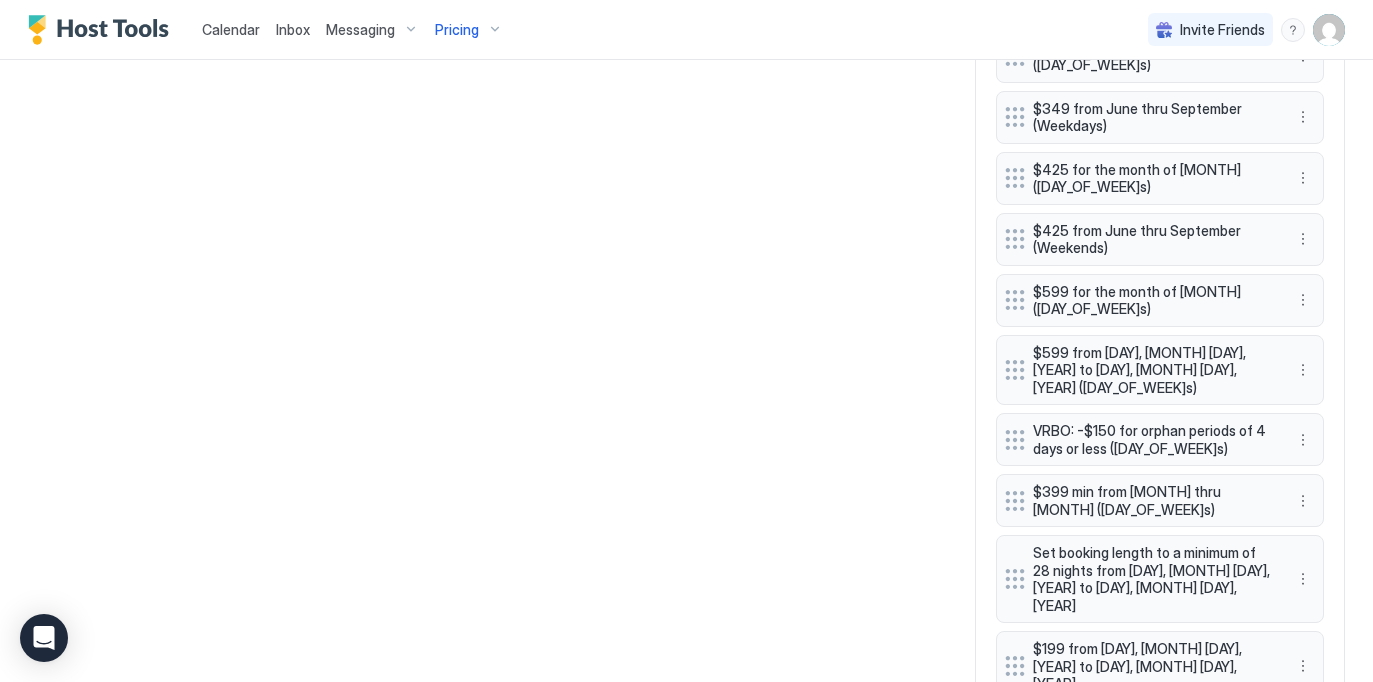 scroll, scrollTop: 1545, scrollLeft: 0, axis: vertical 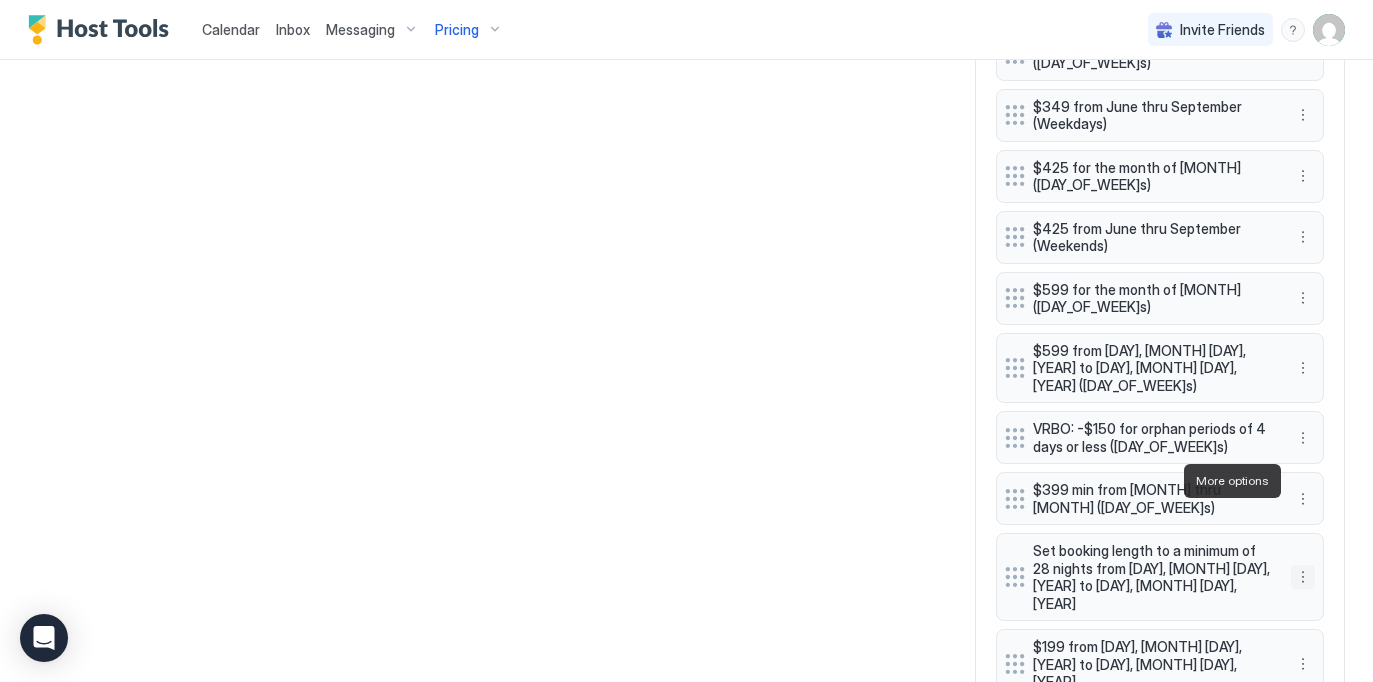 click at bounding box center [1303, 577] 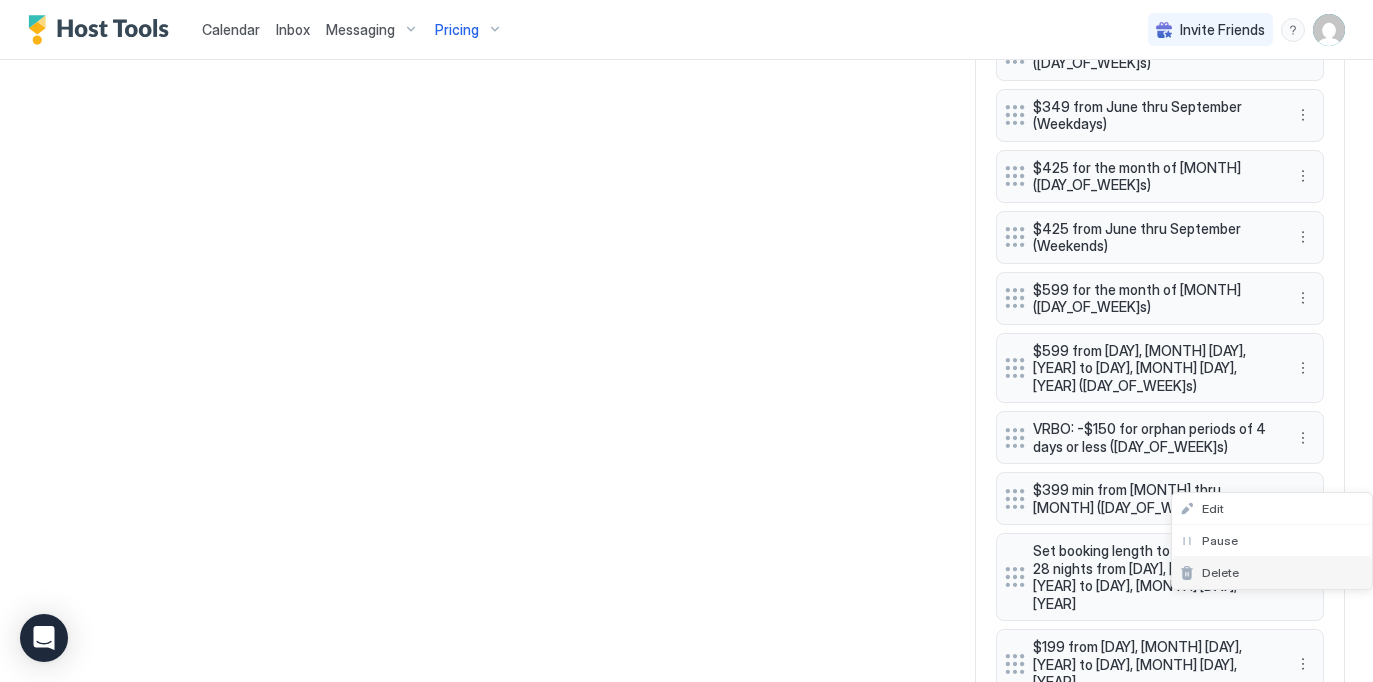 click on "Delete" at bounding box center [1272, 573] 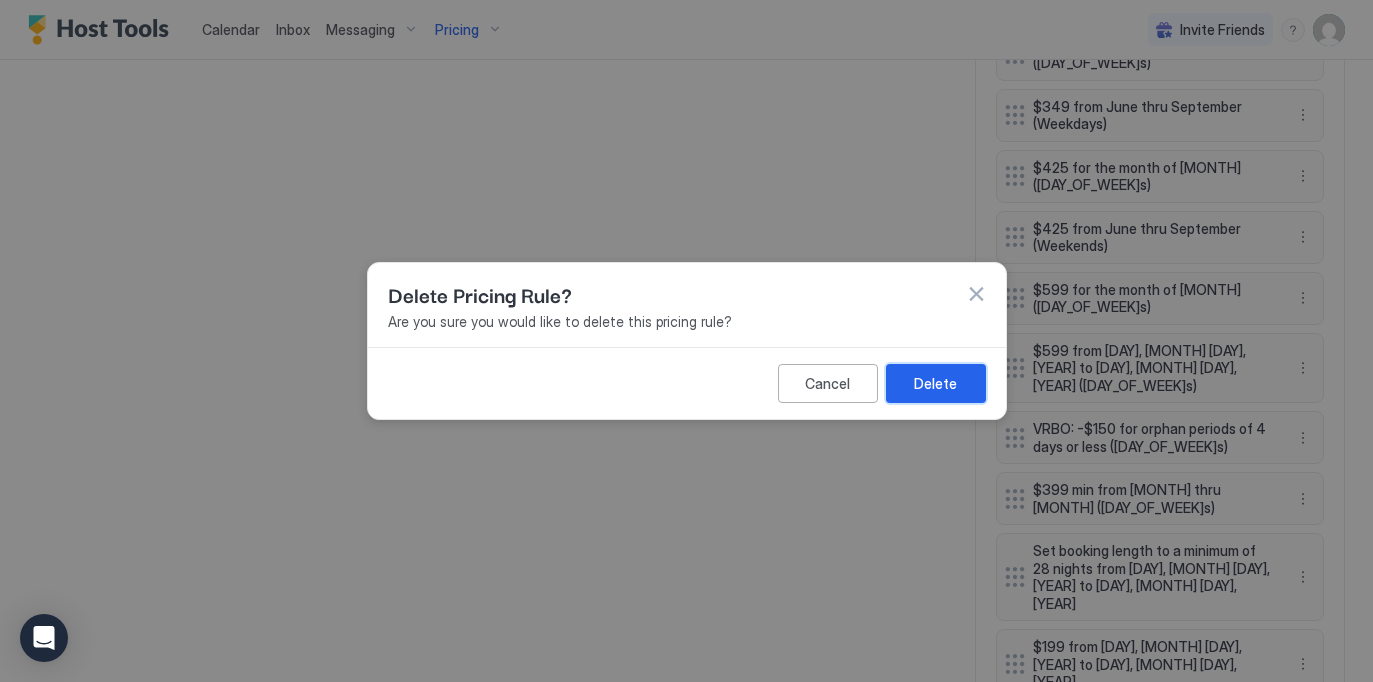 click on "Delete" at bounding box center (935, 383) 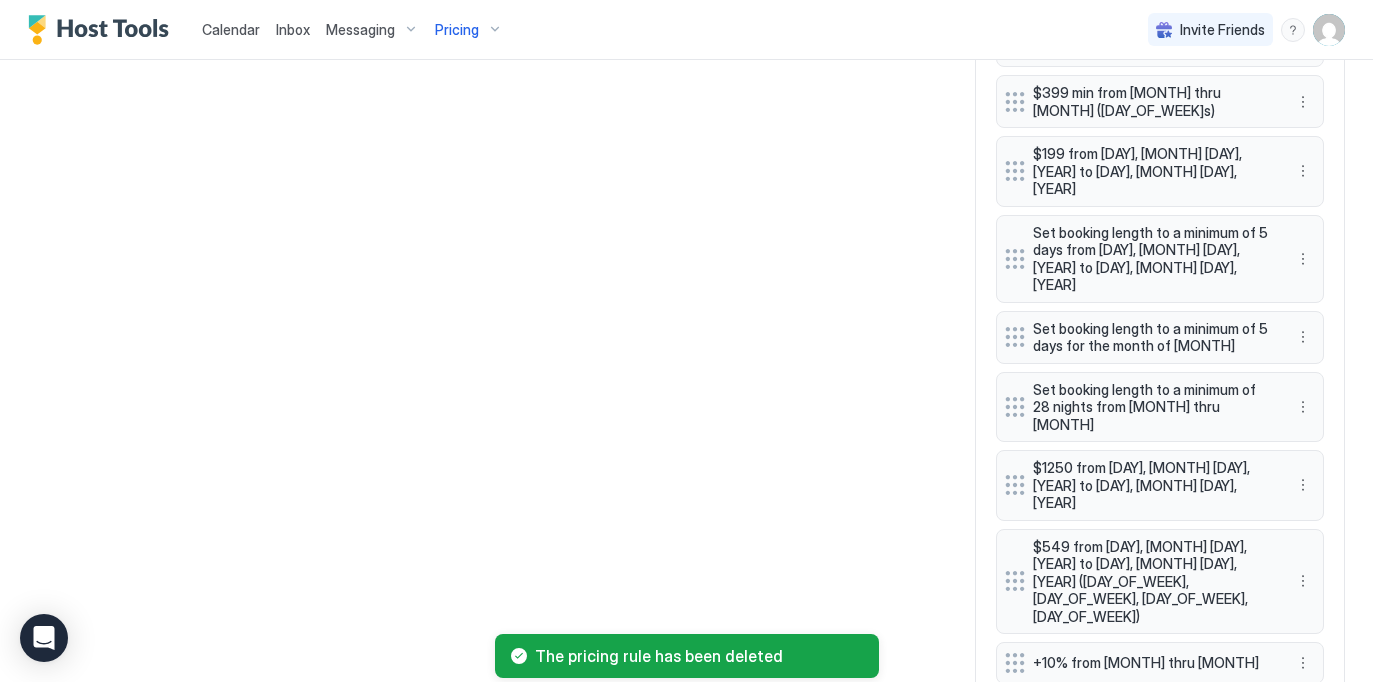 scroll, scrollTop: 1907, scrollLeft: 0, axis: vertical 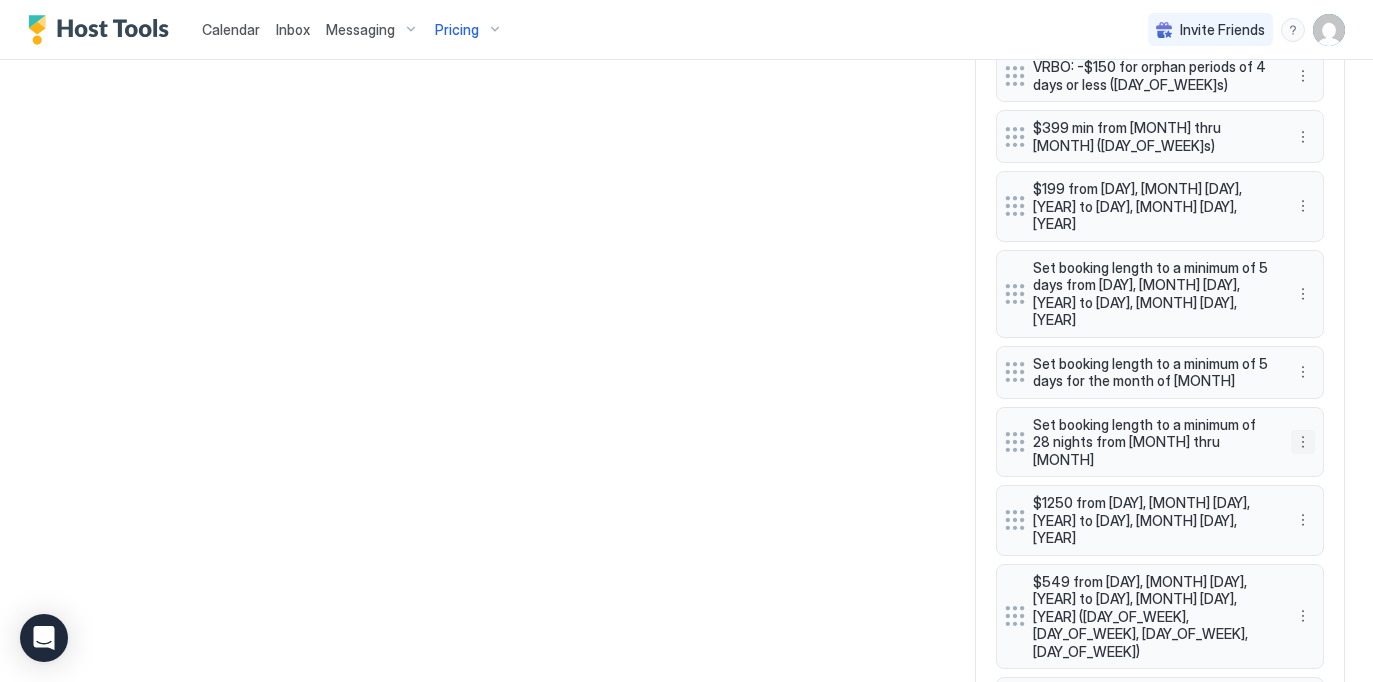 click at bounding box center (1303, 442) 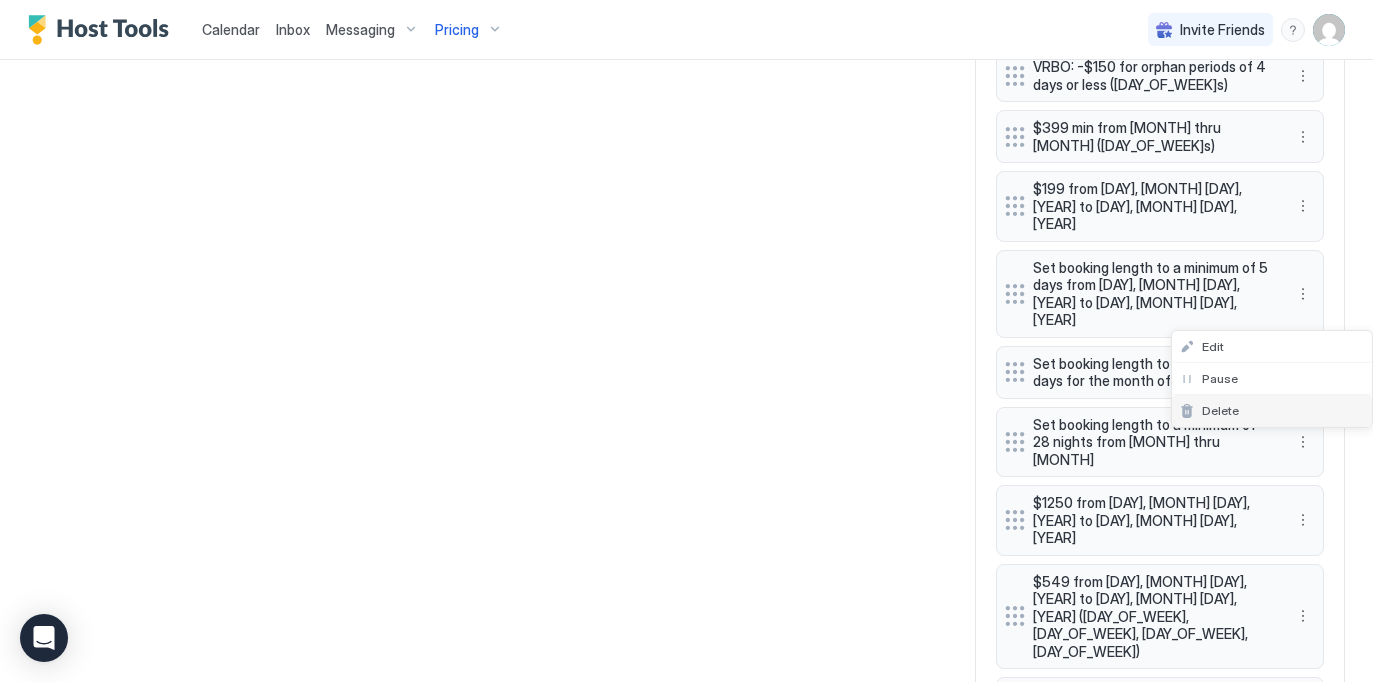 click on "Delete" at bounding box center (1272, 411) 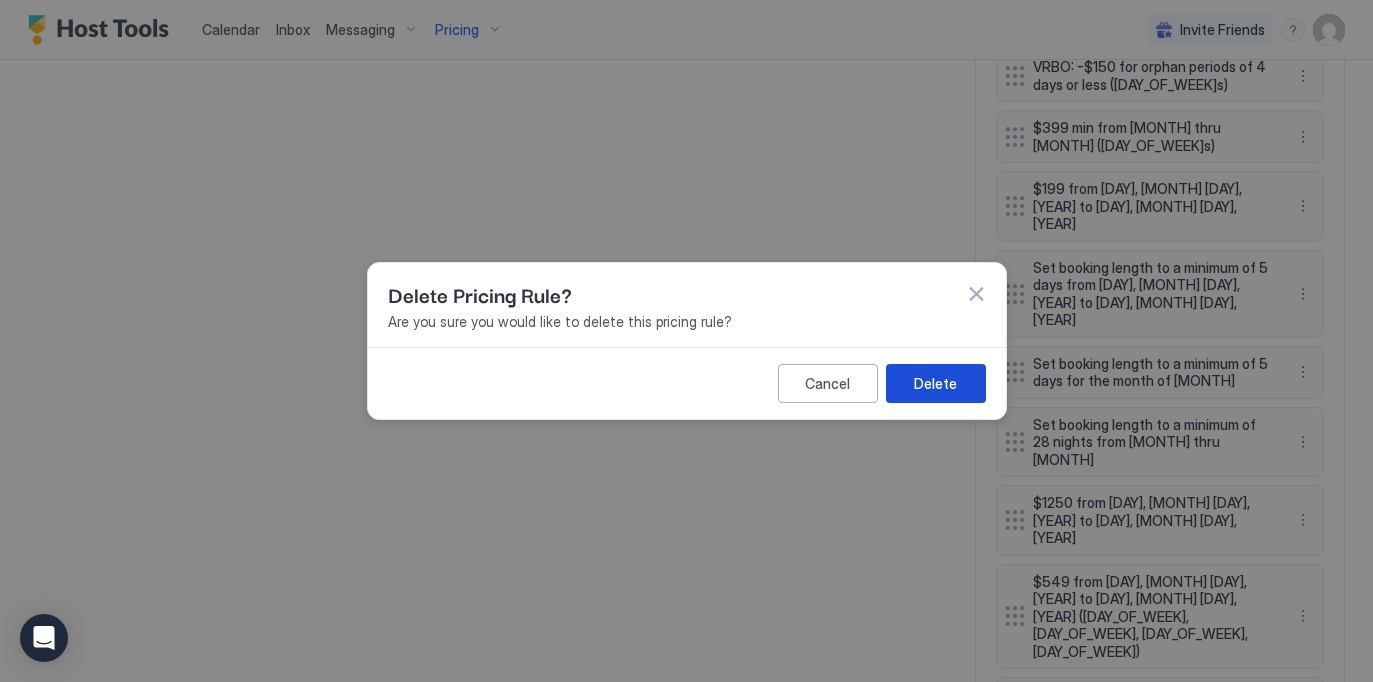 click on "Delete" at bounding box center (935, 383) 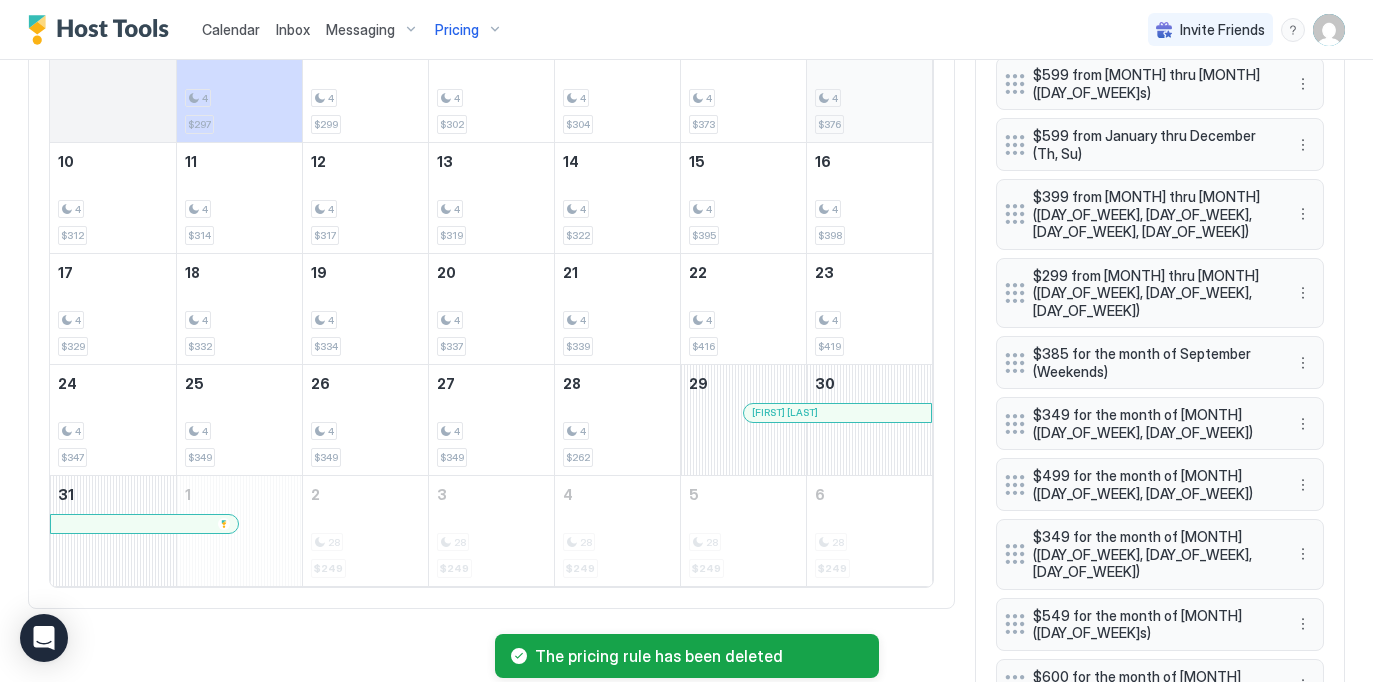 scroll, scrollTop: 582, scrollLeft: 0, axis: vertical 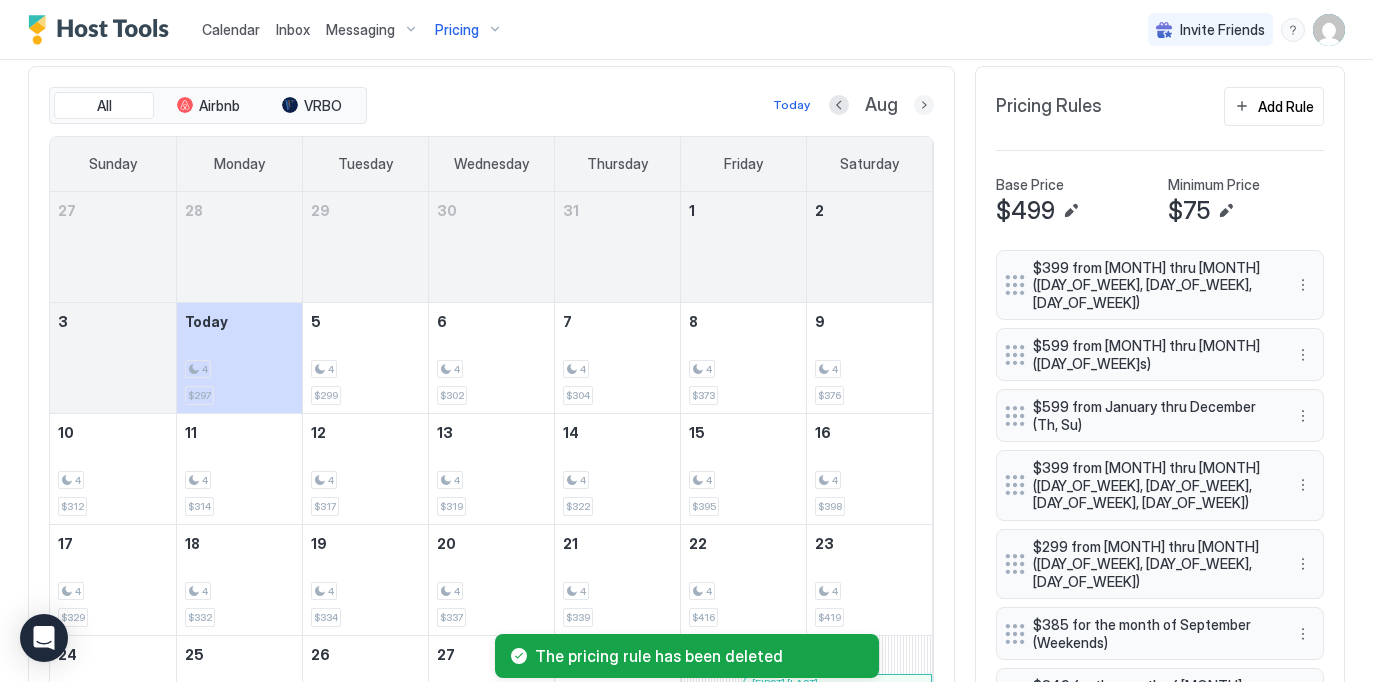 click at bounding box center [924, 105] 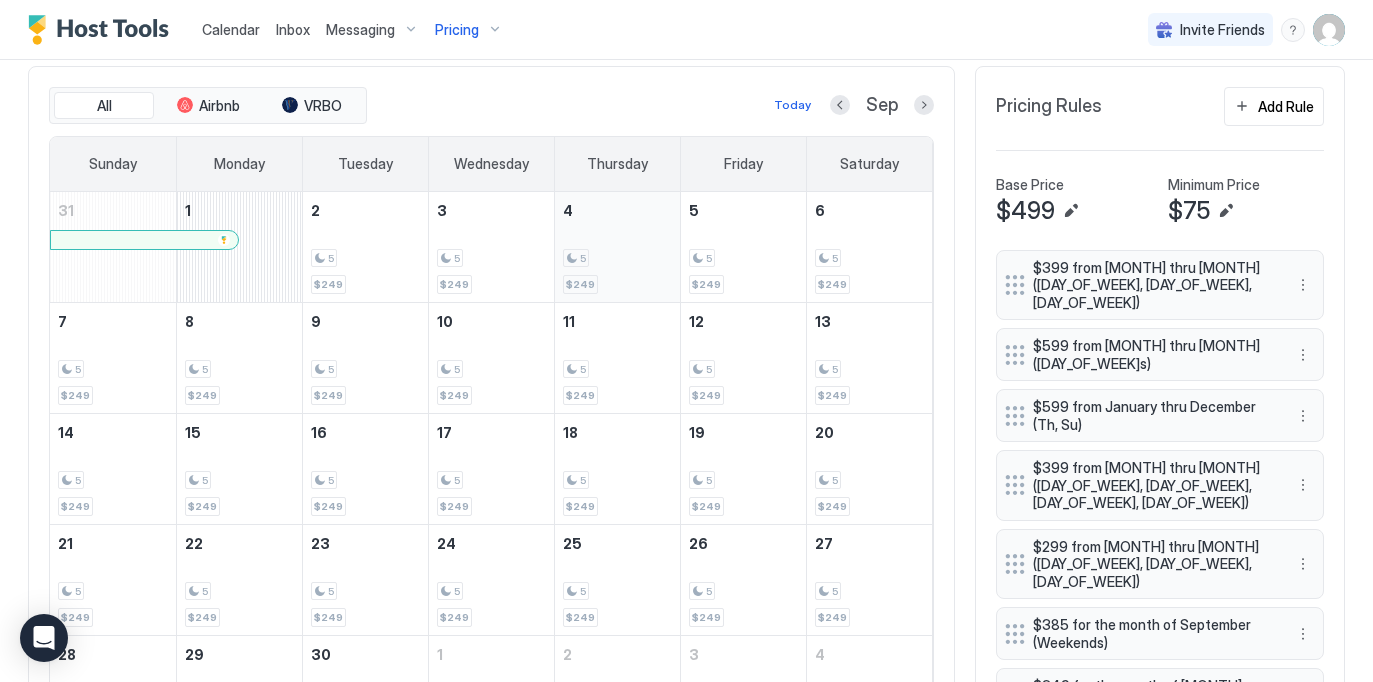 click on "5 $249" at bounding box center [617, 247] 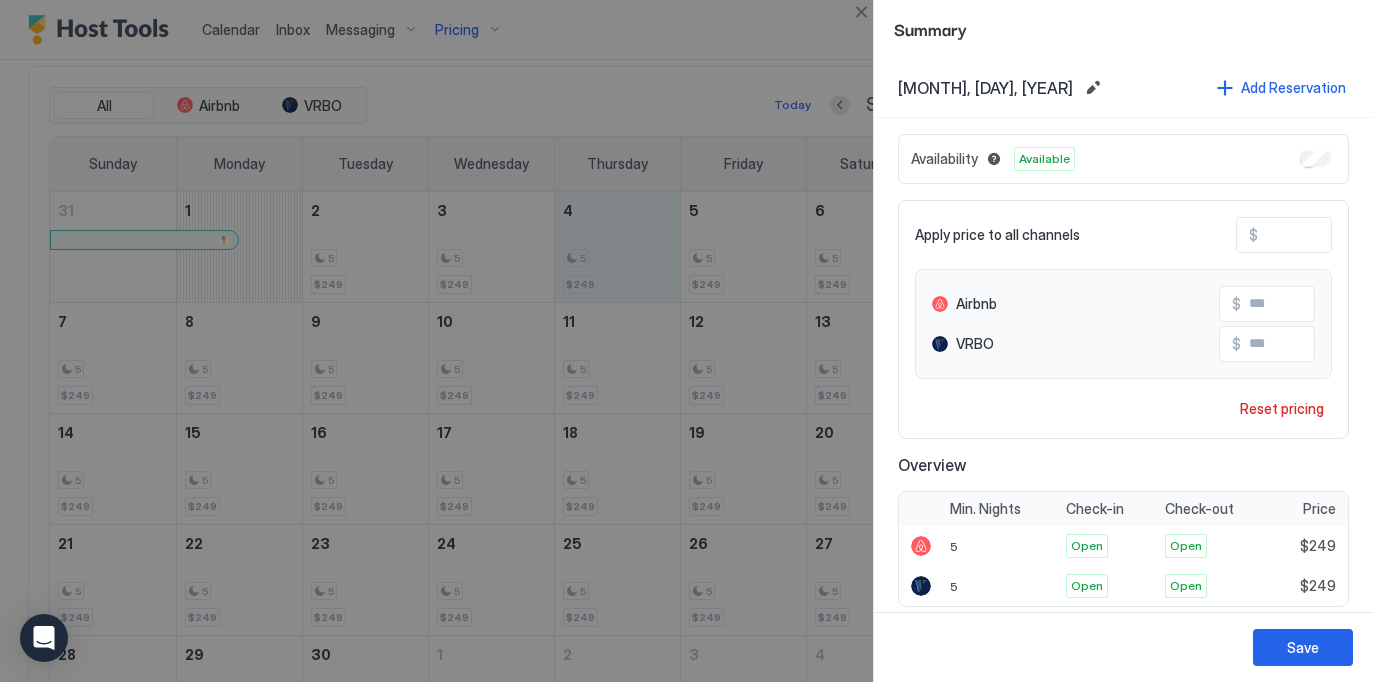click at bounding box center (686, 341) 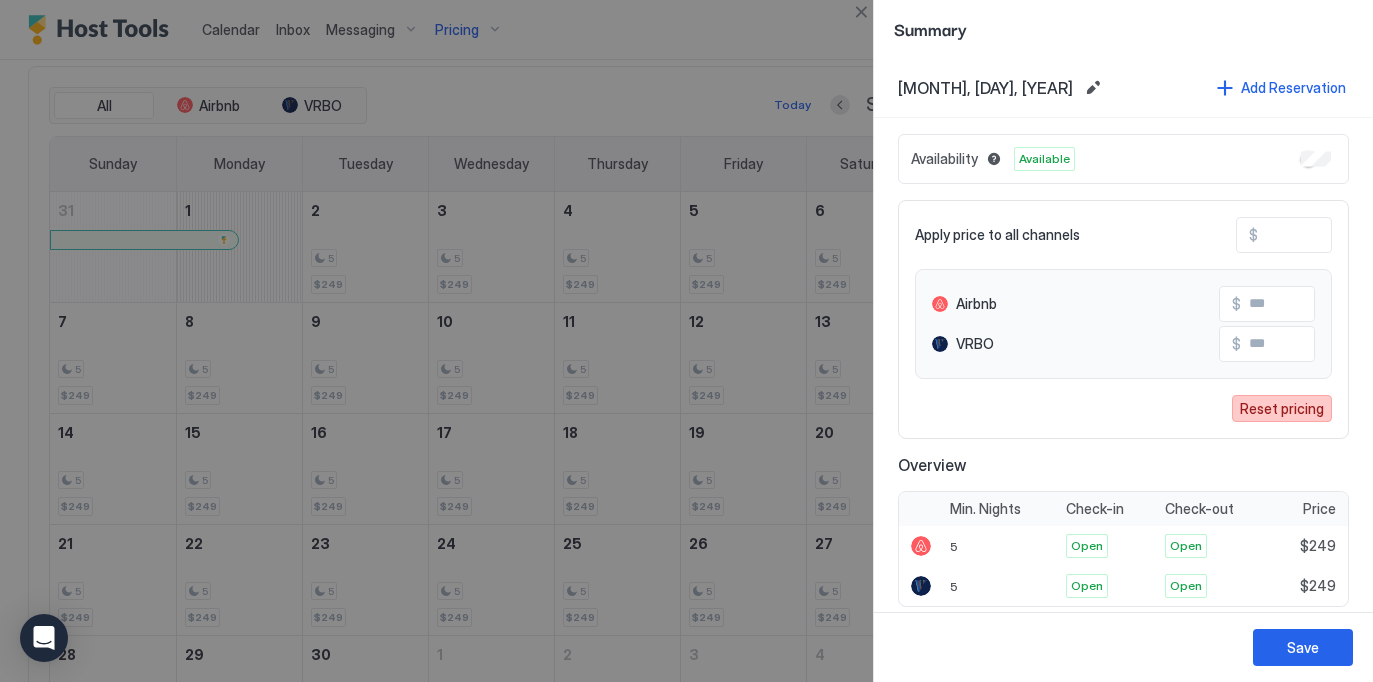 click on "Reset pricing" at bounding box center (1282, 408) 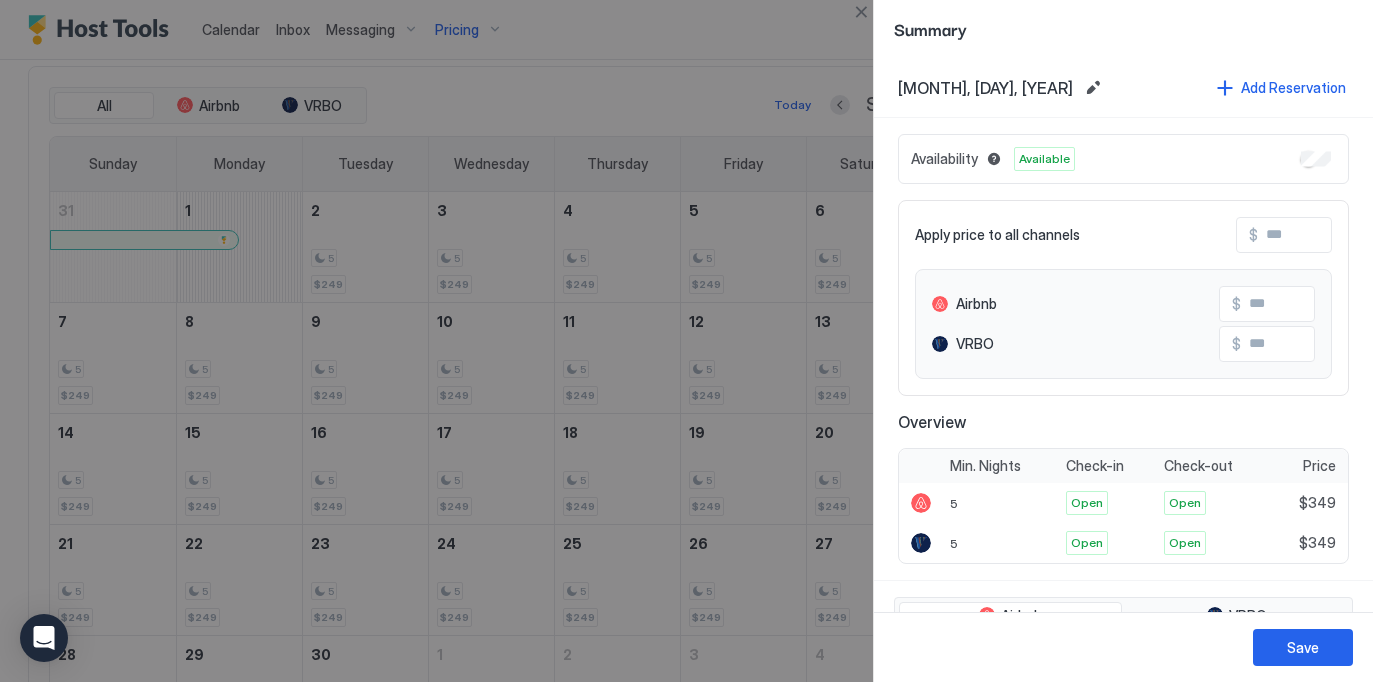 click at bounding box center (686, 341) 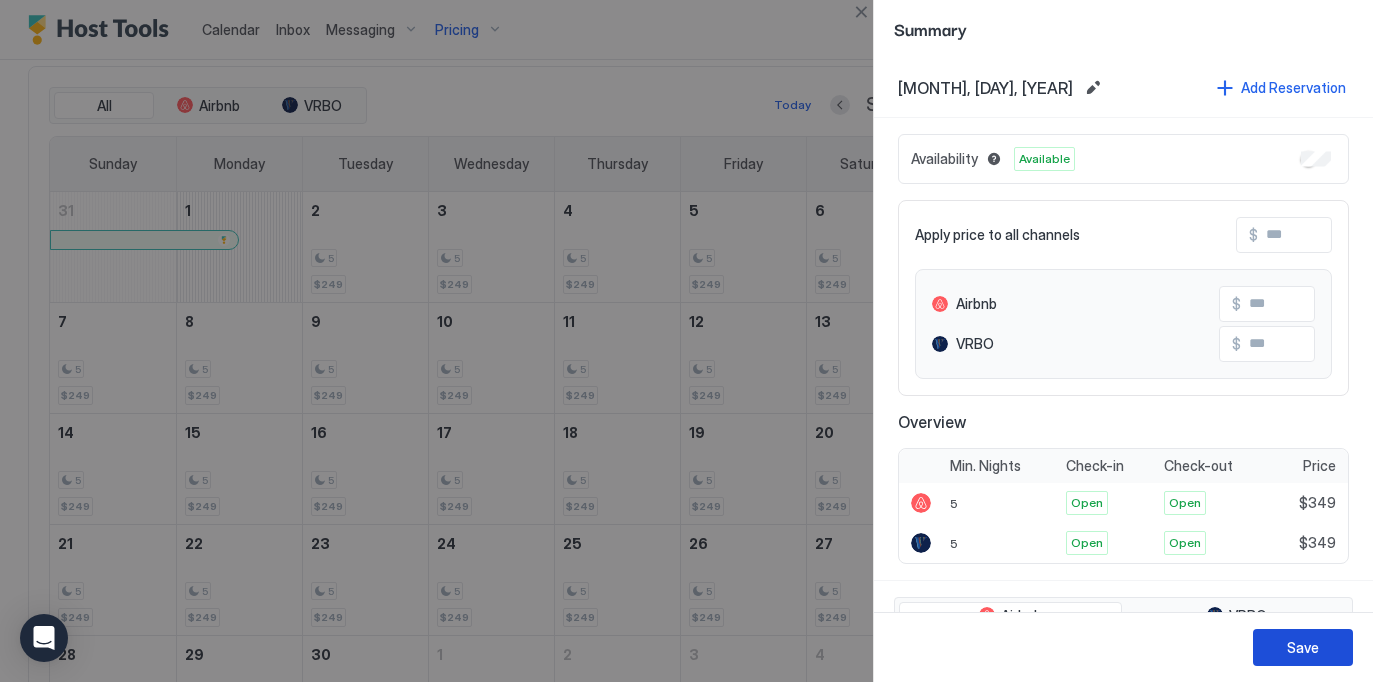 click on "Save" at bounding box center [1303, 647] 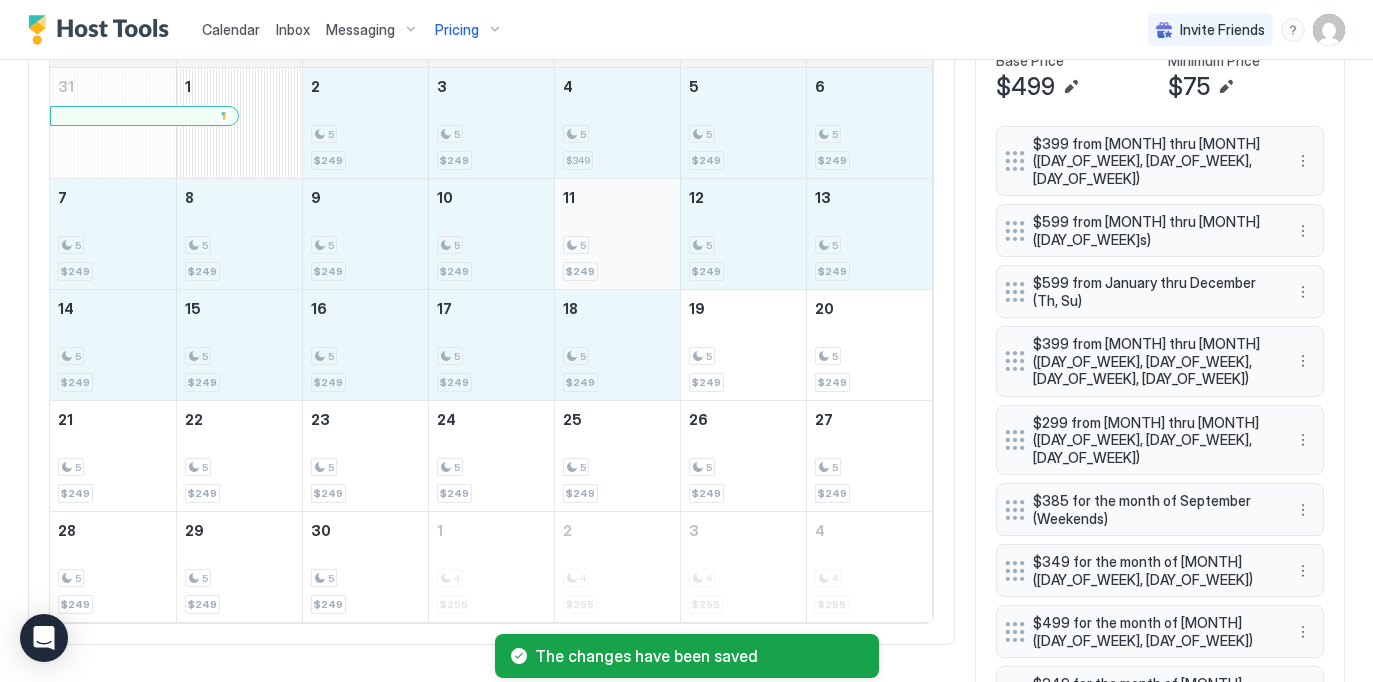 scroll, scrollTop: 741, scrollLeft: 0, axis: vertical 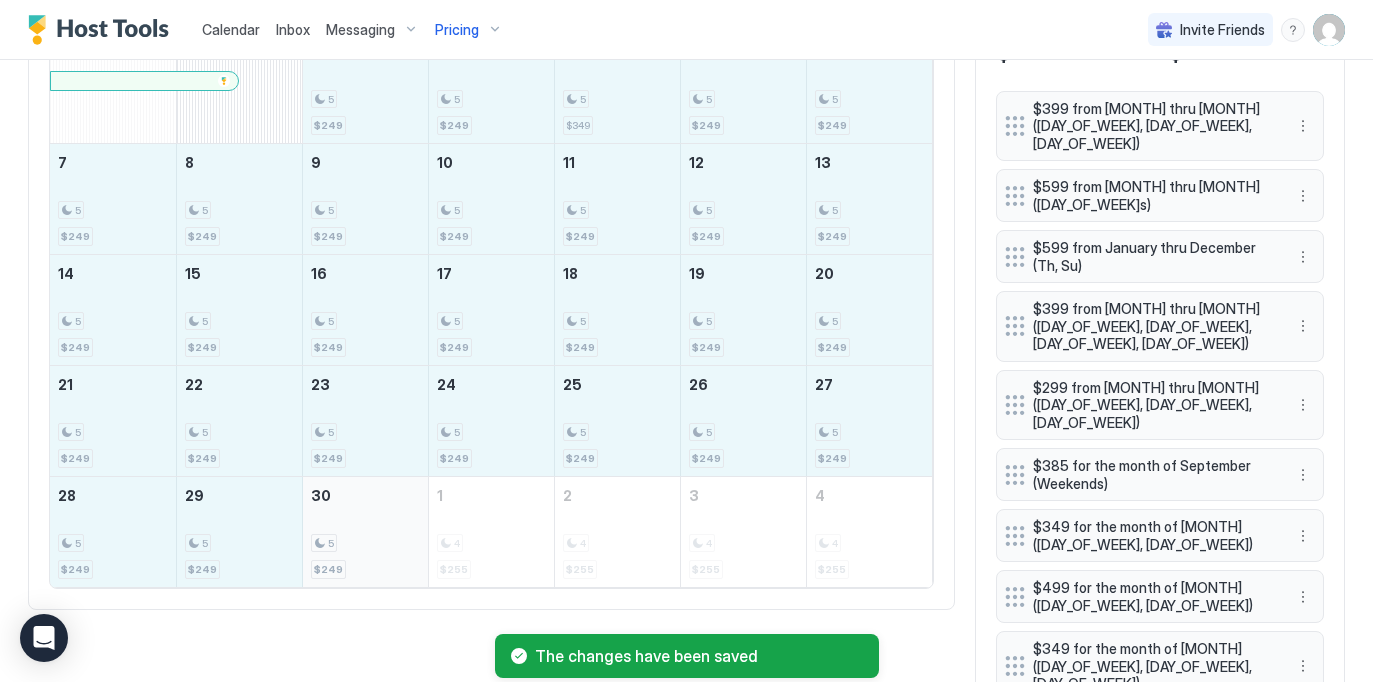 drag, startPoint x: 346, startPoint y: 248, endPoint x: 355, endPoint y: 510, distance: 262.15454 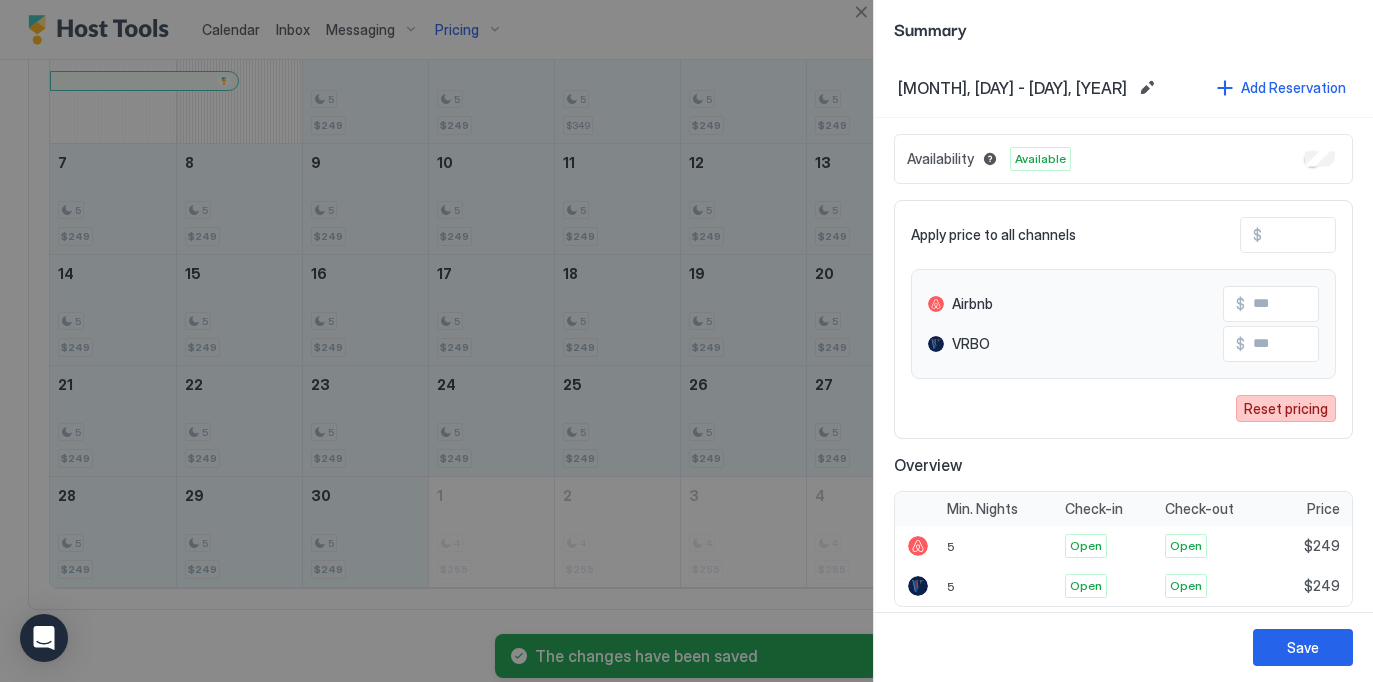 click on "Reset pricing" at bounding box center (1286, 408) 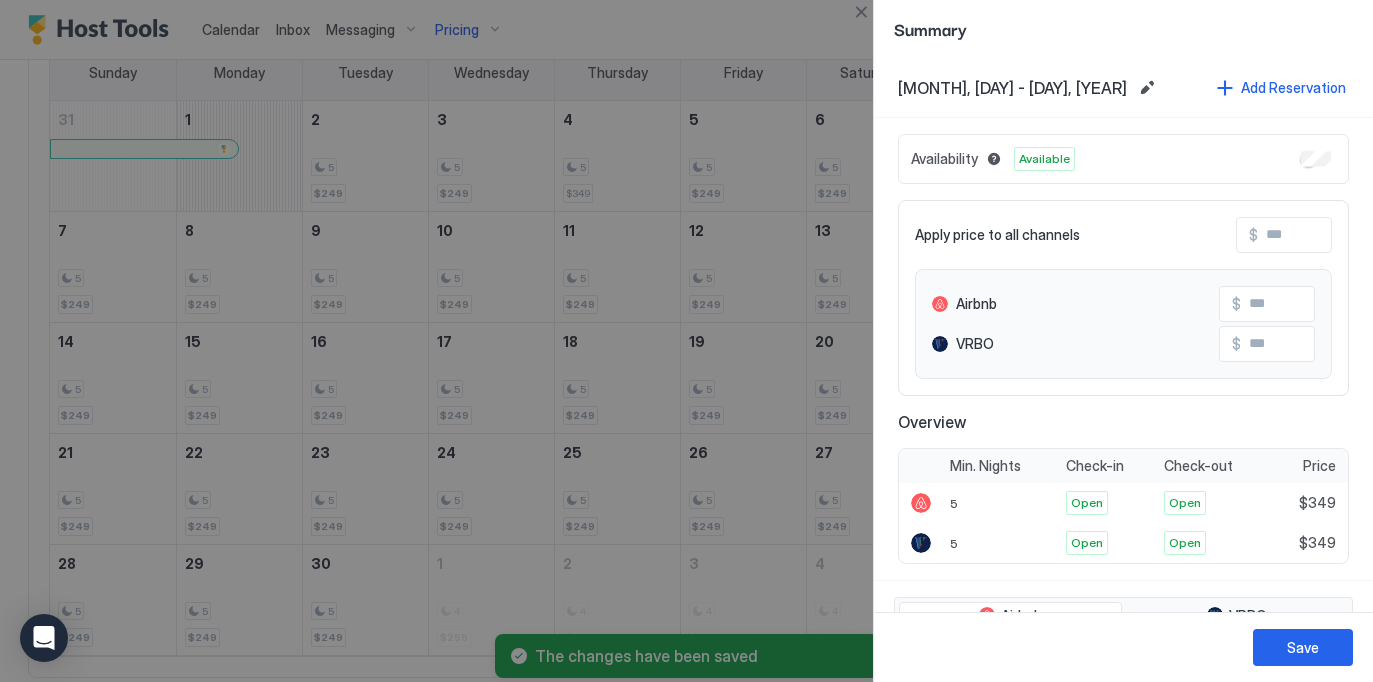 scroll, scrollTop: 809, scrollLeft: 0, axis: vertical 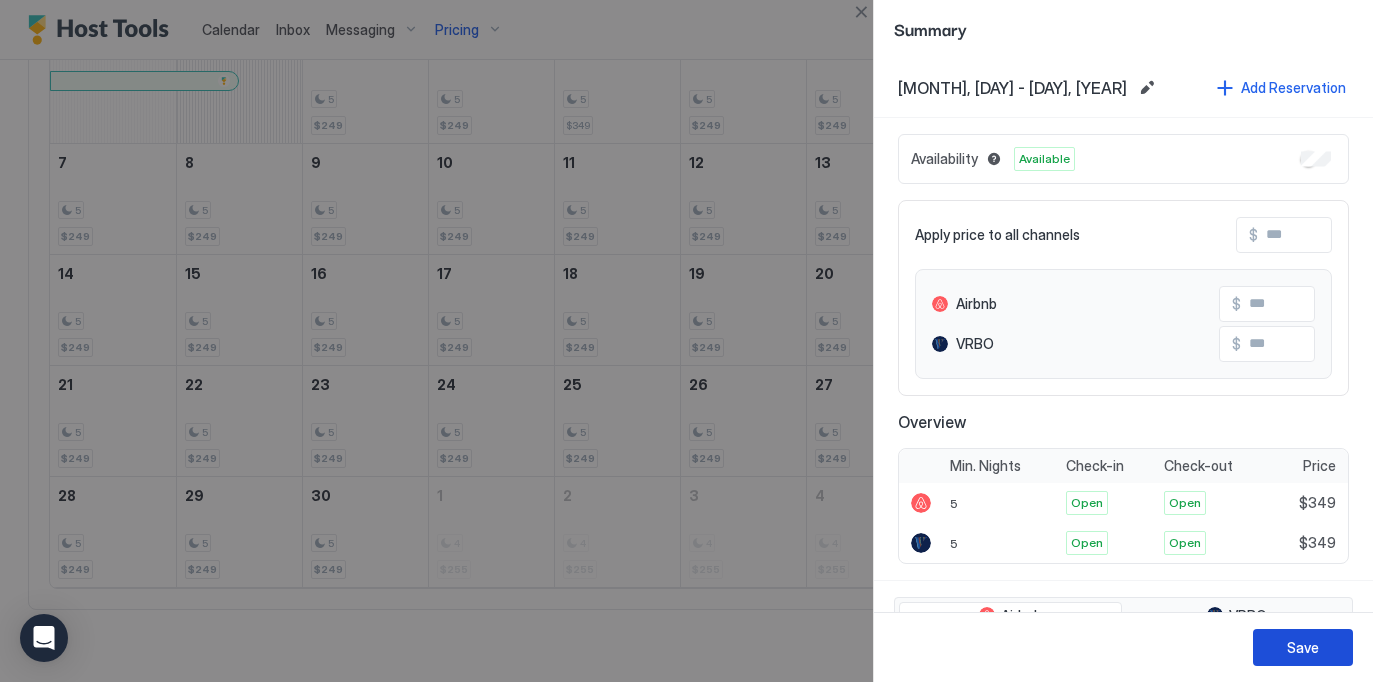 click on "Save" at bounding box center [1303, 647] 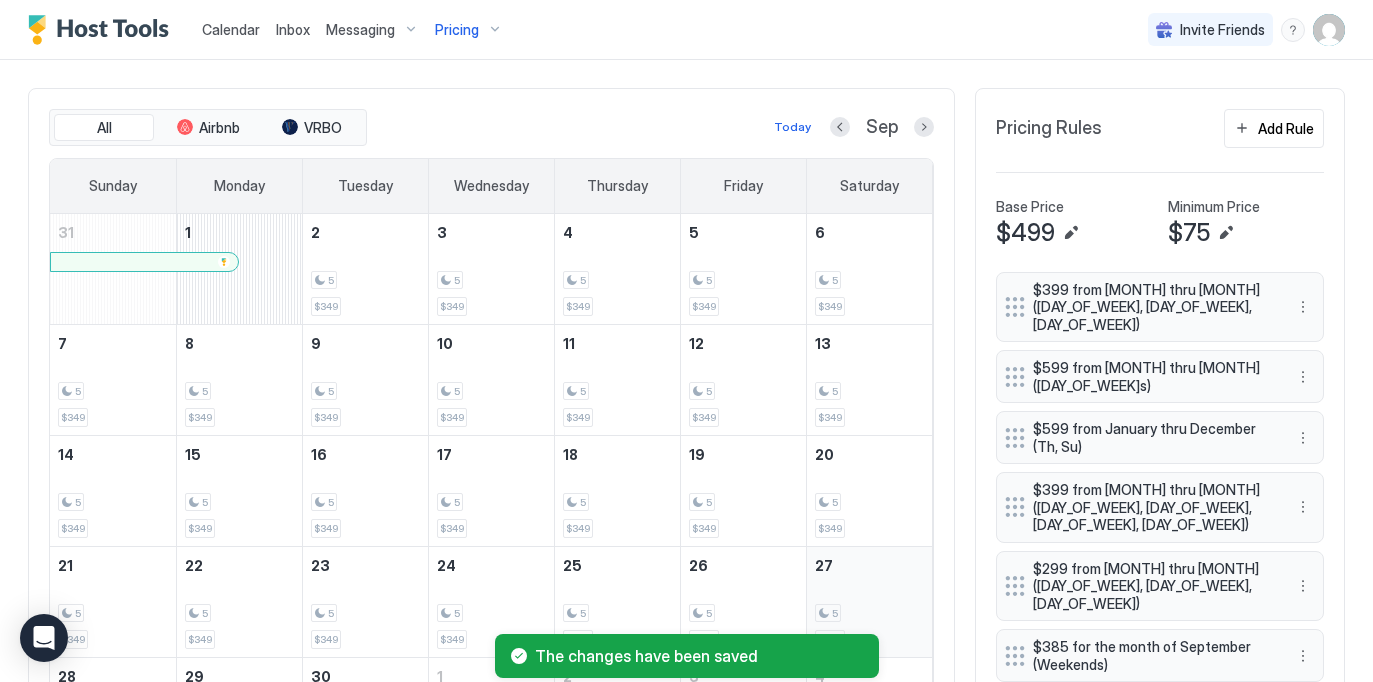 scroll, scrollTop: 560, scrollLeft: 0, axis: vertical 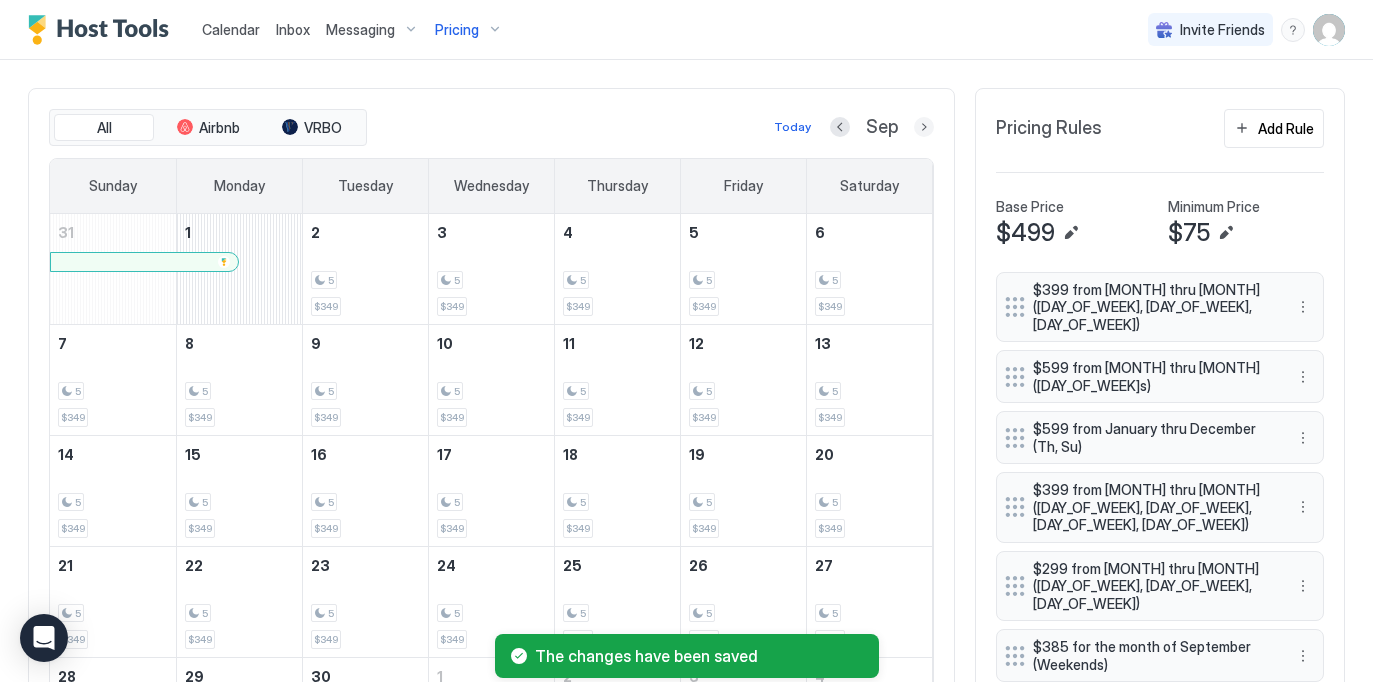 click at bounding box center [924, 127] 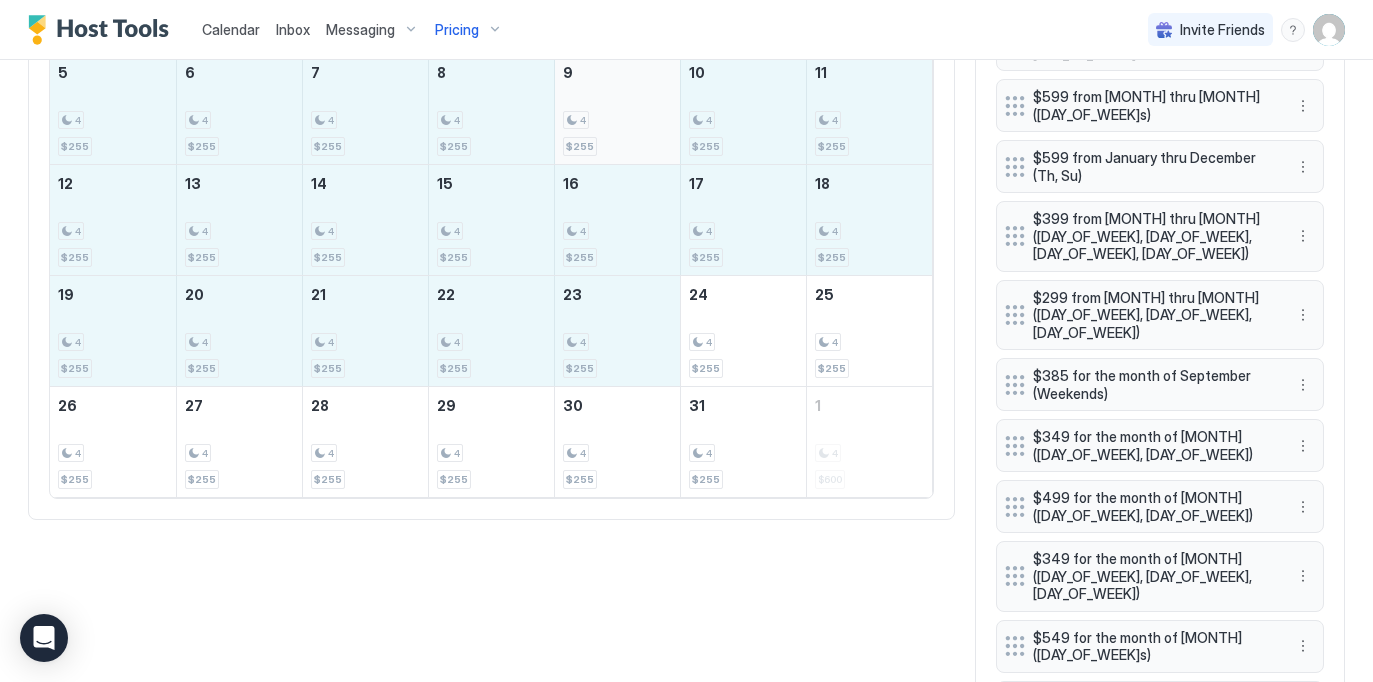 scroll, scrollTop: 867, scrollLeft: 0, axis: vertical 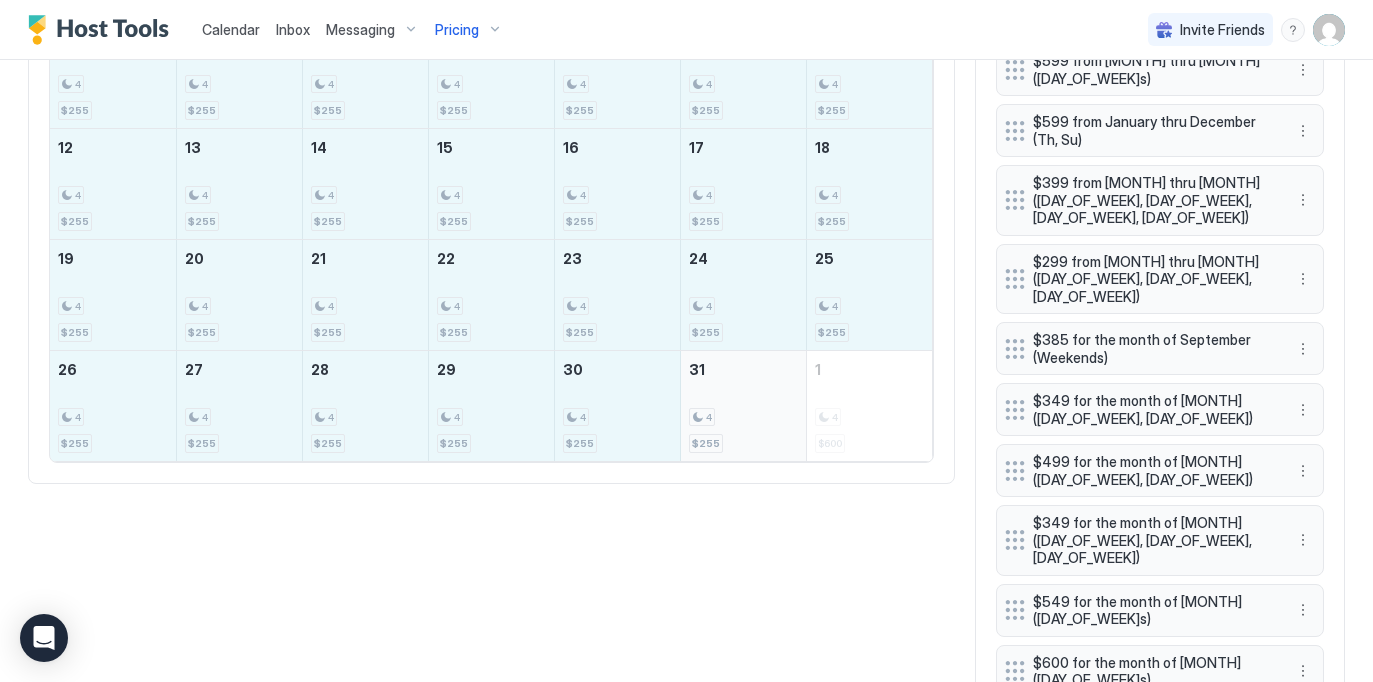 drag, startPoint x: 466, startPoint y: 270, endPoint x: 752, endPoint y: 390, distance: 310.1548 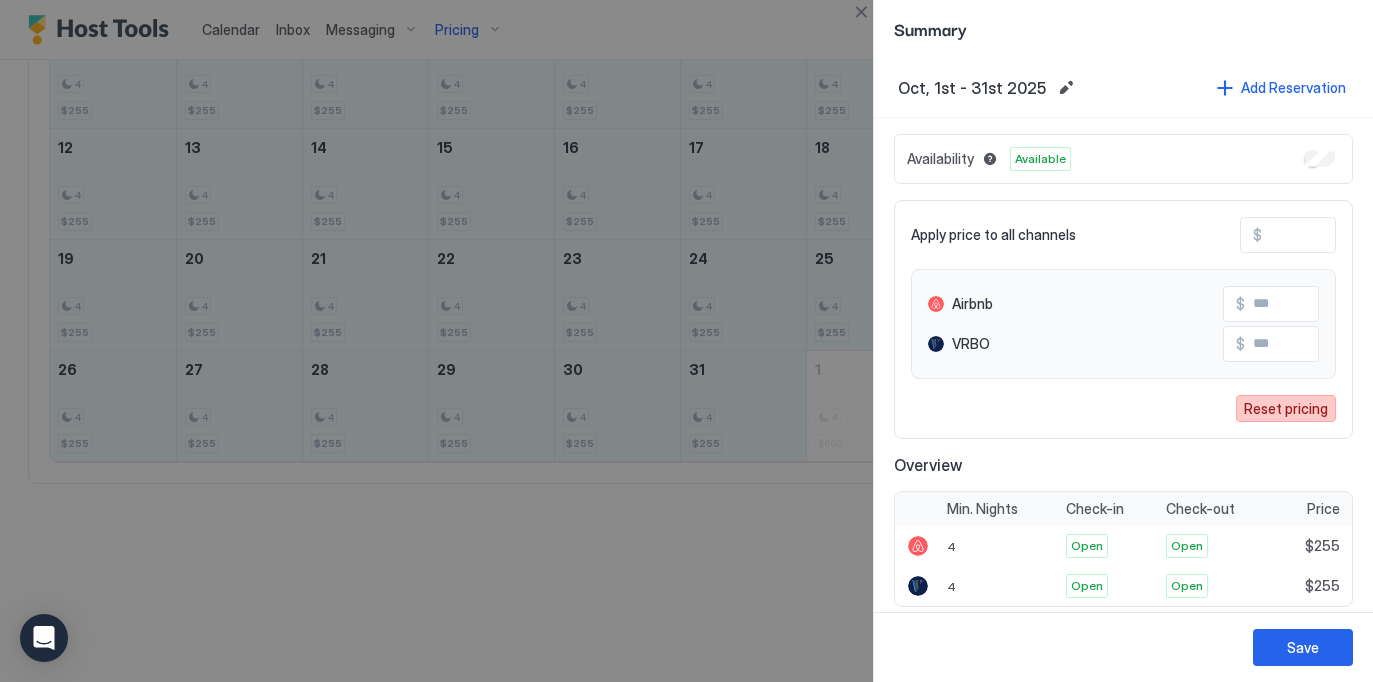 click on "Reset pricing" at bounding box center [1286, 408] 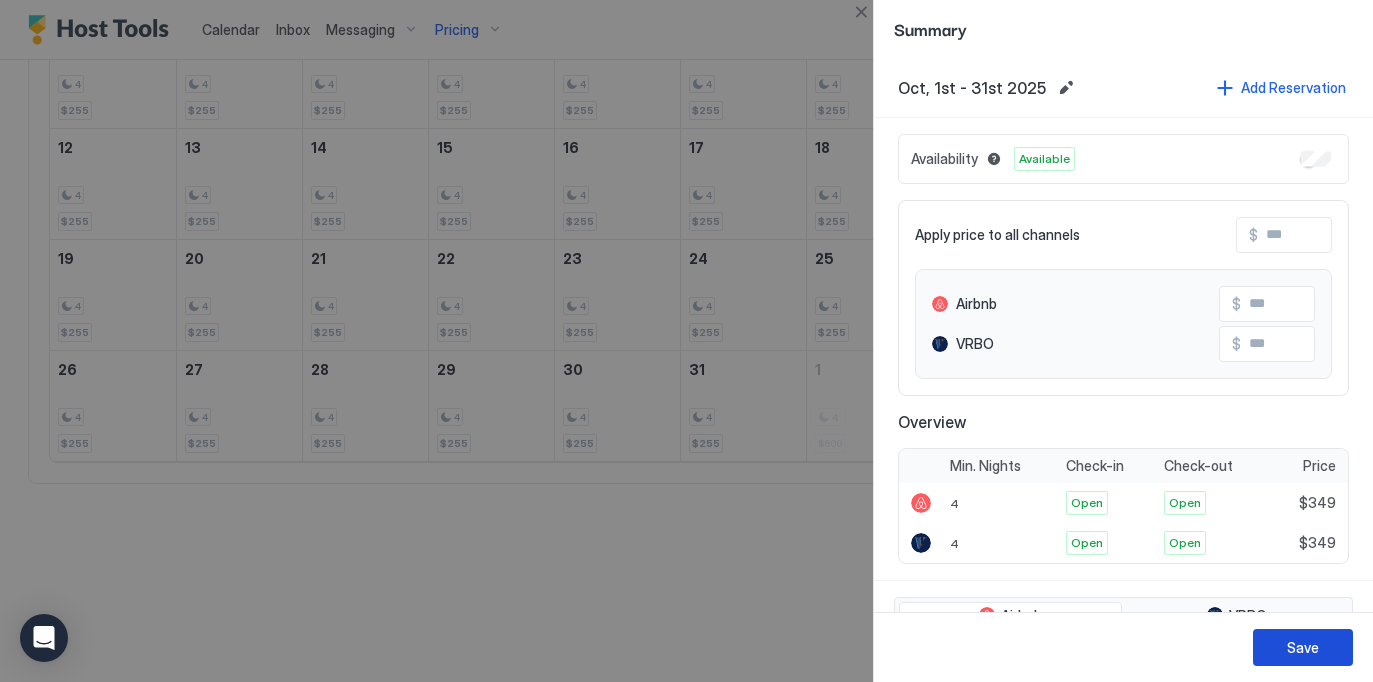 click on "Save" at bounding box center [1303, 647] 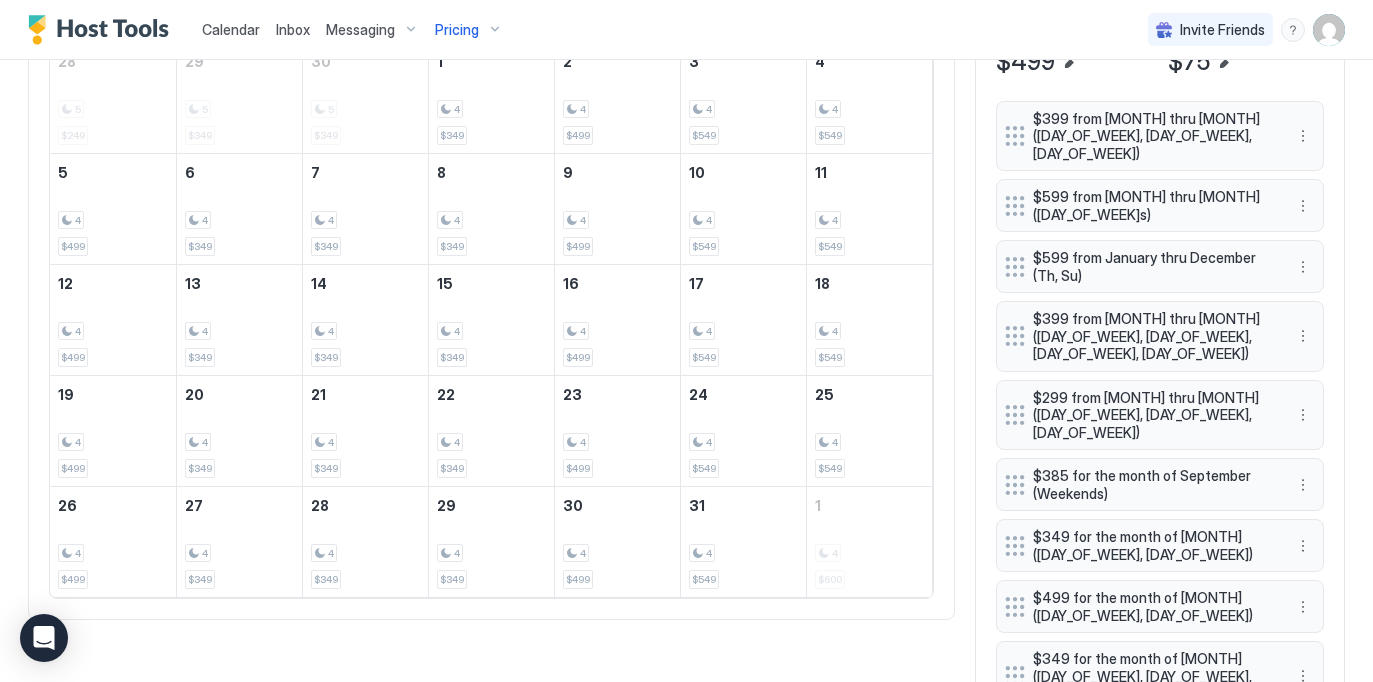 scroll, scrollTop: 743, scrollLeft: 0, axis: vertical 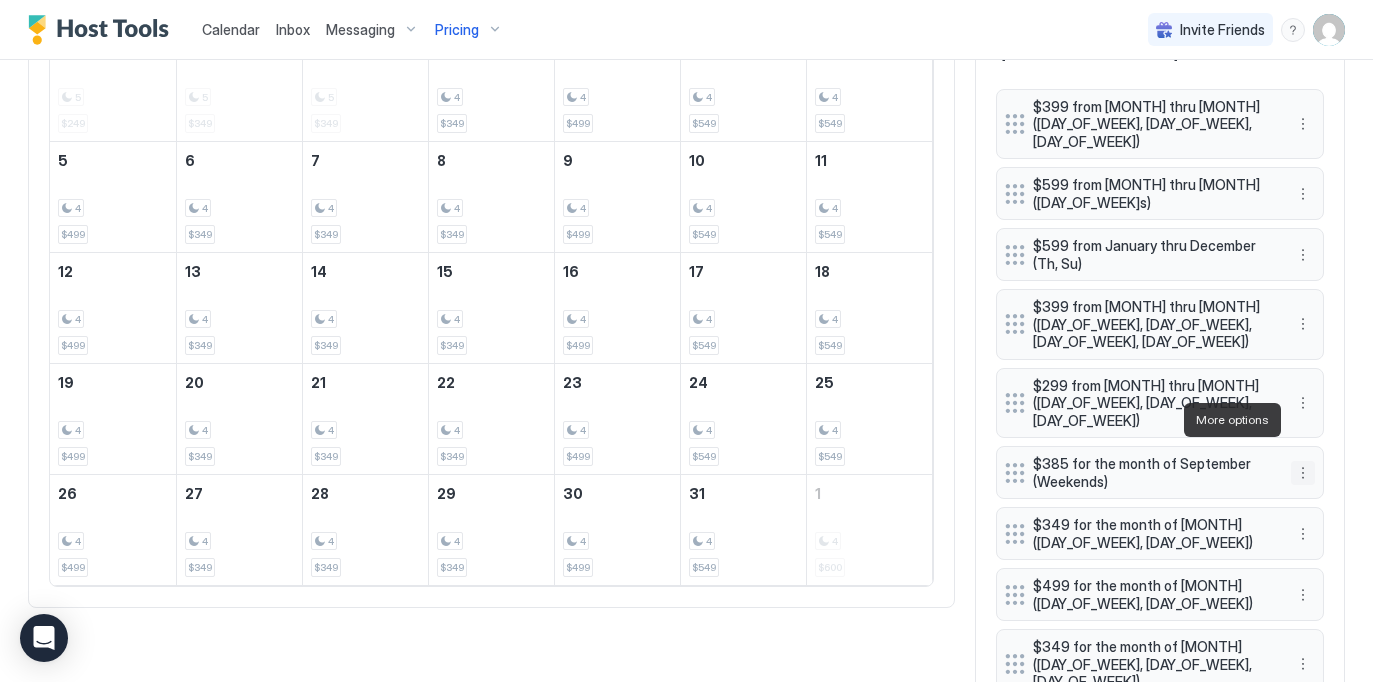 click at bounding box center (1303, 473) 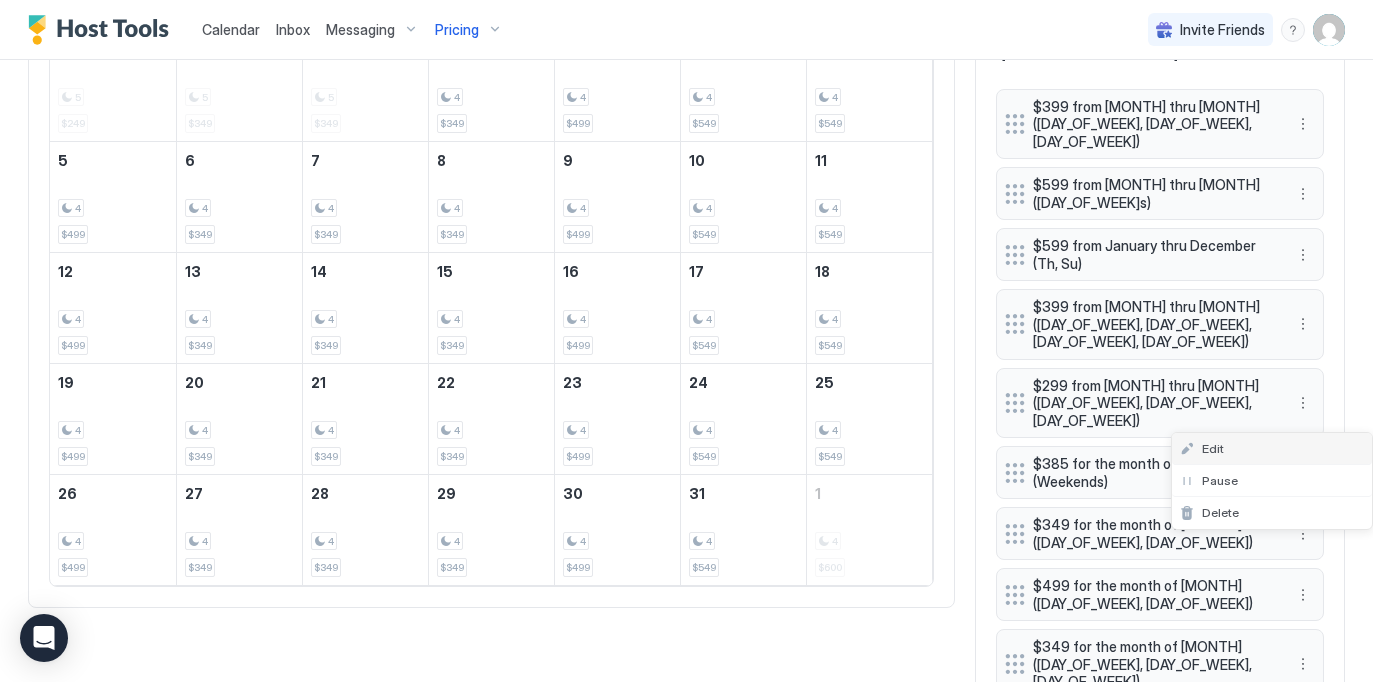 click on "Edit" at bounding box center (1272, 449) 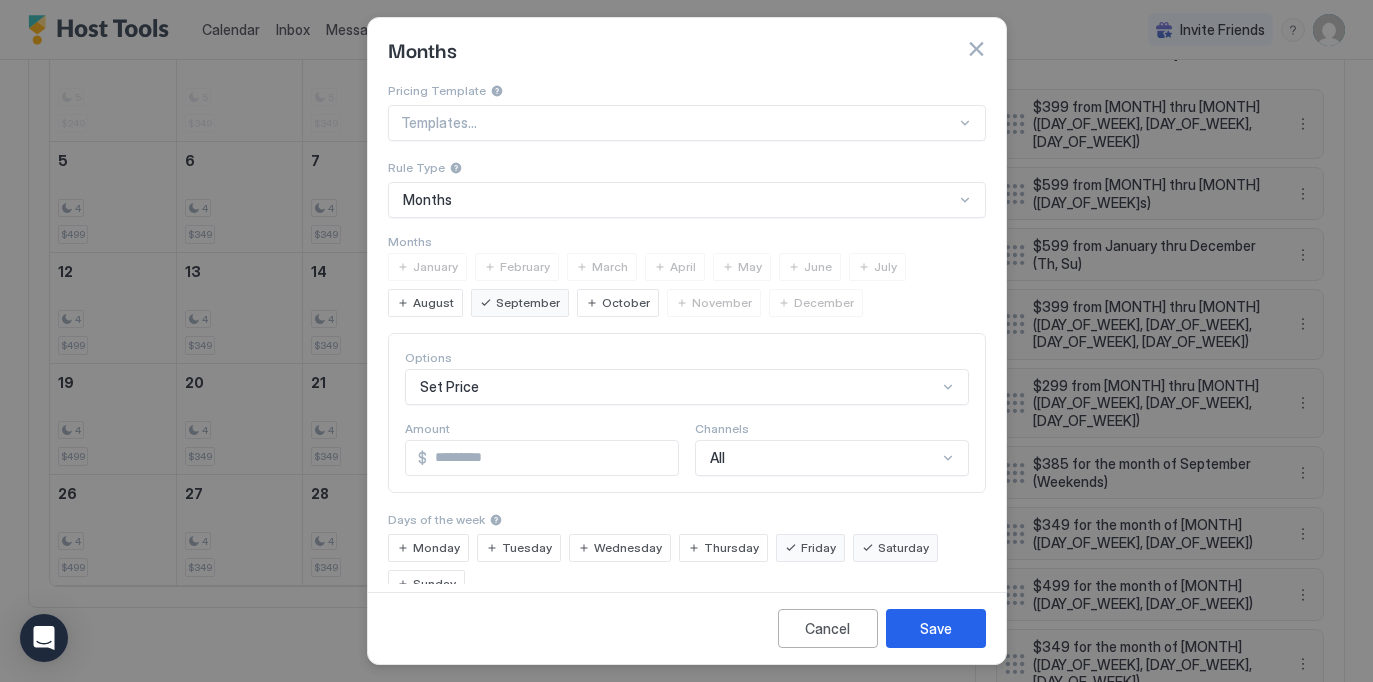 click on "October" at bounding box center [626, 303] 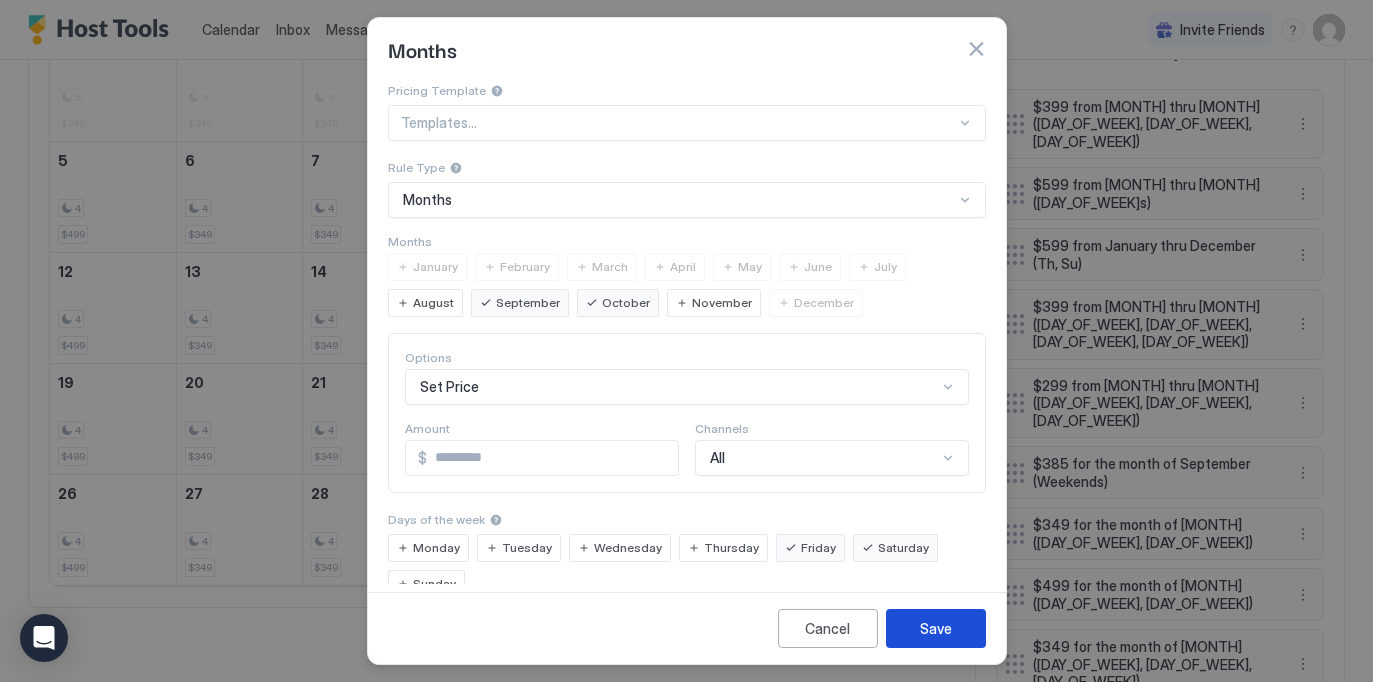 click on "Save" at bounding box center [936, 628] 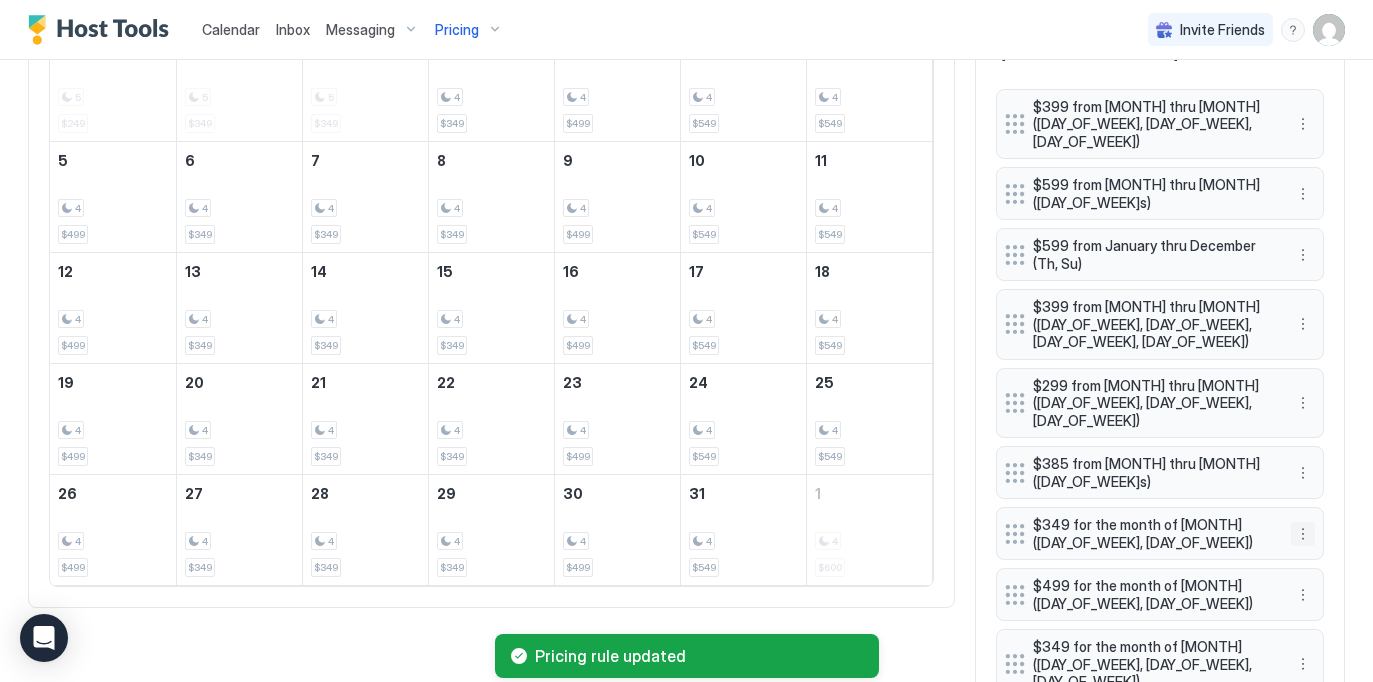 click at bounding box center (1303, 534) 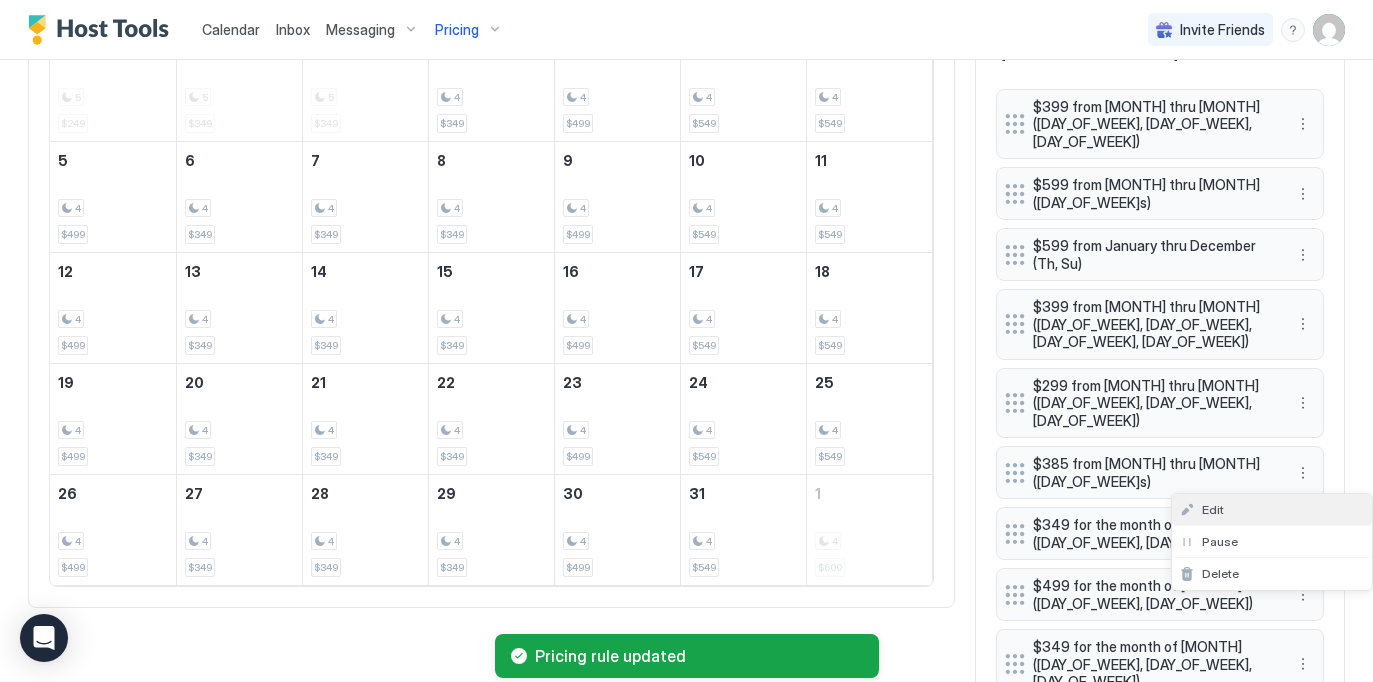 click on "Edit" at bounding box center (1272, 510) 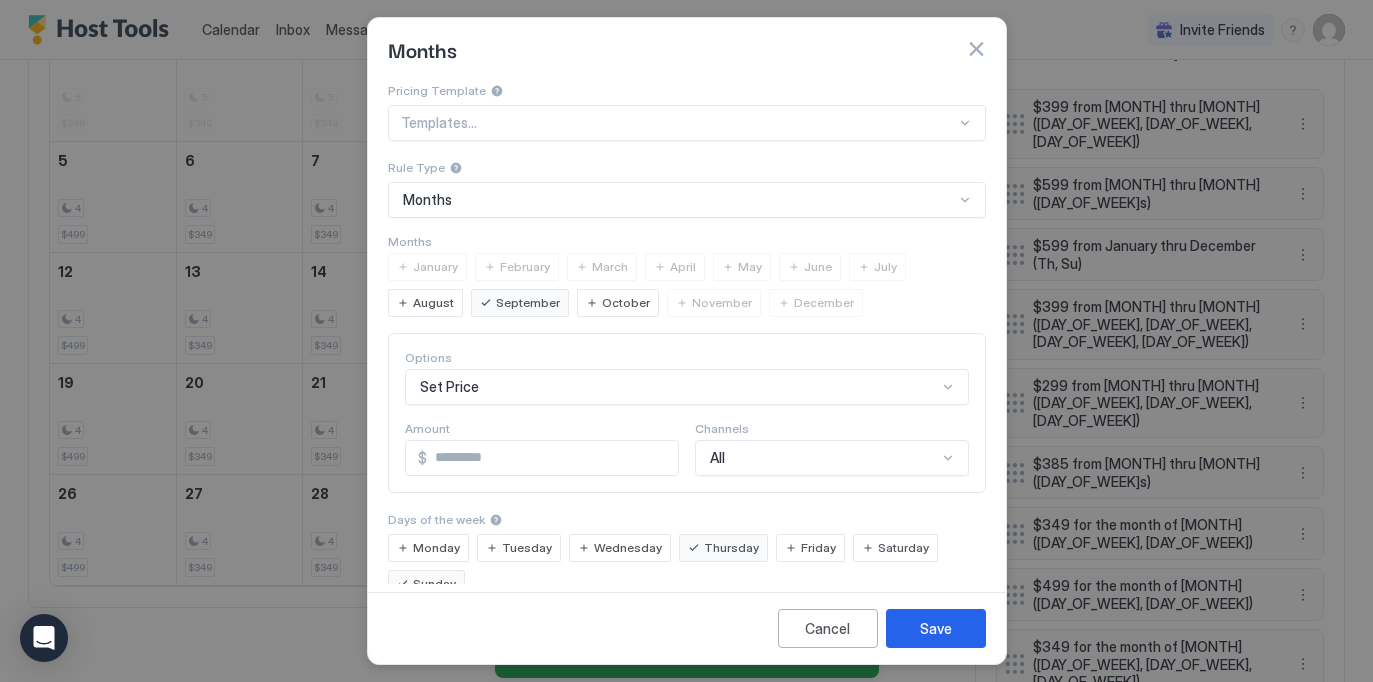 click on "October" at bounding box center (626, 303) 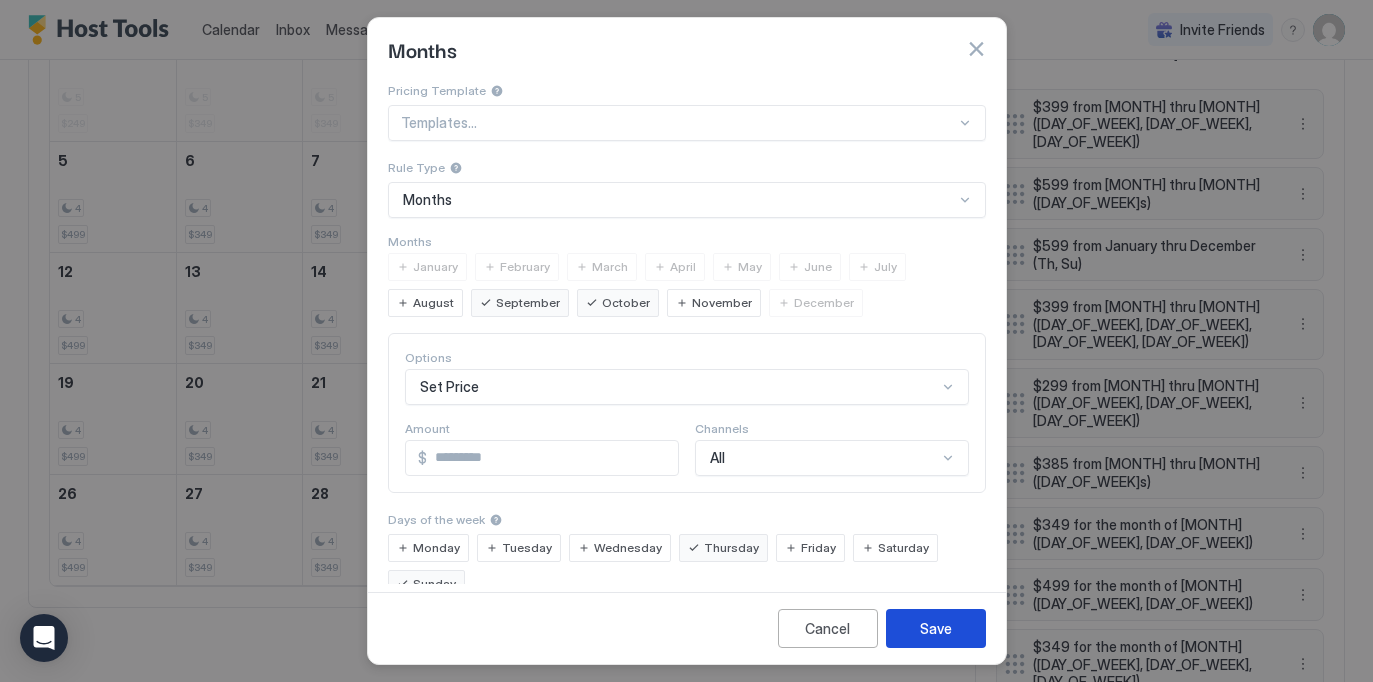 click on "Save" at bounding box center [936, 628] 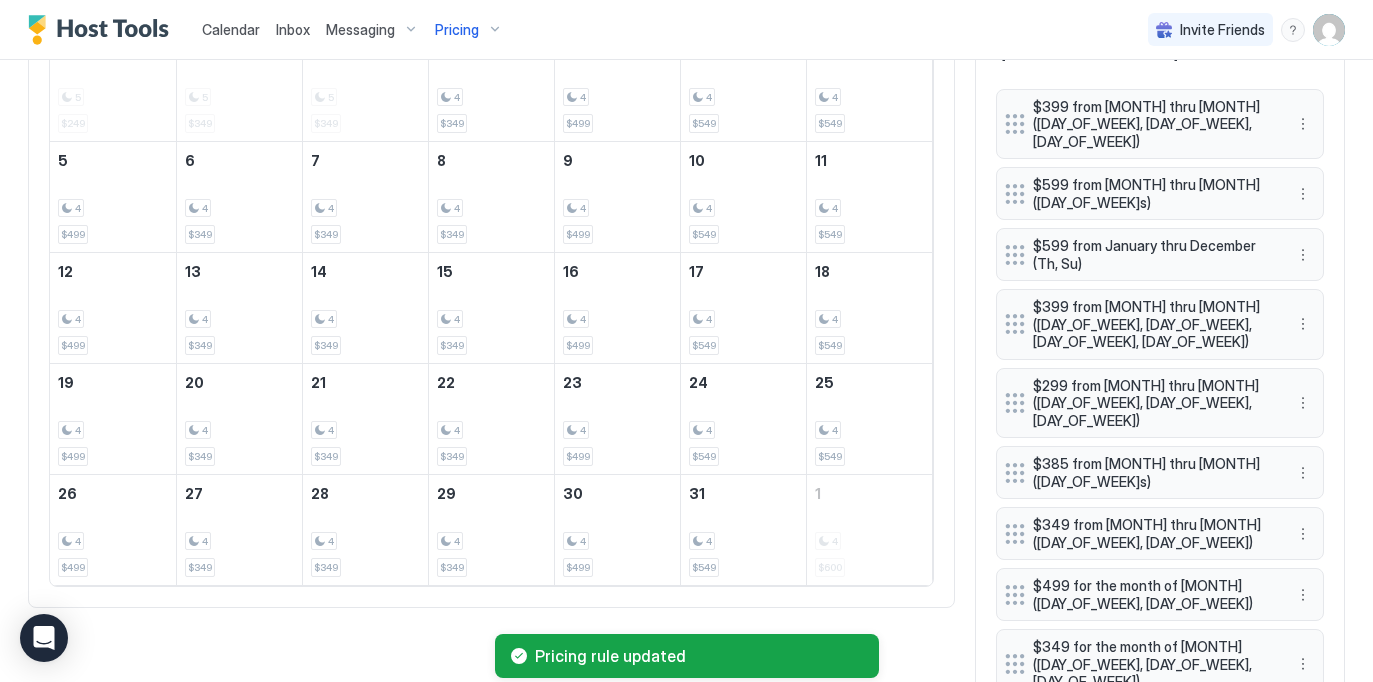 click on "$499 for the month of [MONTH] ([DAY_OF_WEEK], [DAY_OF_WEEK])" at bounding box center (1160, 594) 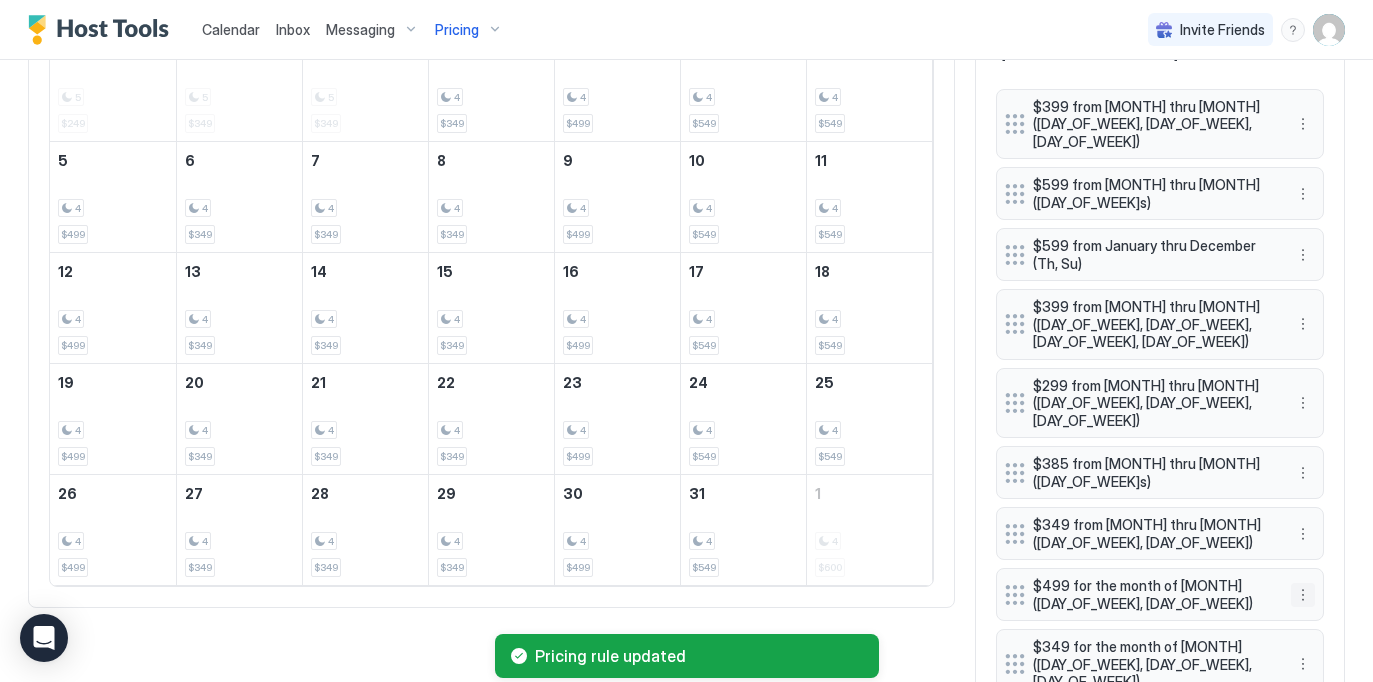 click at bounding box center [1303, 595] 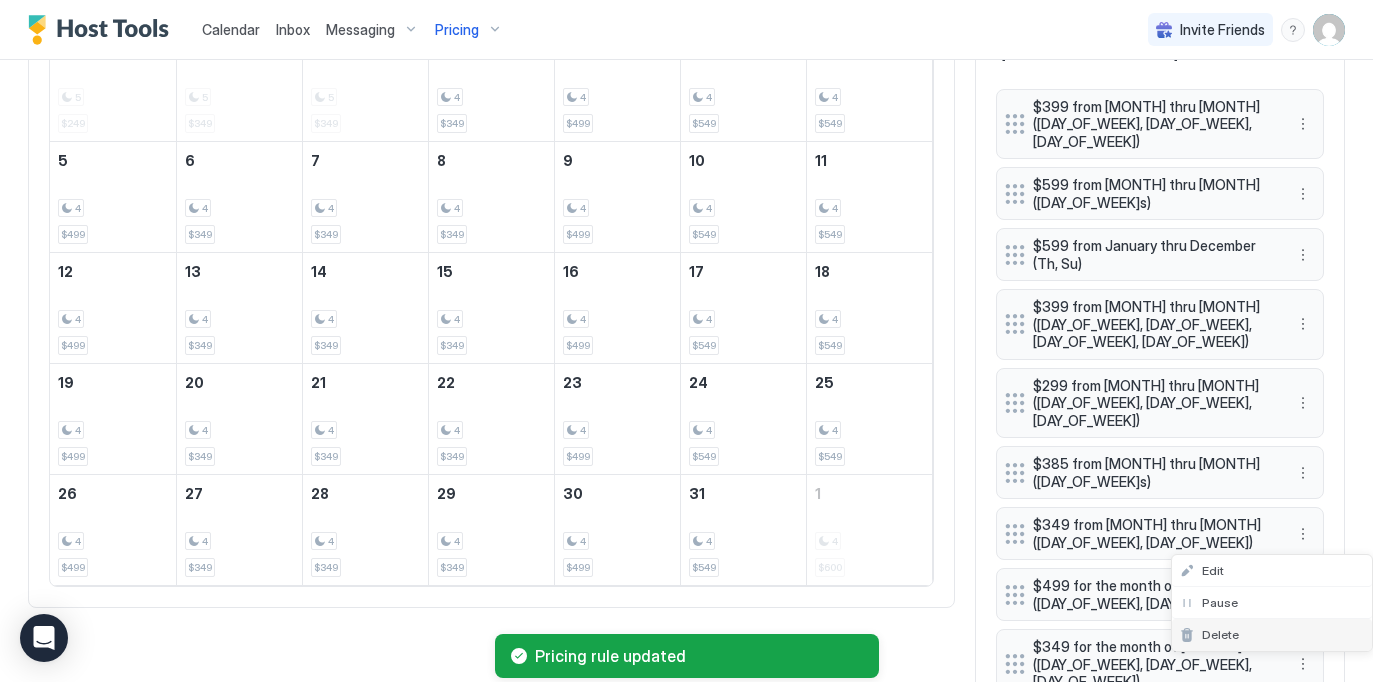 click on "Delete" at bounding box center (1220, 634) 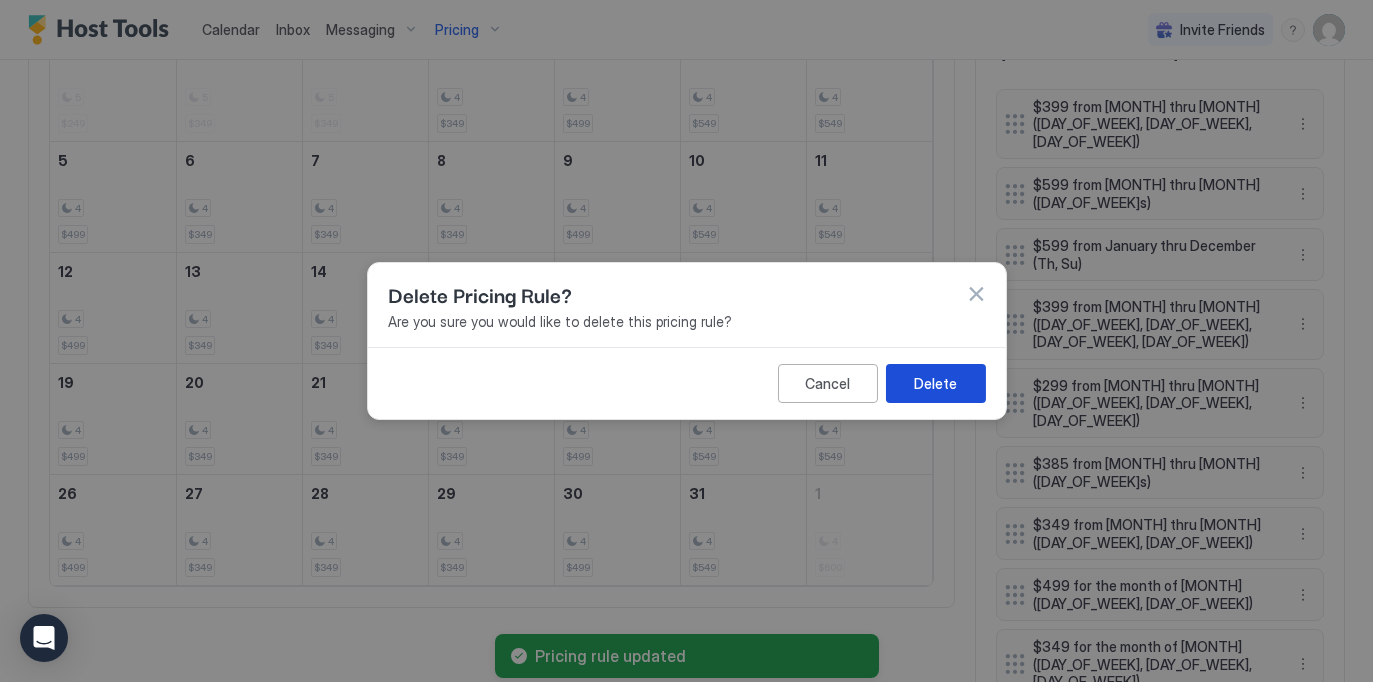 click on "Delete" at bounding box center [935, 383] 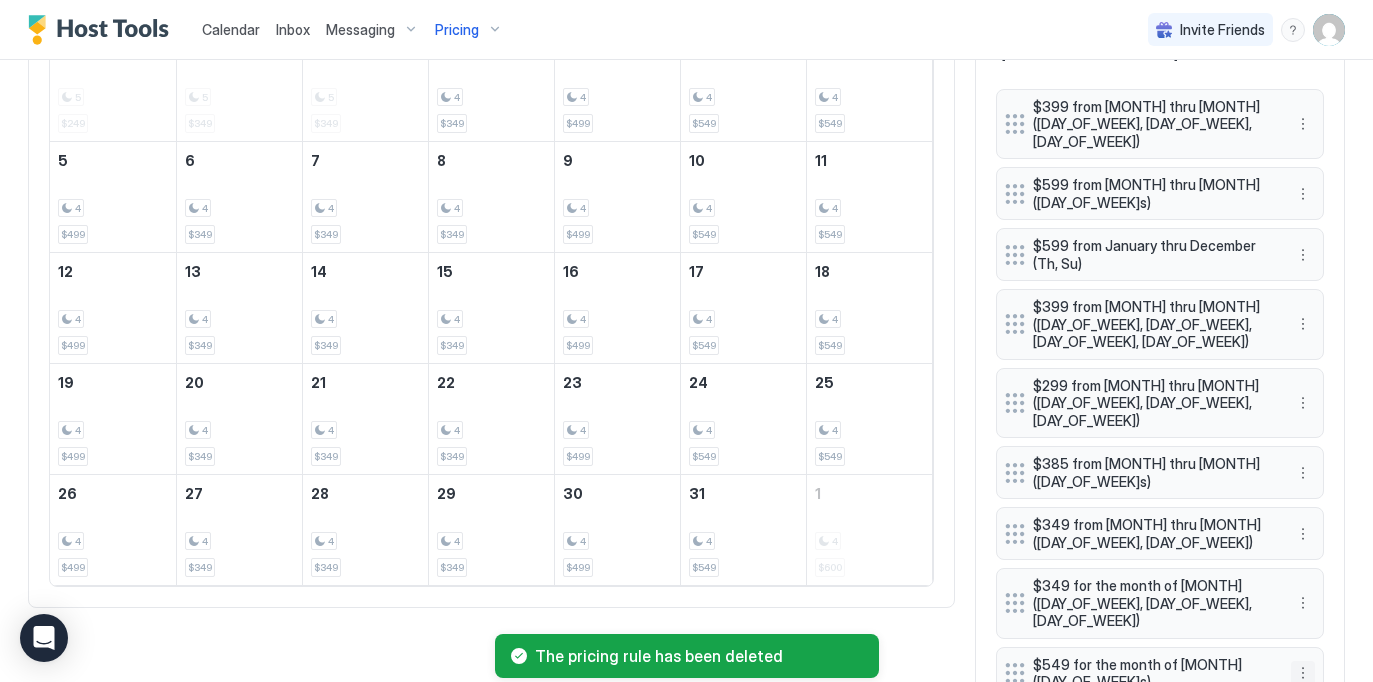 click at bounding box center [1303, 673] 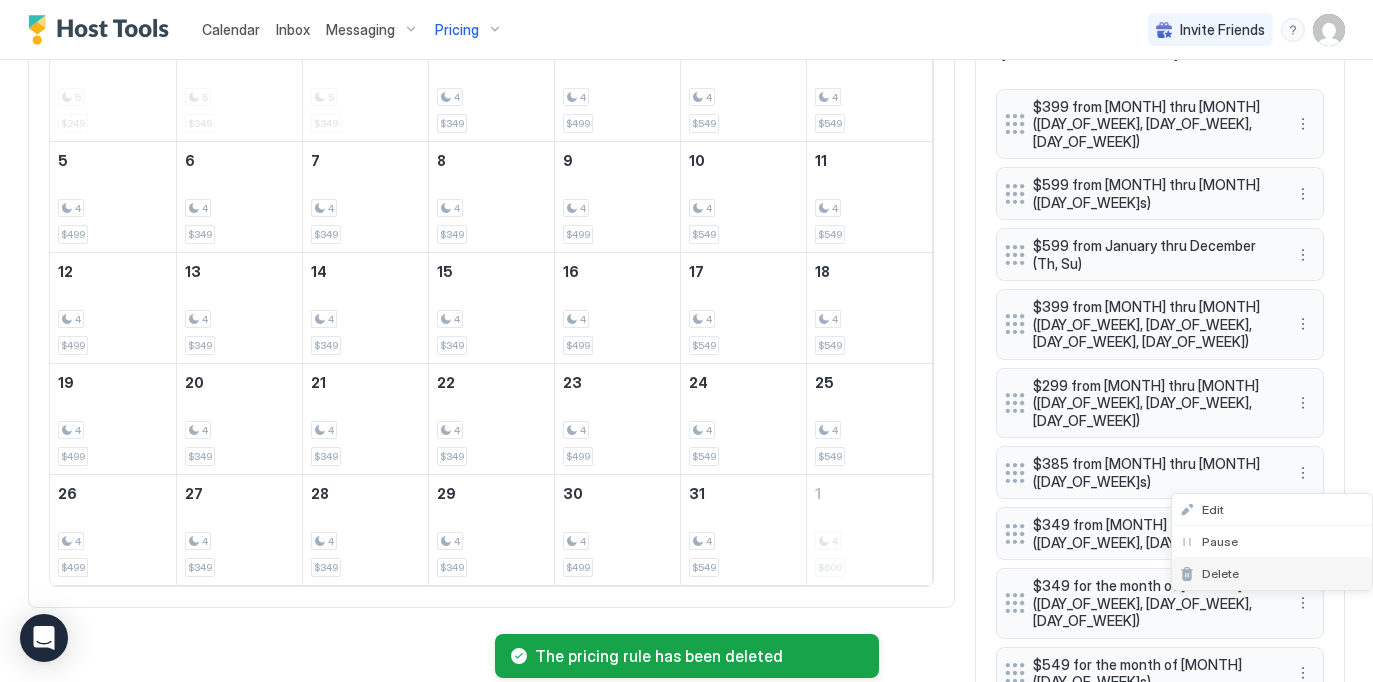 click on "Delete" at bounding box center (1220, 573) 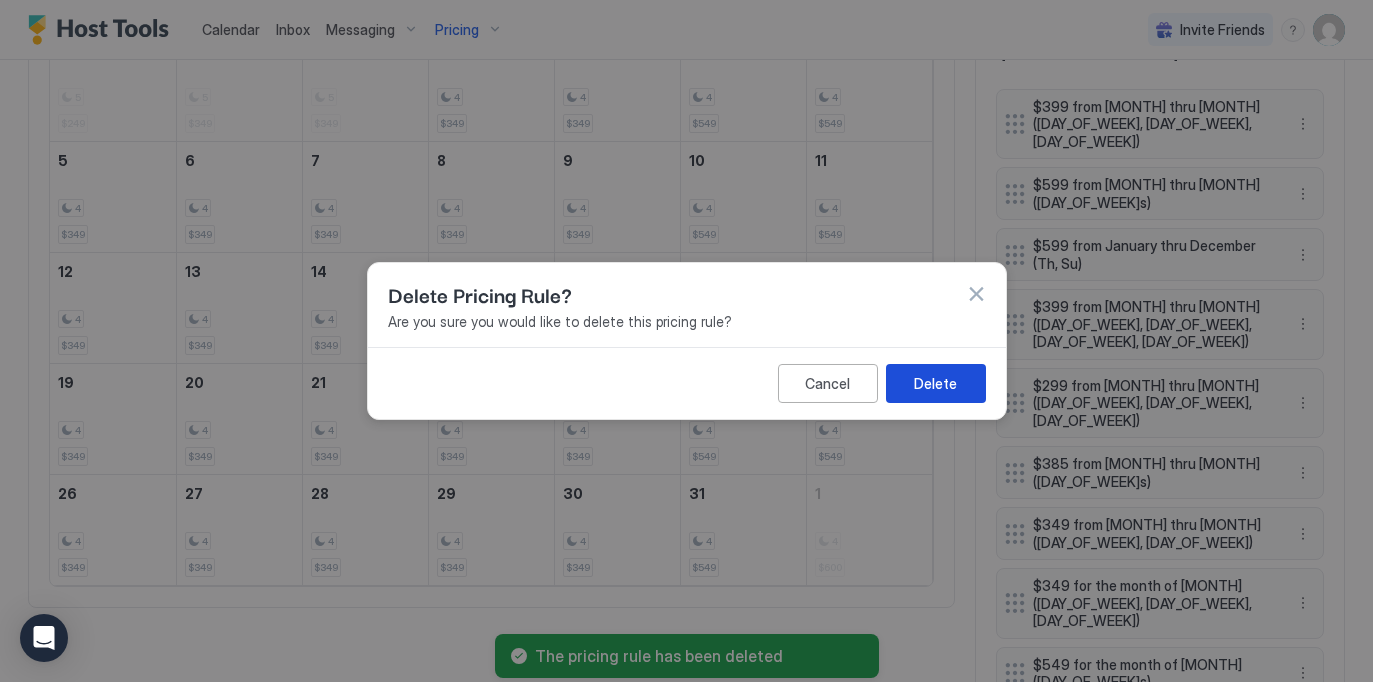 click on "Delete" at bounding box center [935, 383] 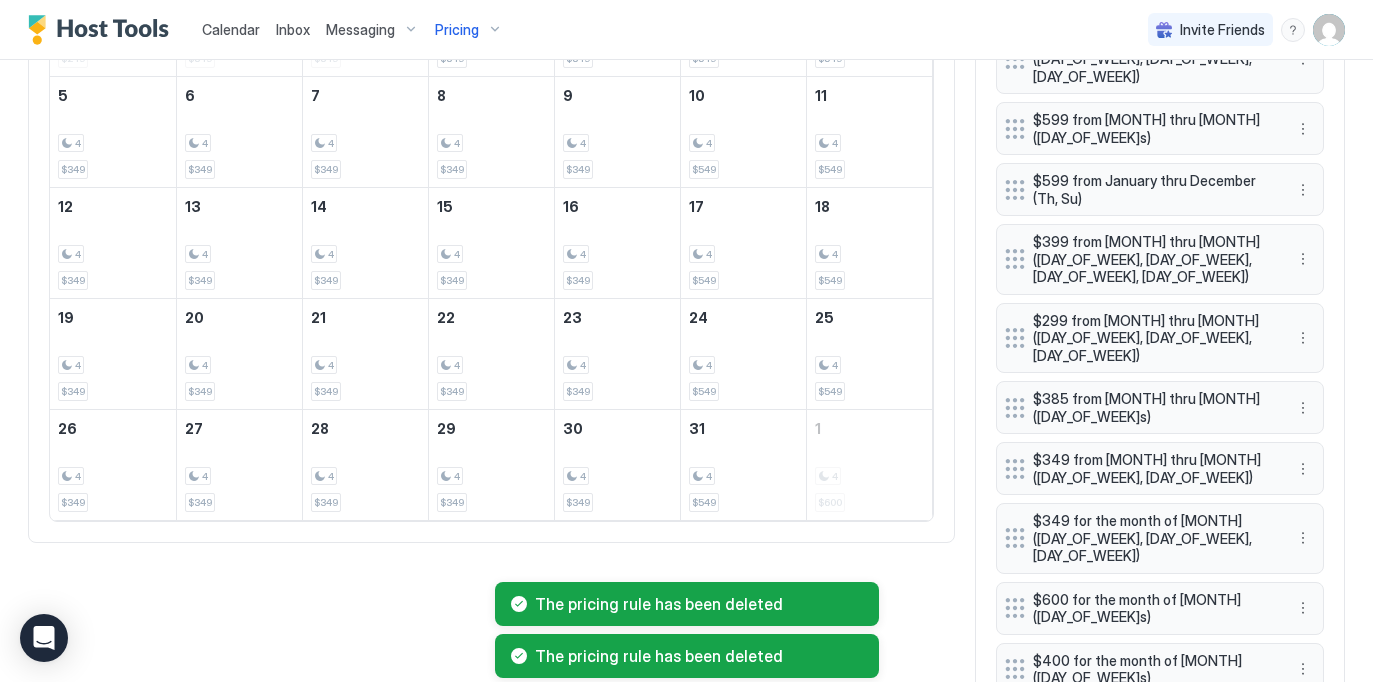 scroll, scrollTop: 810, scrollLeft: 0, axis: vertical 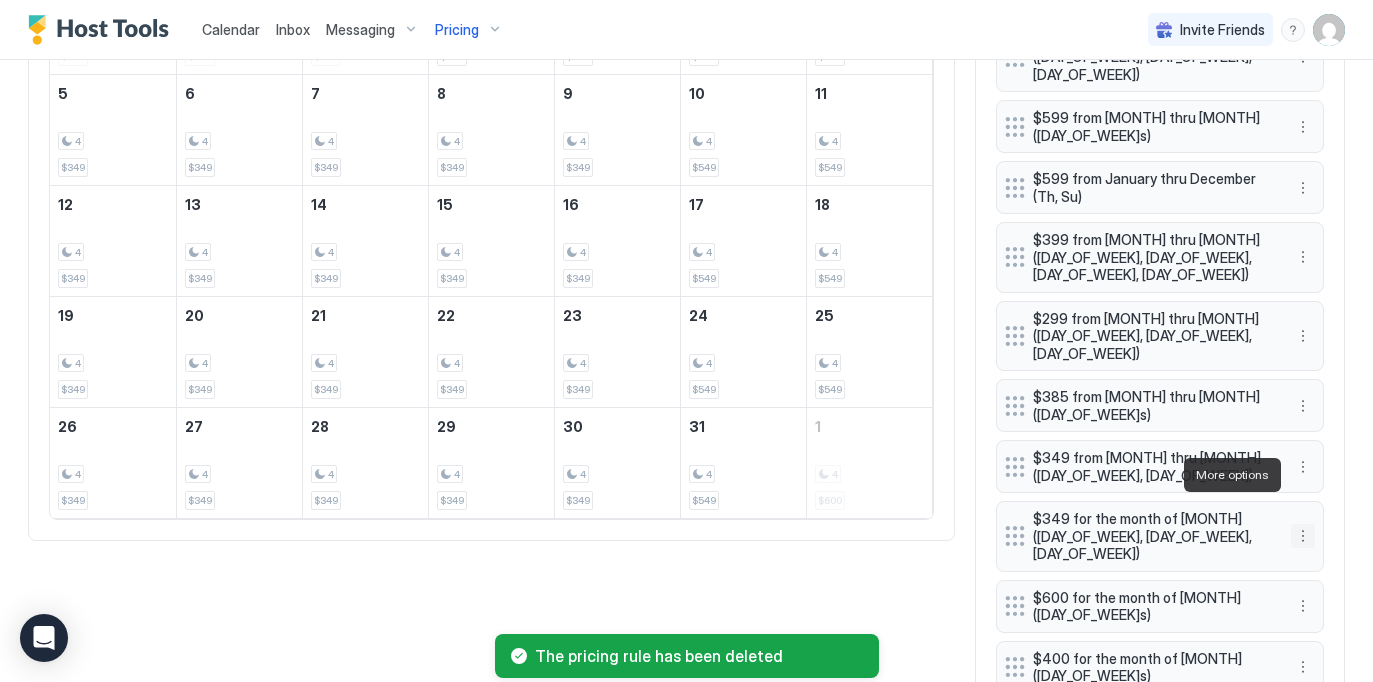 click at bounding box center (1303, 536) 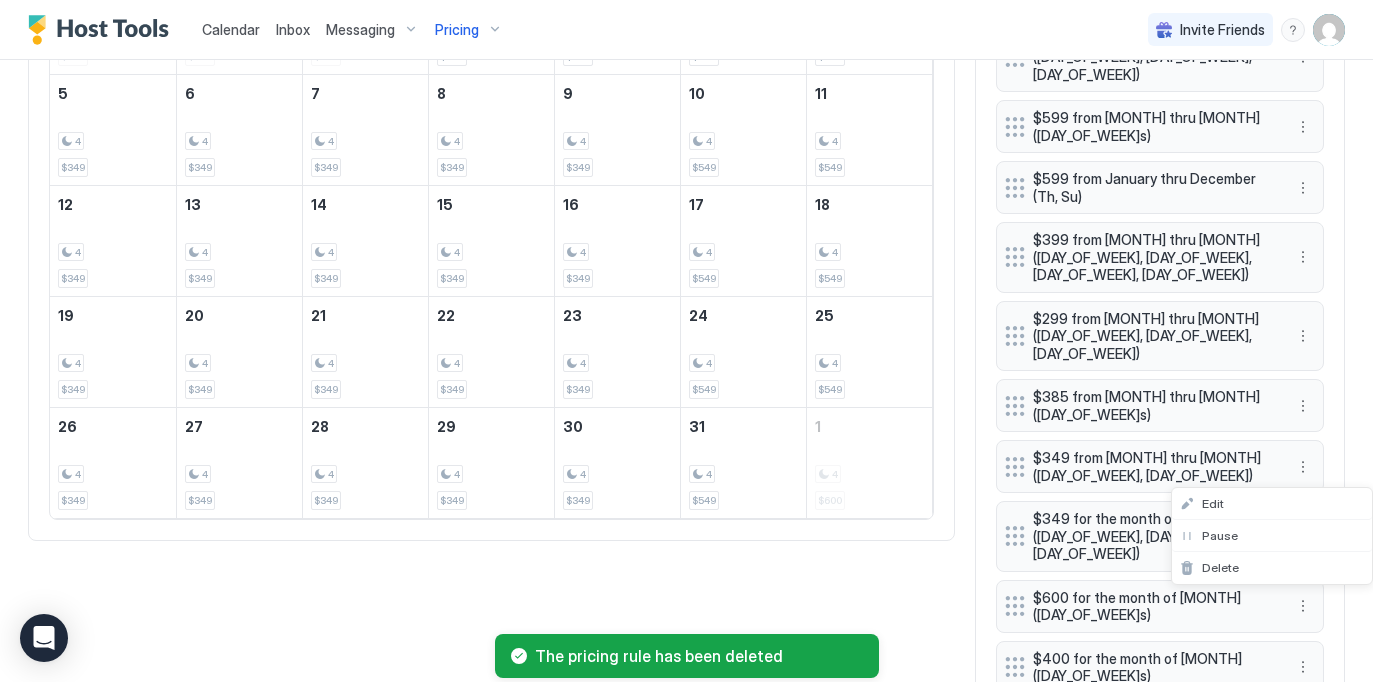 scroll, scrollTop: 878, scrollLeft: 0, axis: vertical 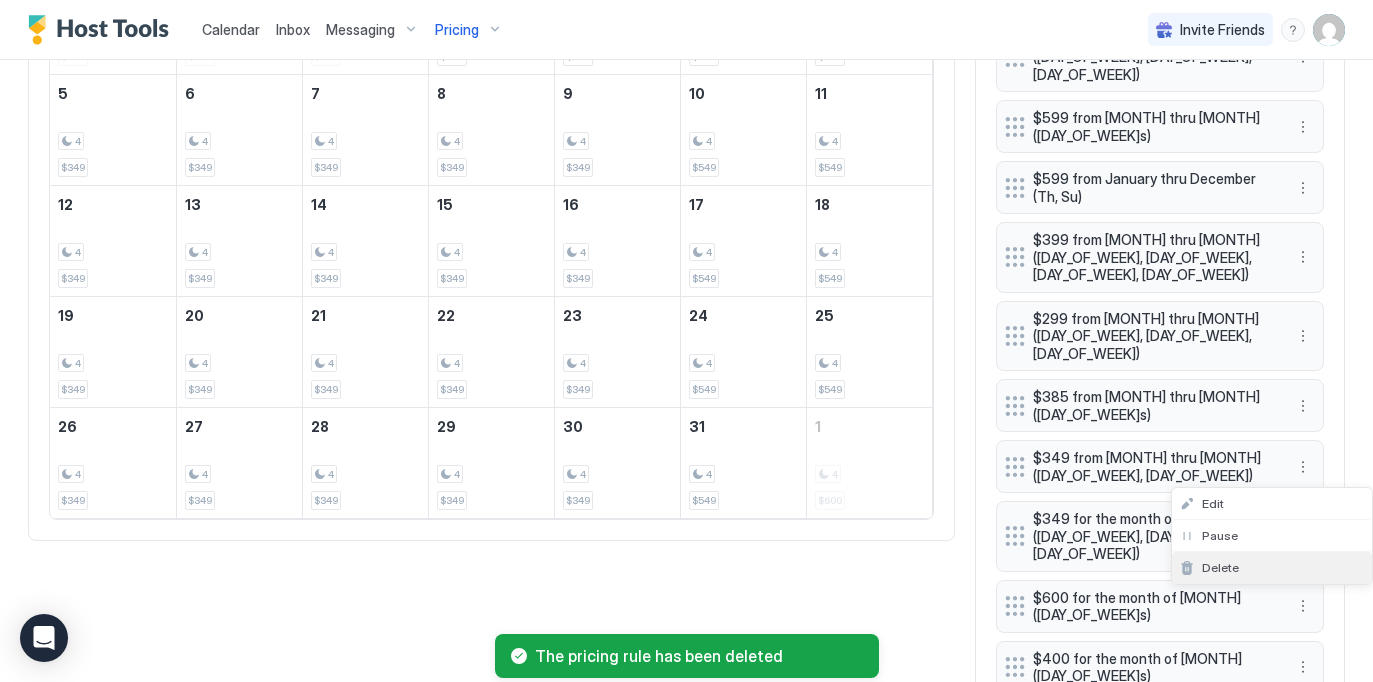 click on "Delete" at bounding box center [1272, 568] 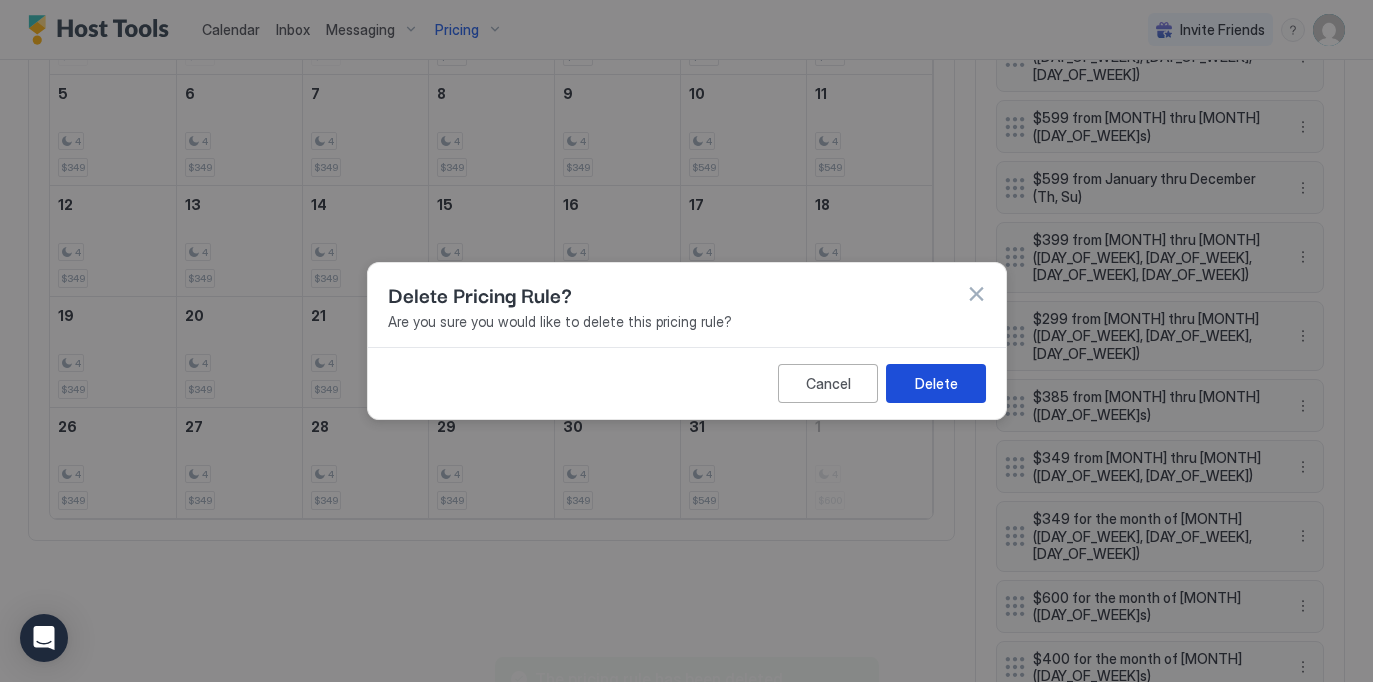 click on "Delete" at bounding box center (936, 383) 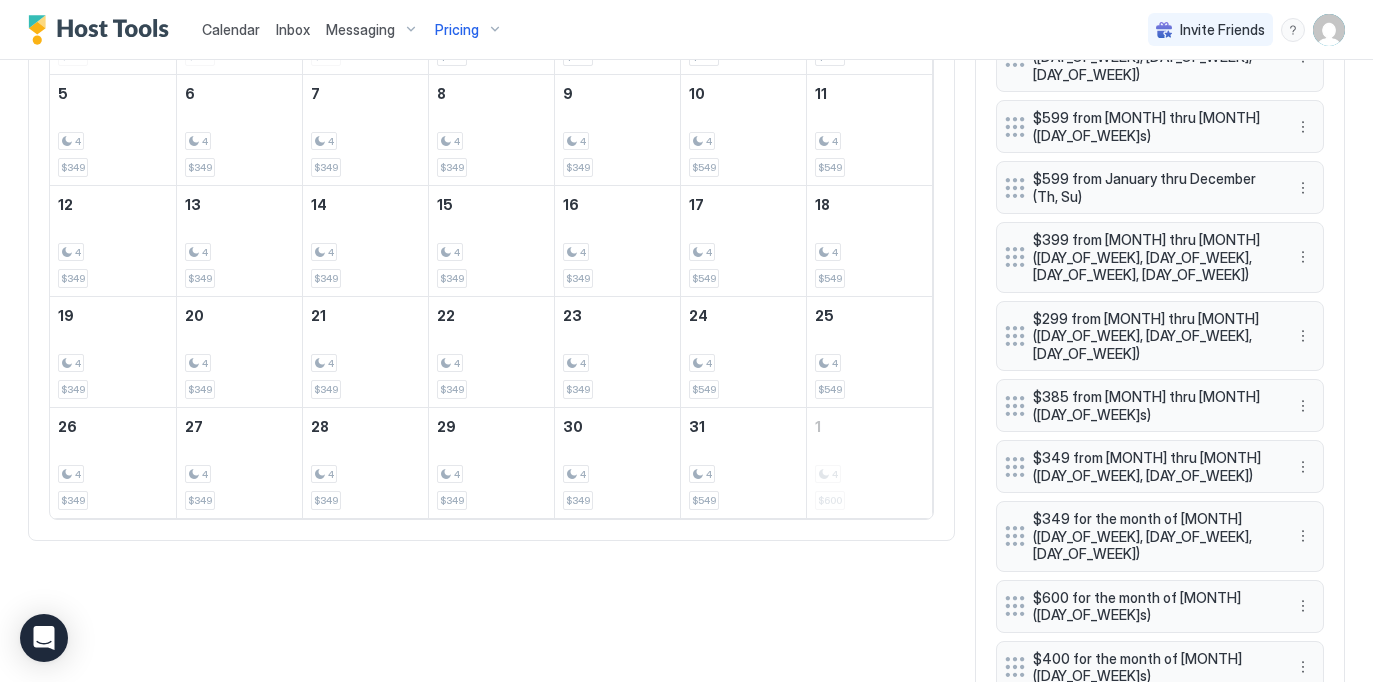 scroll, scrollTop: 810, scrollLeft: 0, axis: vertical 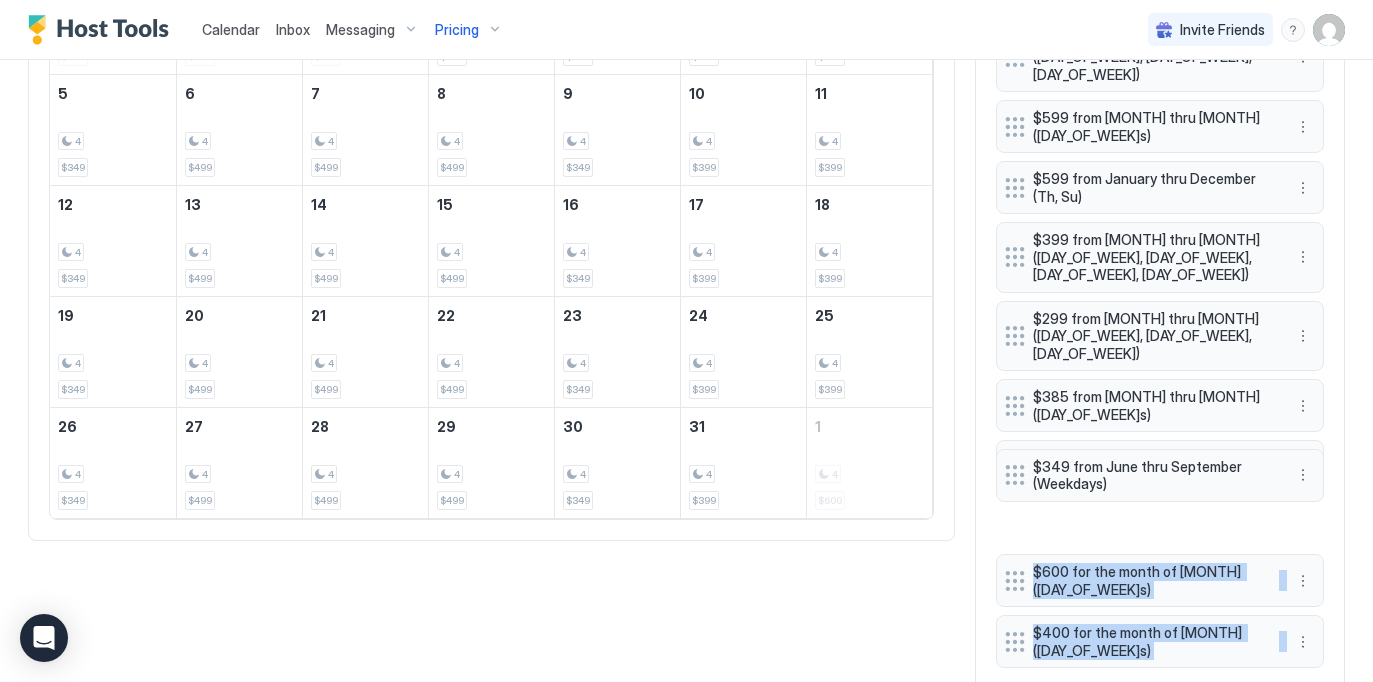 drag, startPoint x: 1011, startPoint y: 597, endPoint x: 1011, endPoint y: 477, distance: 120 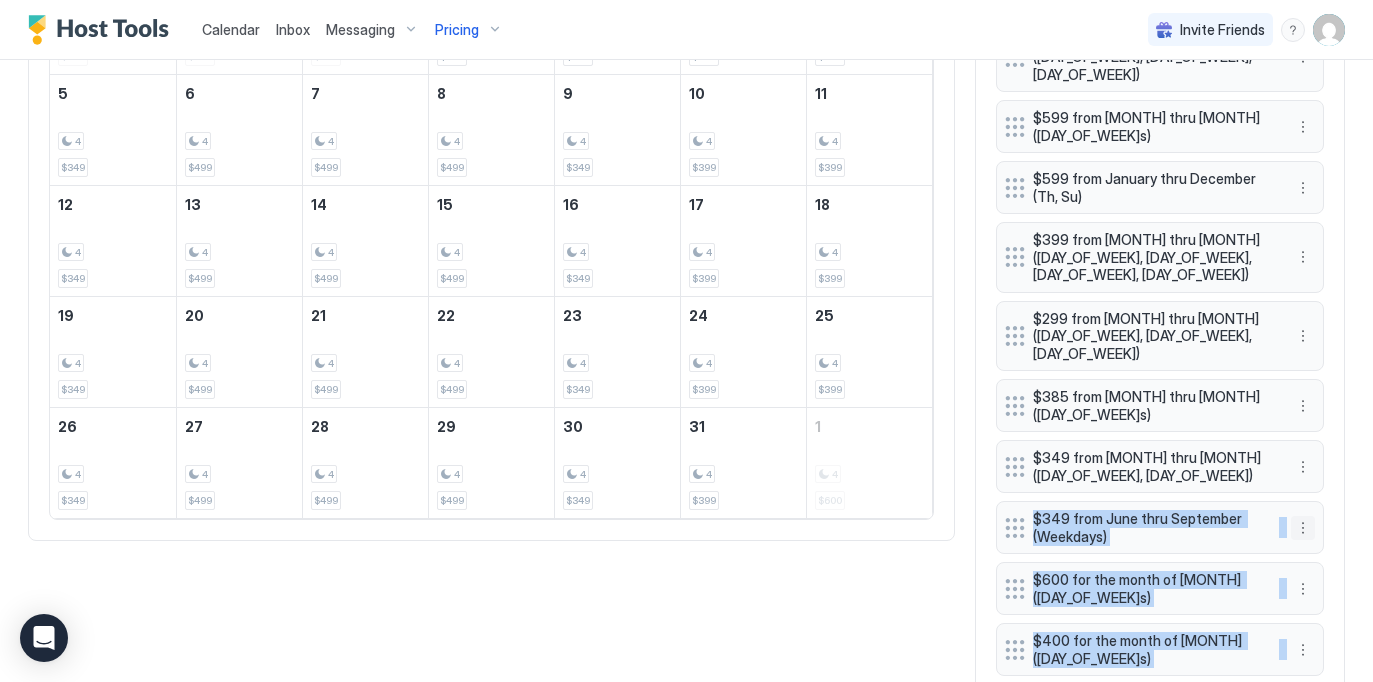 click at bounding box center [1303, 528] 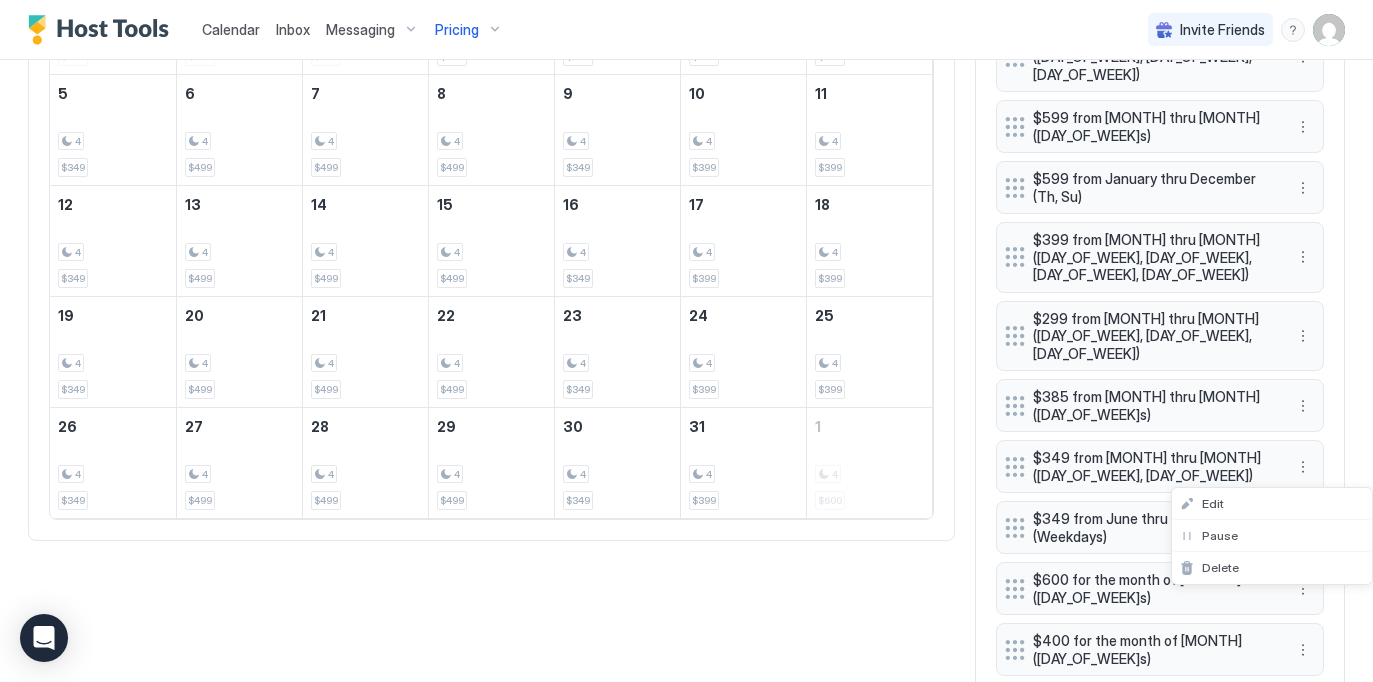 click at bounding box center [686, 341] 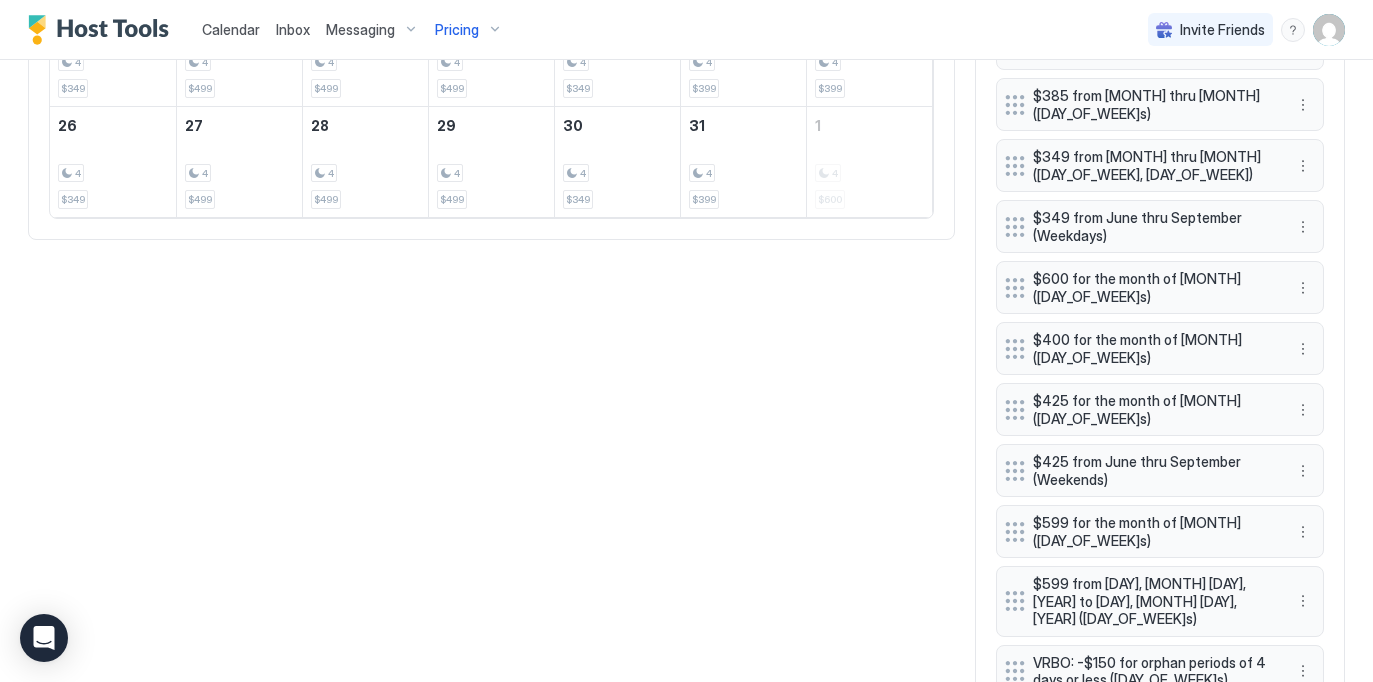 scroll, scrollTop: 1110, scrollLeft: 0, axis: vertical 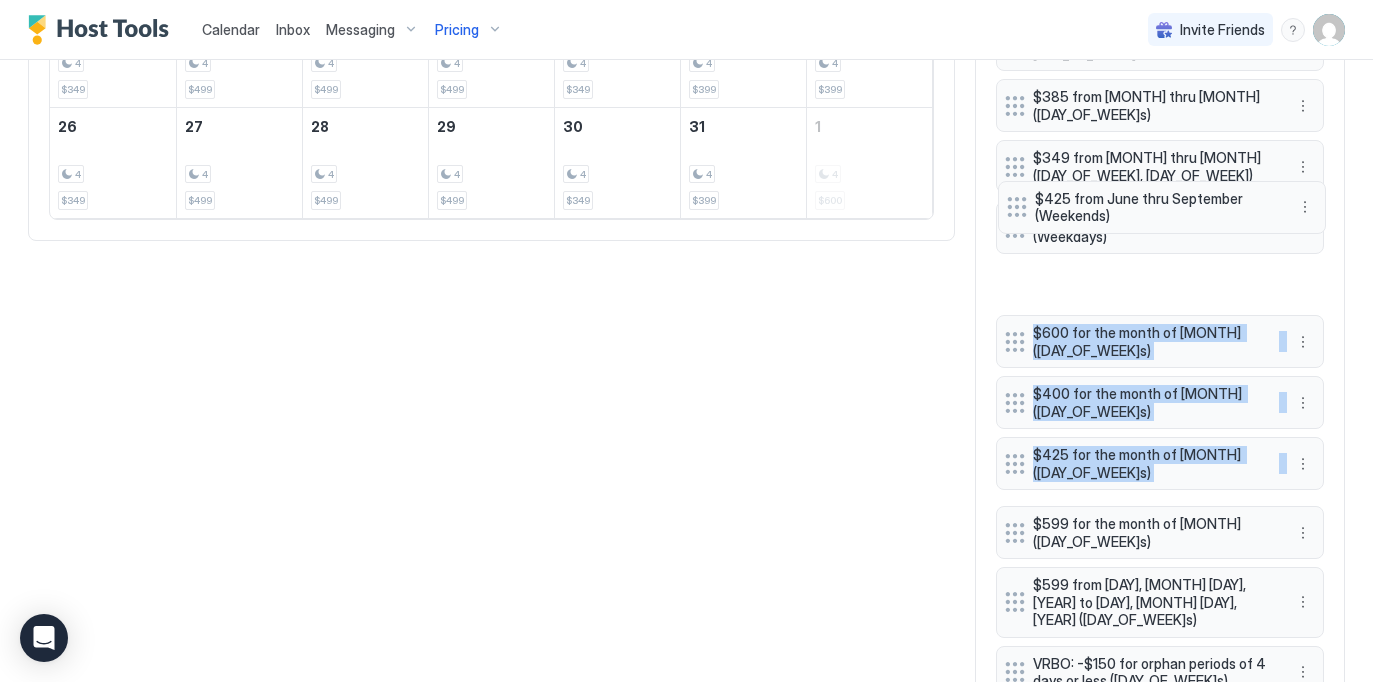 drag, startPoint x: 1006, startPoint y: 421, endPoint x: 1009, endPoint y: 223, distance: 198.02272 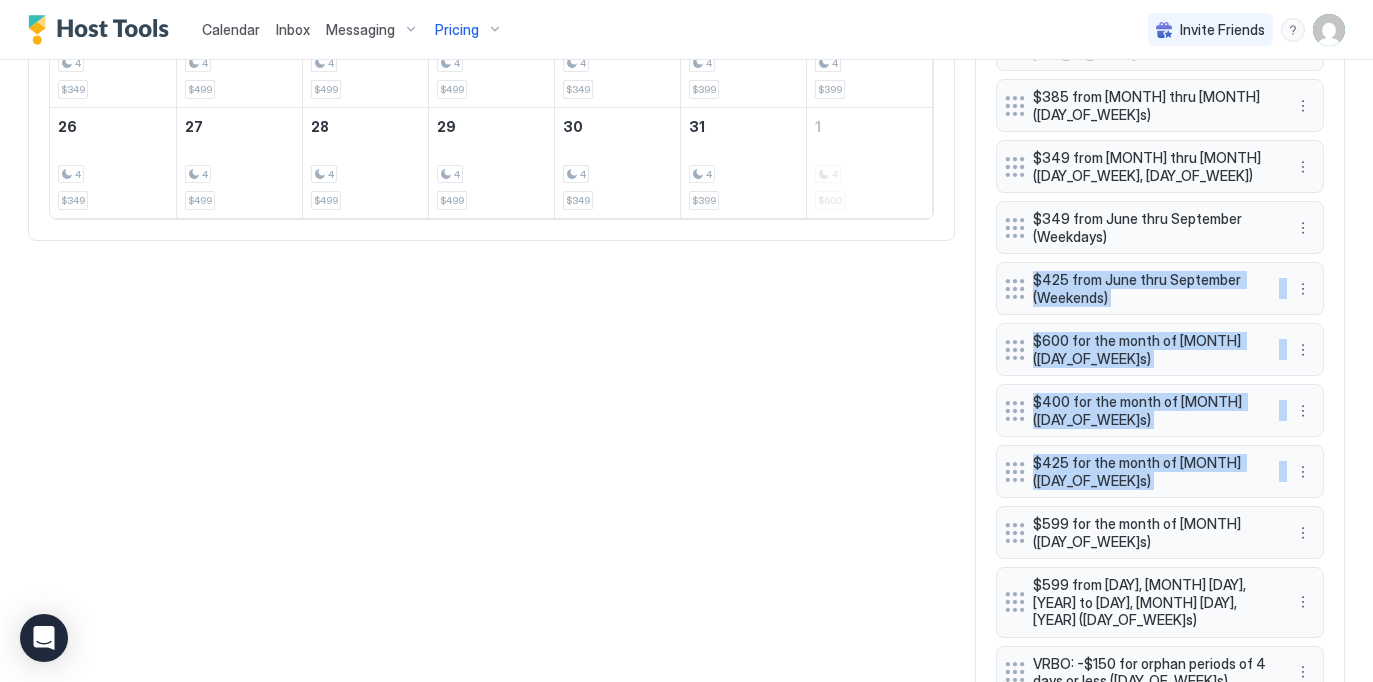 scroll, scrollTop: 927, scrollLeft: 0, axis: vertical 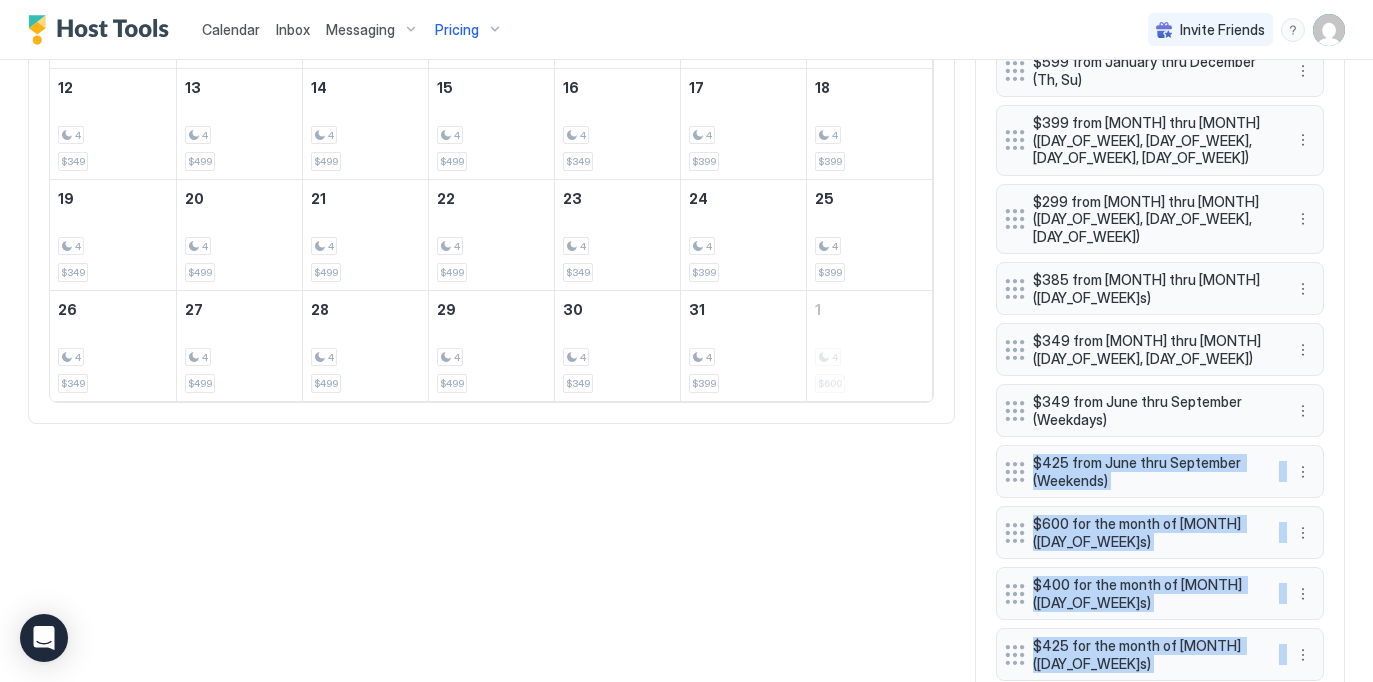 click on "All Airbnb VRBO Today Oct Sunday Monday Tuesday Wednesday Thursday Friday Saturday 28 5 $249 29 5 $349 30 5 $349 1 4 $499 2 4 $349 3 4 $399 4 4 $399 5 4 $349 6 4 $499 7 4 $499 8 4 $499 9 4 $349 10 4 $399 11 4 $399 12 4 $349 13 4 $499 14 4 $499 15 4 $499 16 4 $349 17 4 $399 18 4 $399 19 4 $349 20 4 $499 21 4 $499 22 4 $499 23 4 $349 24 4 $399 25 4 $399 26 4 $349 27 4 $499 28 4 $499 29 4 $499 30 4 $349 31 4 $399 1 4 $600 Pricing Rules Add Rule Base Price   $499 Minimum Price   $75 $399 from January thru December (Mo, Tu, We)   $599 from January thru December (Weekends)   $599 from January thru December (Th, Su)   $399 from May thru August (Th, Fr, Sa, Su)   $299 from May thru August (Mo, Tu, We)   $385 from September thru October (Weekends)   $349 from September thru October (Th, Su)   $349 from June thru September (Weekdays)   $425 from June thru September (Weekends)   $600 for the month of November (Weekends)   $400 for the month of November (Weekdays)   $425 for the month of May (Weekdays)" at bounding box center (686, 656) 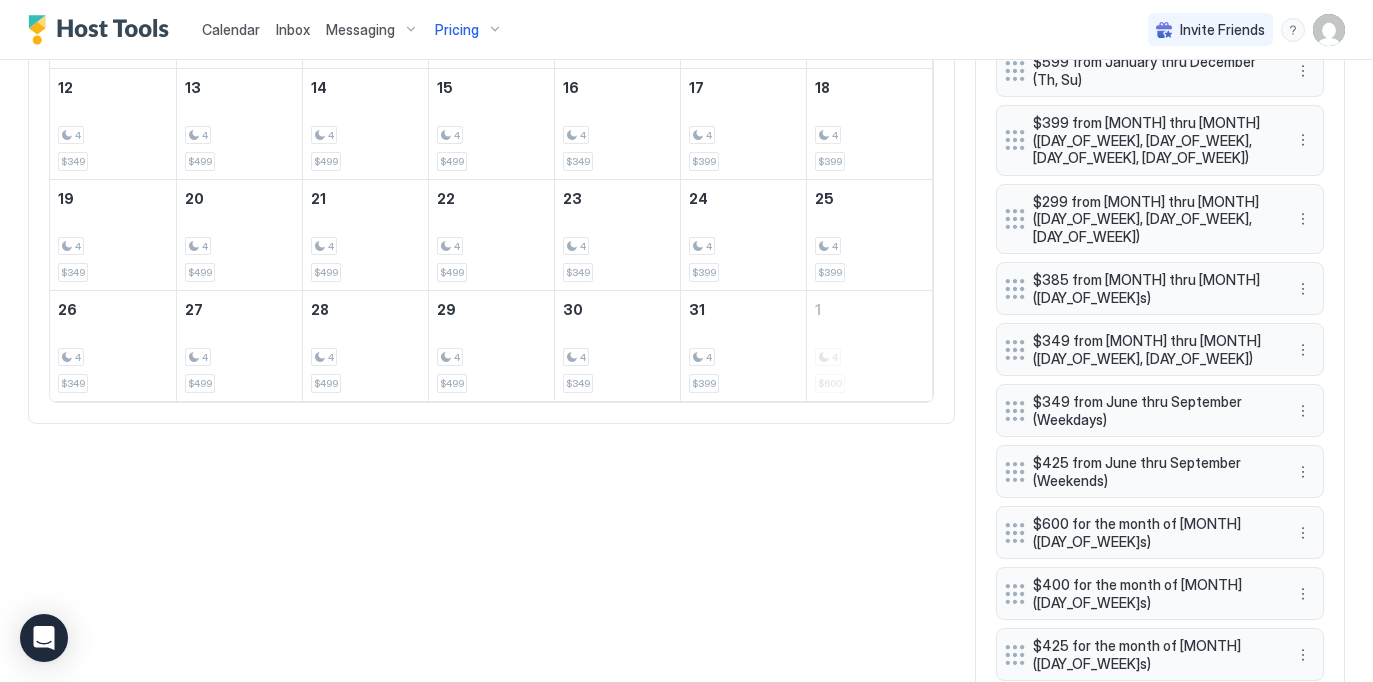 scroll, scrollTop: 1641, scrollLeft: 0, axis: vertical 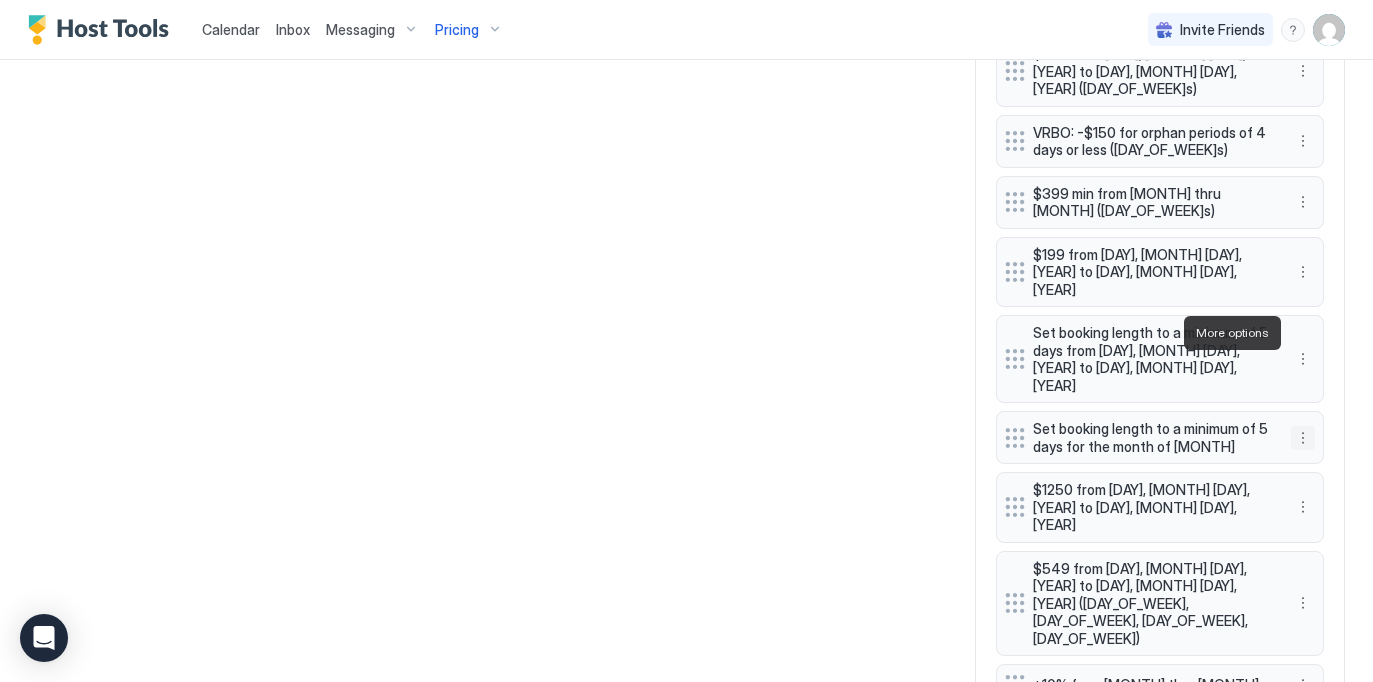 click at bounding box center (1303, 438) 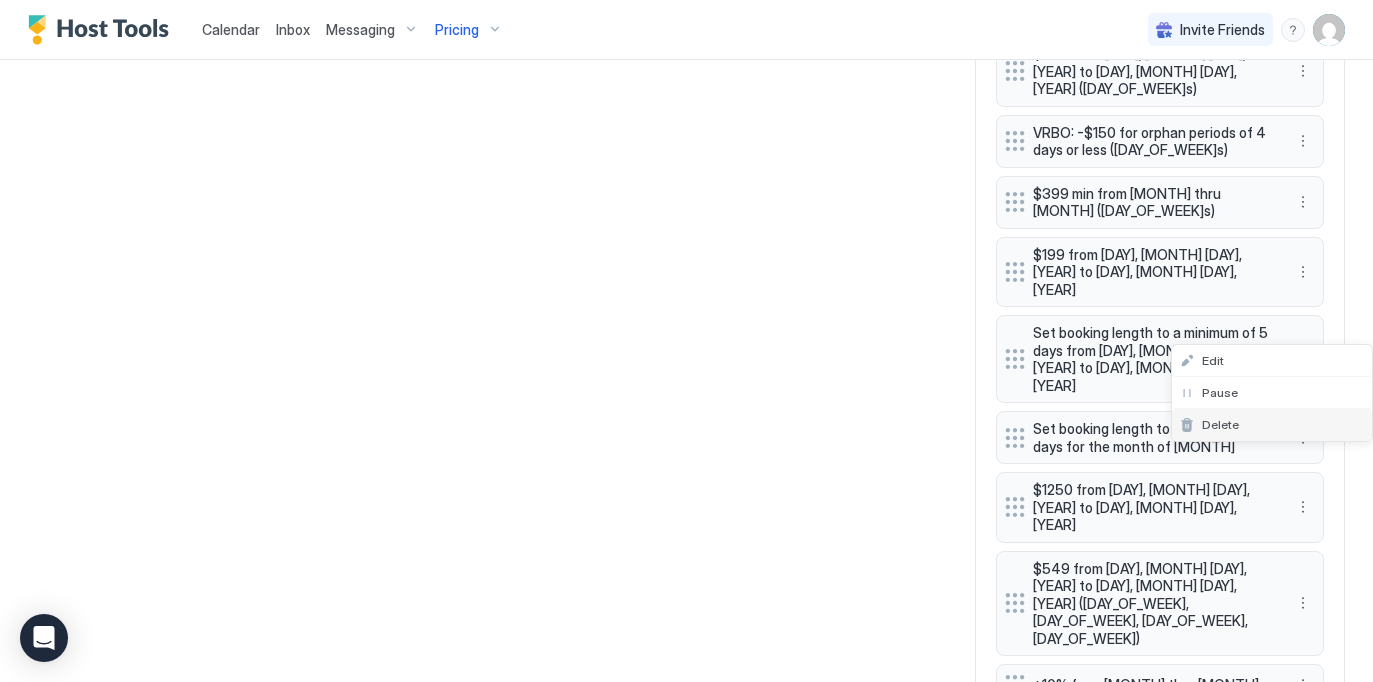 click on "Delete" at bounding box center (1272, 425) 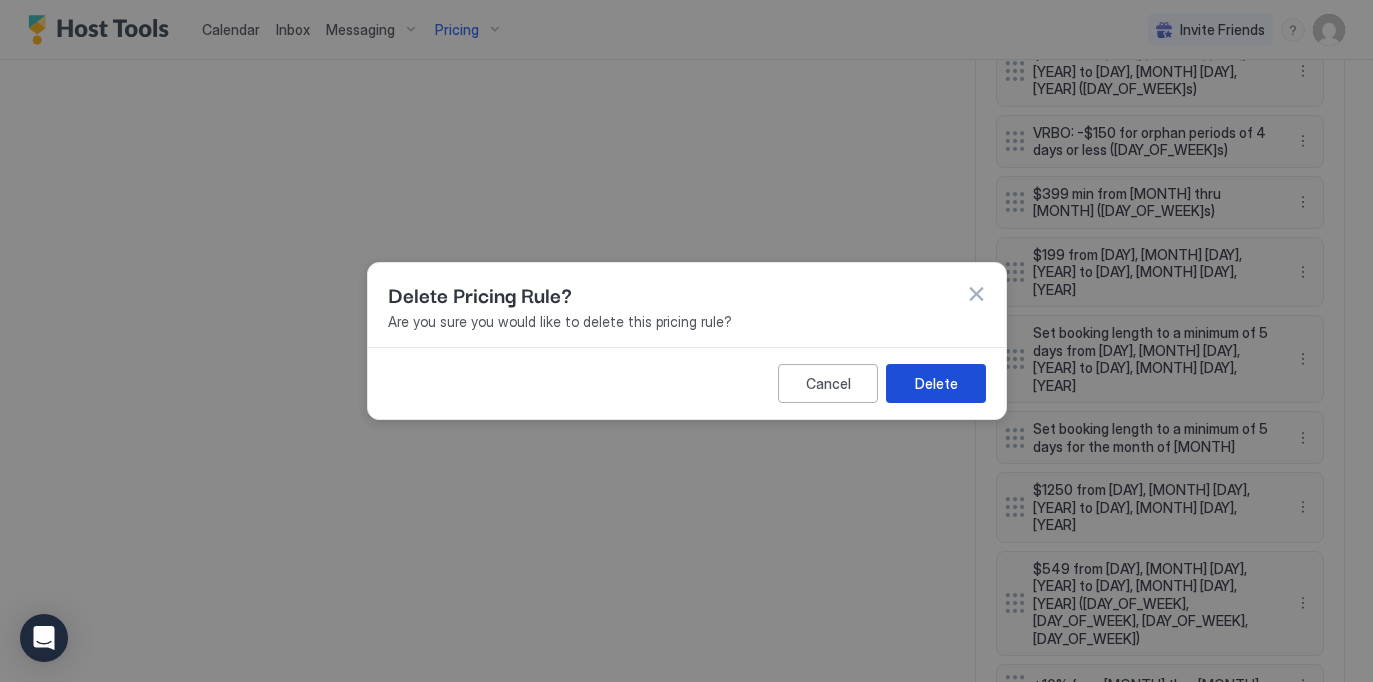 click on "Delete" at bounding box center [936, 383] 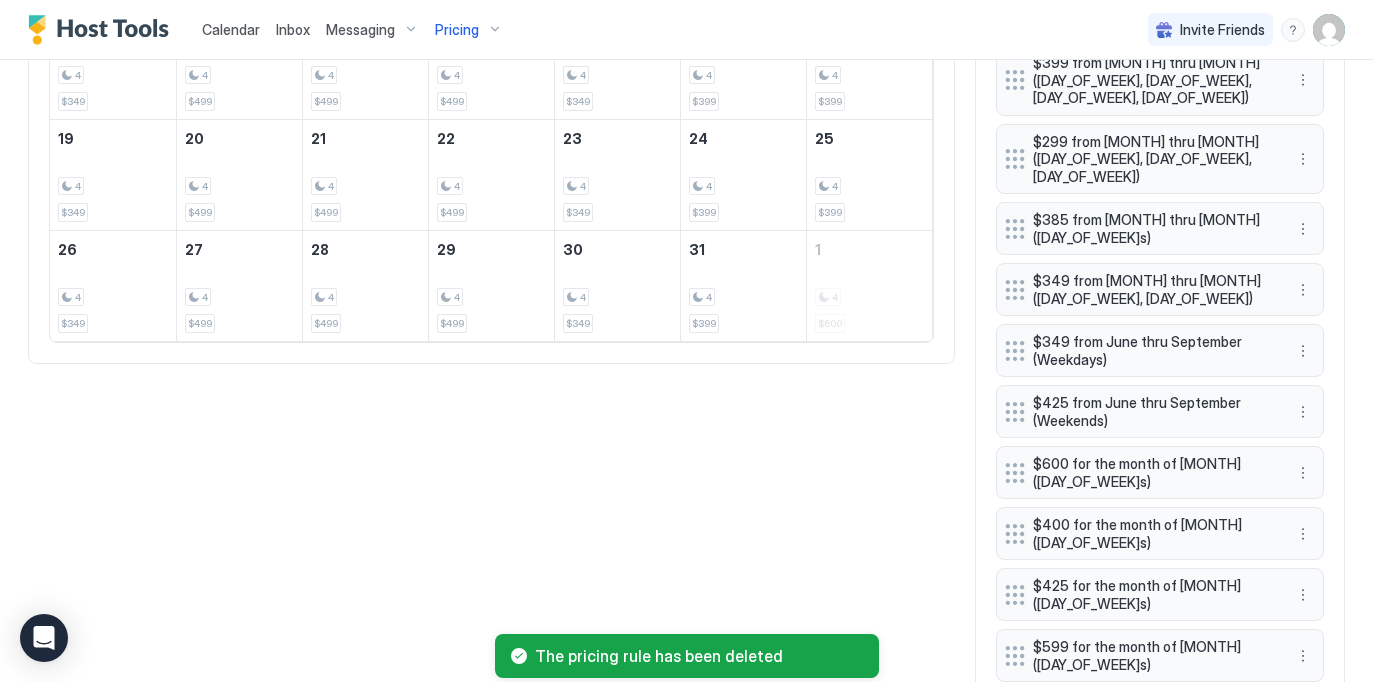 scroll, scrollTop: 988, scrollLeft: 0, axis: vertical 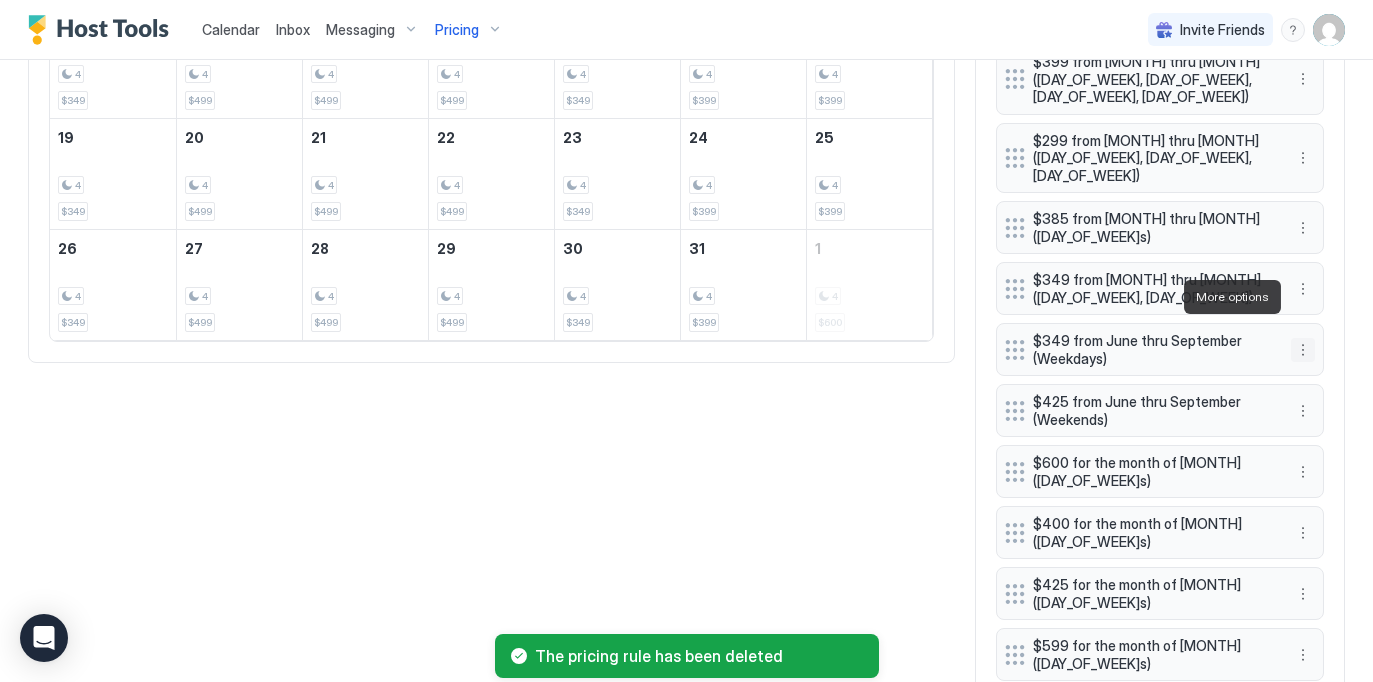 click at bounding box center [1303, 350] 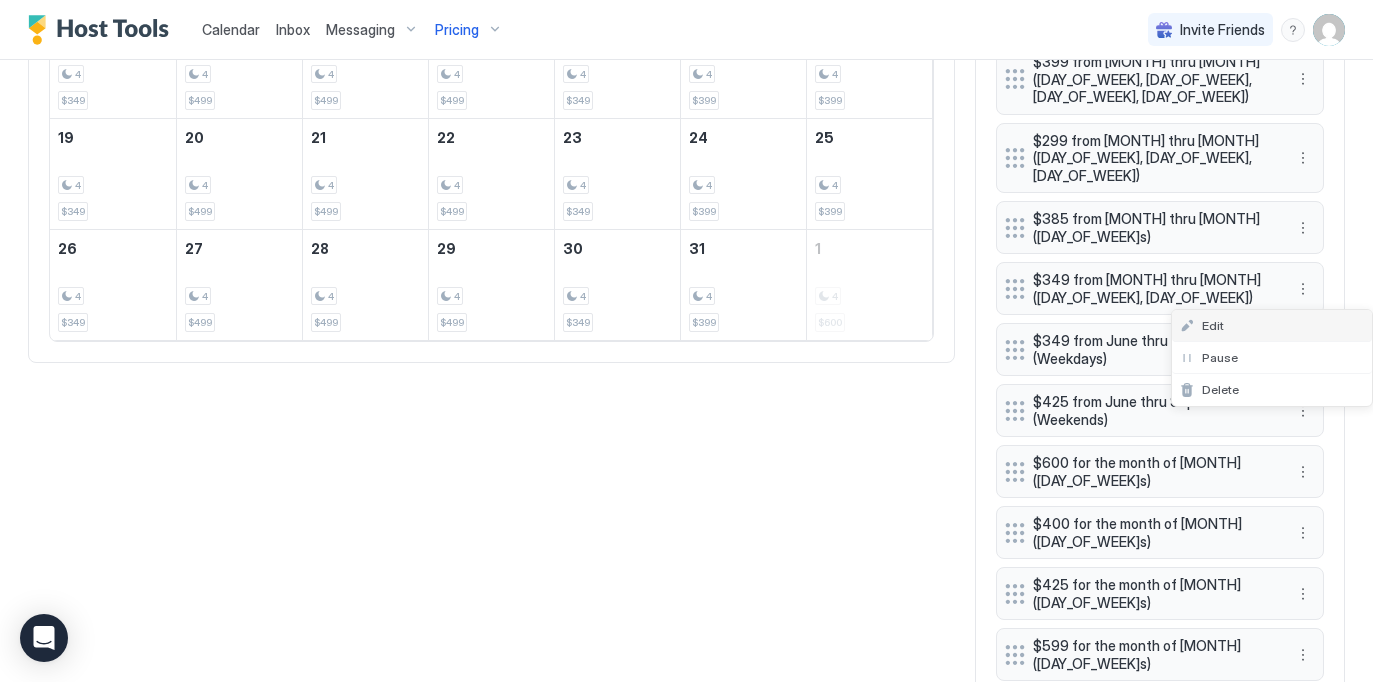 click on "Edit" at bounding box center (1213, 325) 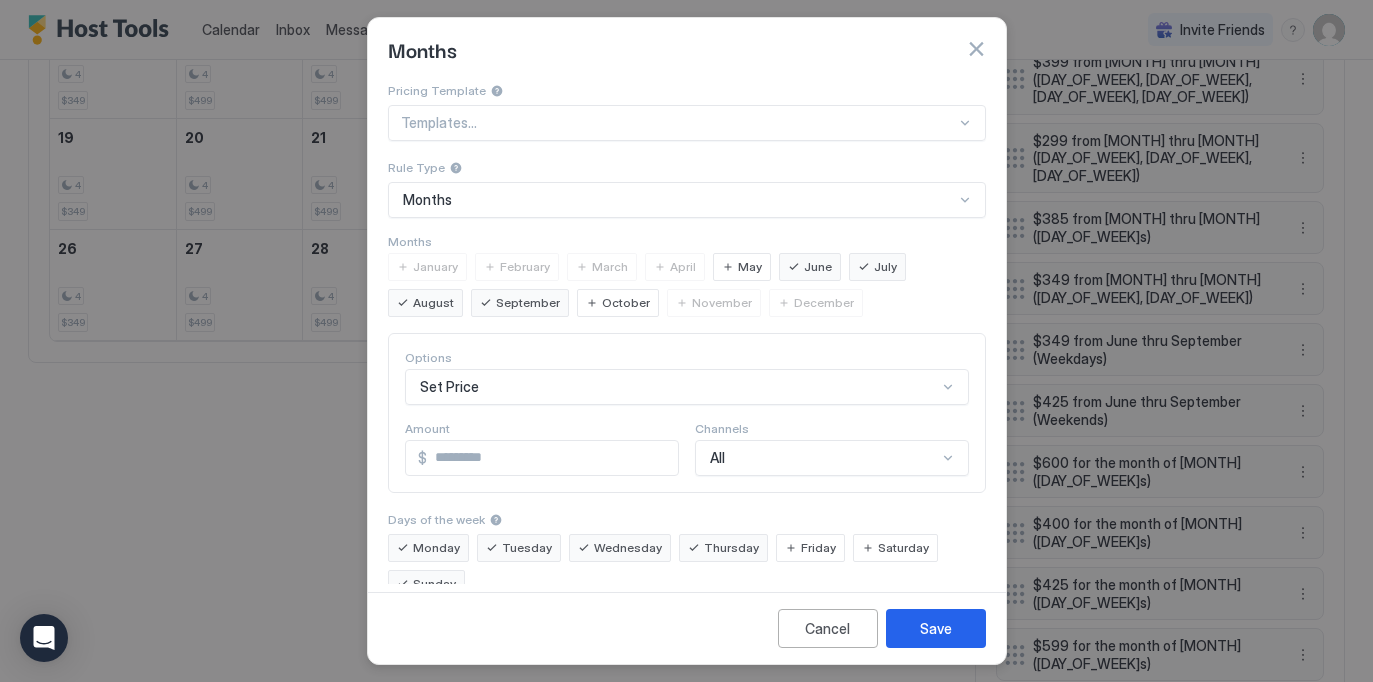 click on "September" at bounding box center (528, 303) 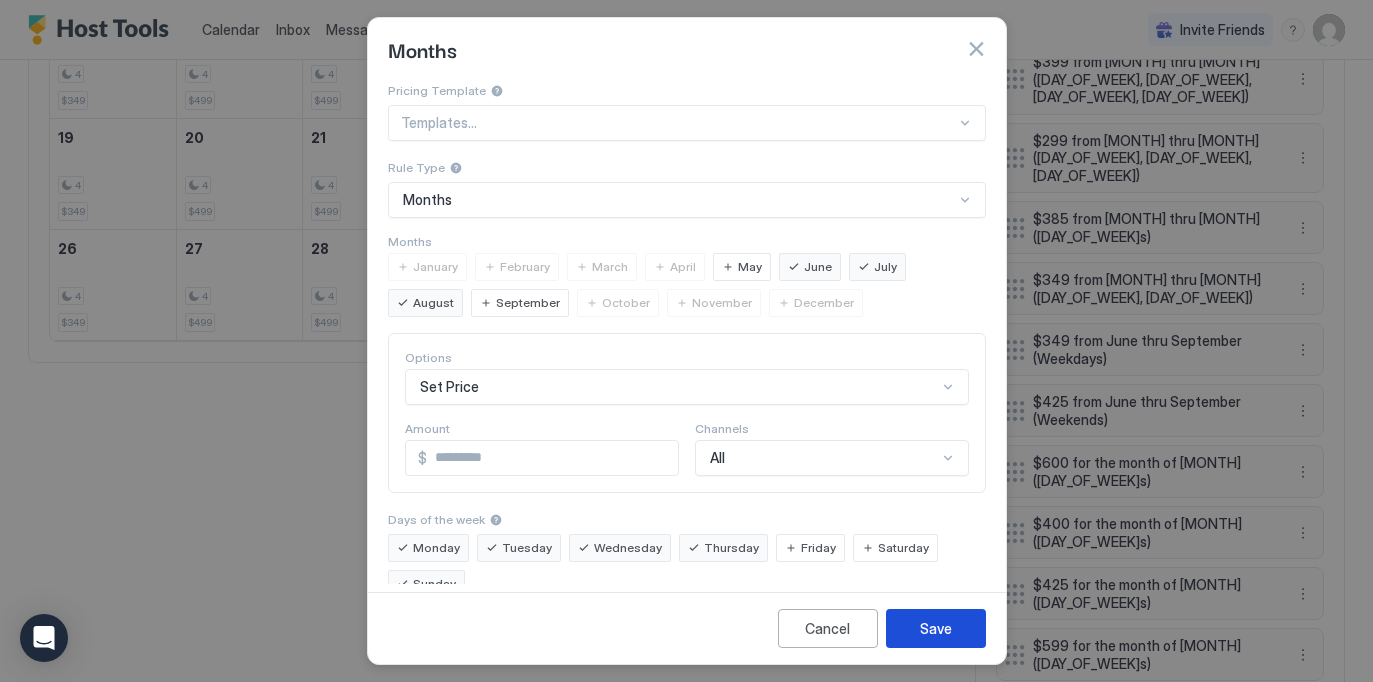 click on "Save" at bounding box center (936, 628) 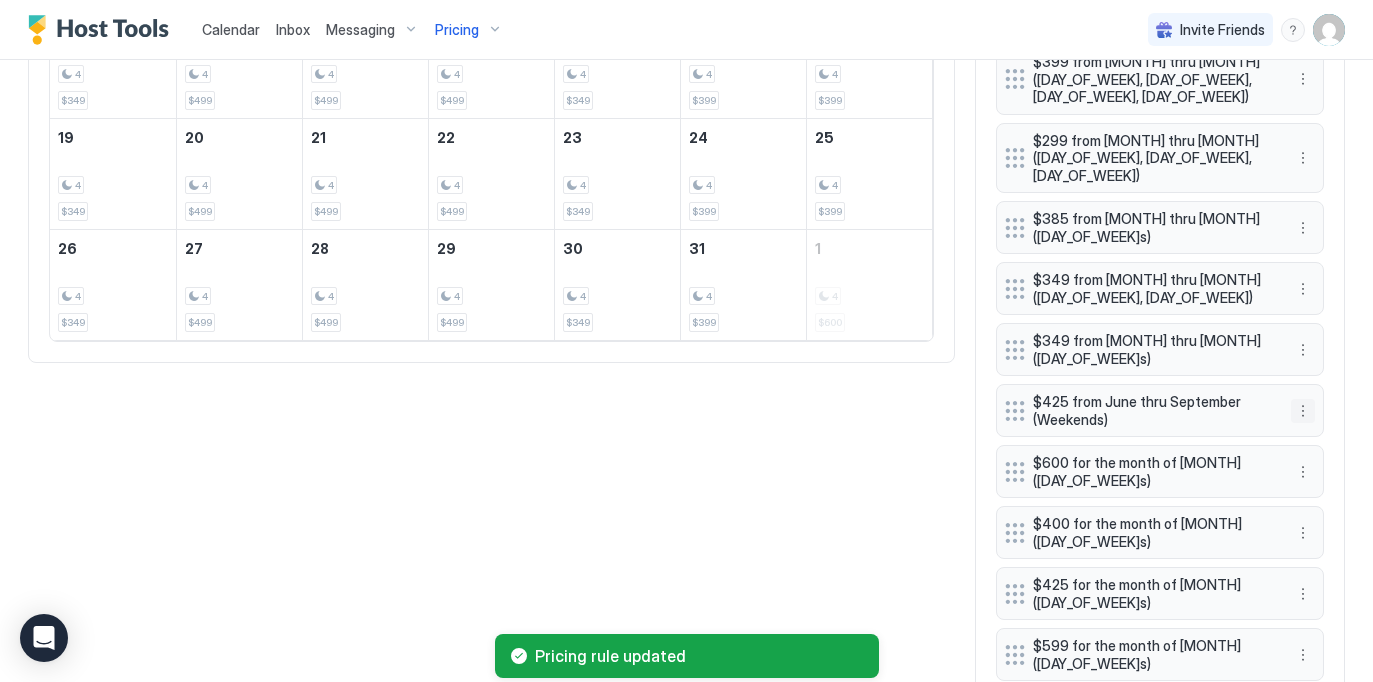 click at bounding box center [1303, 411] 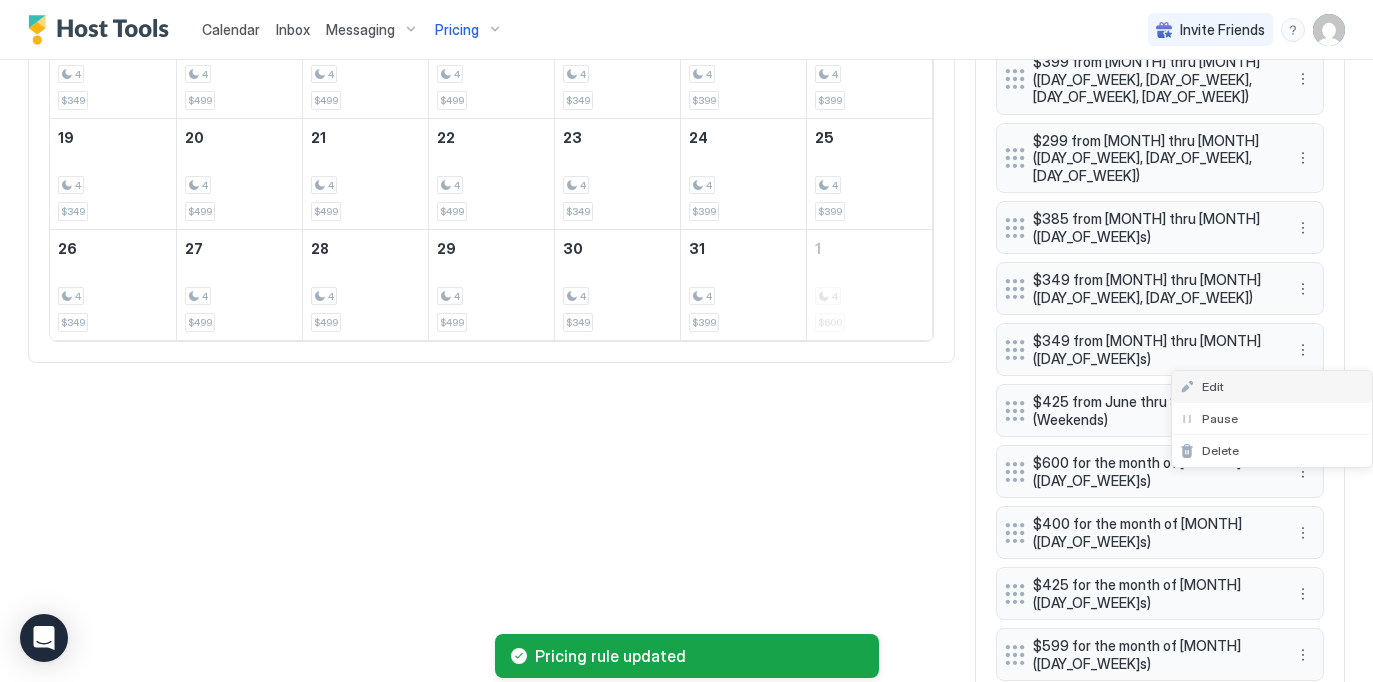 click on "Edit" at bounding box center [1213, 386] 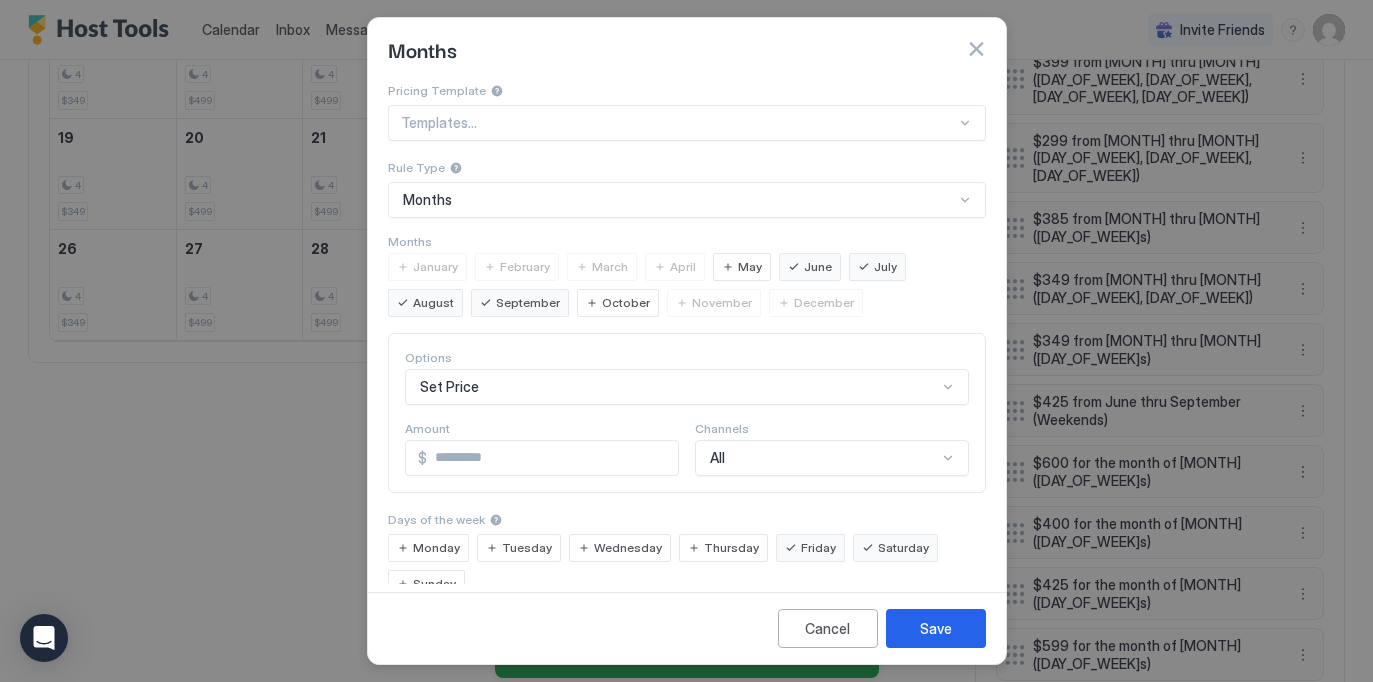 click on "September" at bounding box center [528, 303] 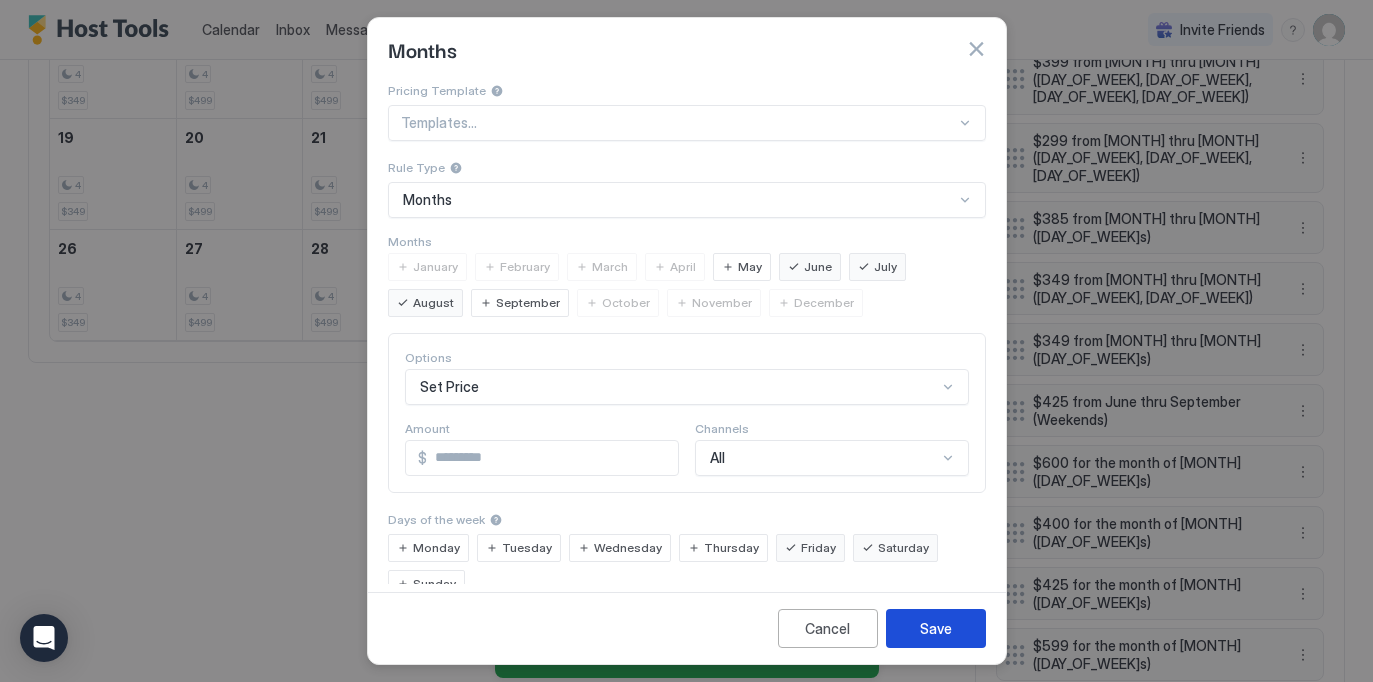 click on "Save" at bounding box center [936, 628] 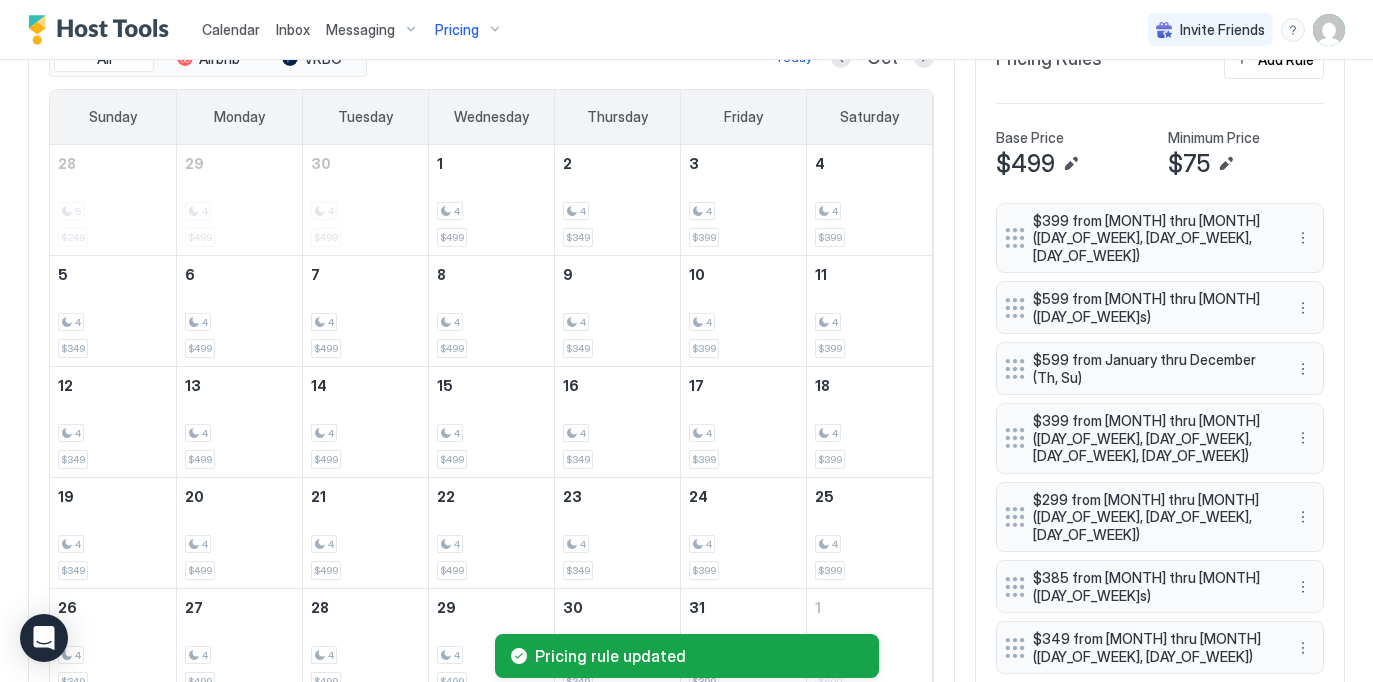 scroll, scrollTop: 628, scrollLeft: 0, axis: vertical 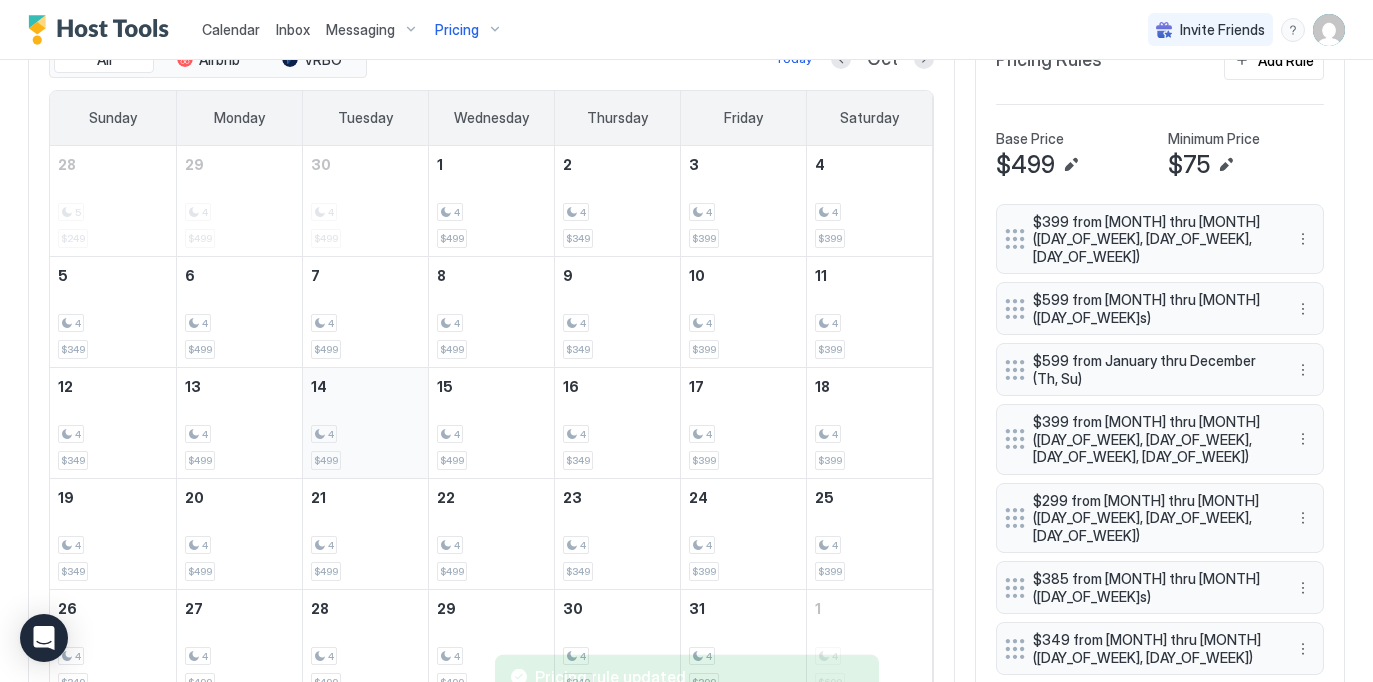click on "4" at bounding box center (365, 434) 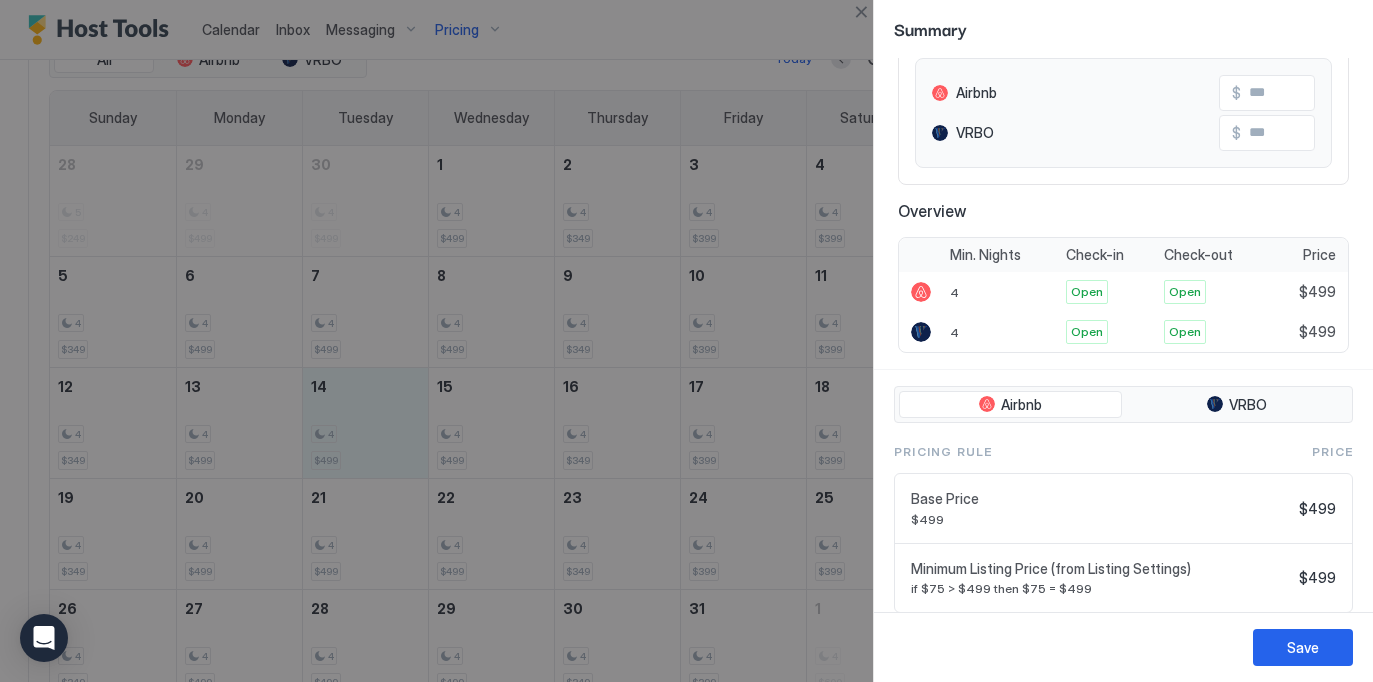 scroll, scrollTop: 275, scrollLeft: 0, axis: vertical 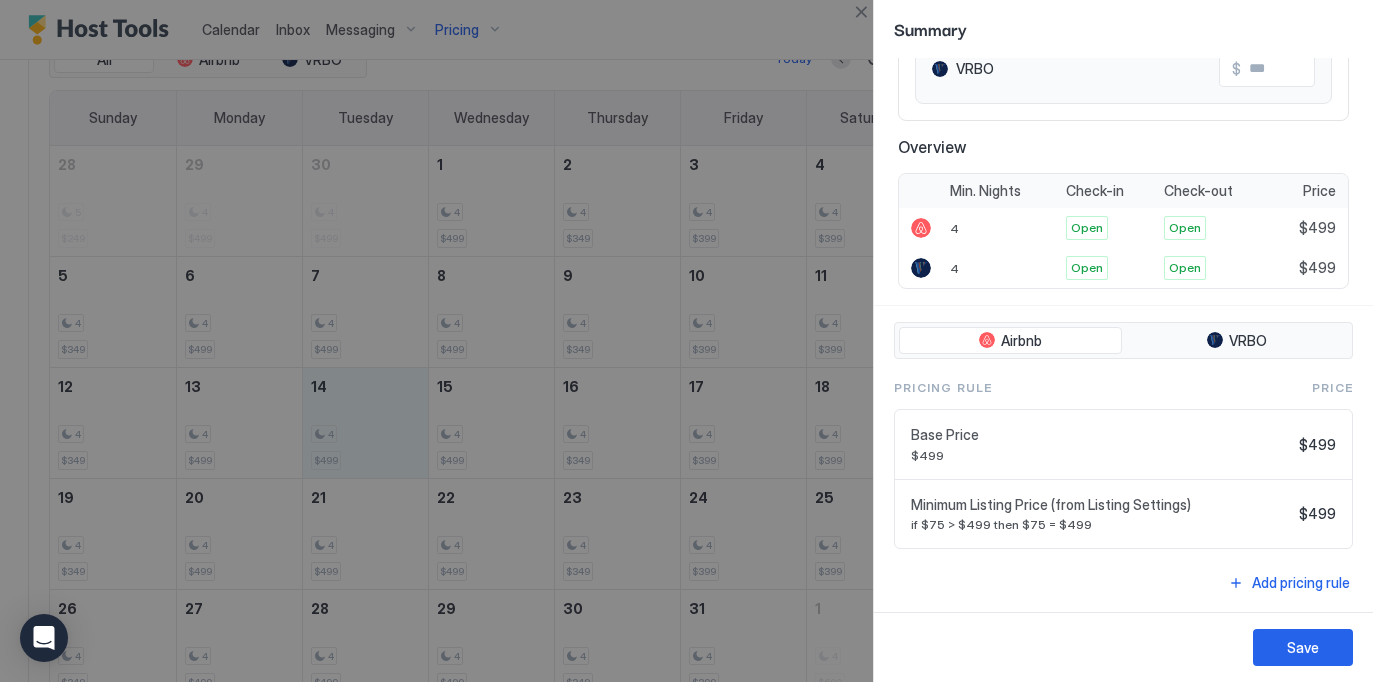 click on "Save" at bounding box center (1123, 647) 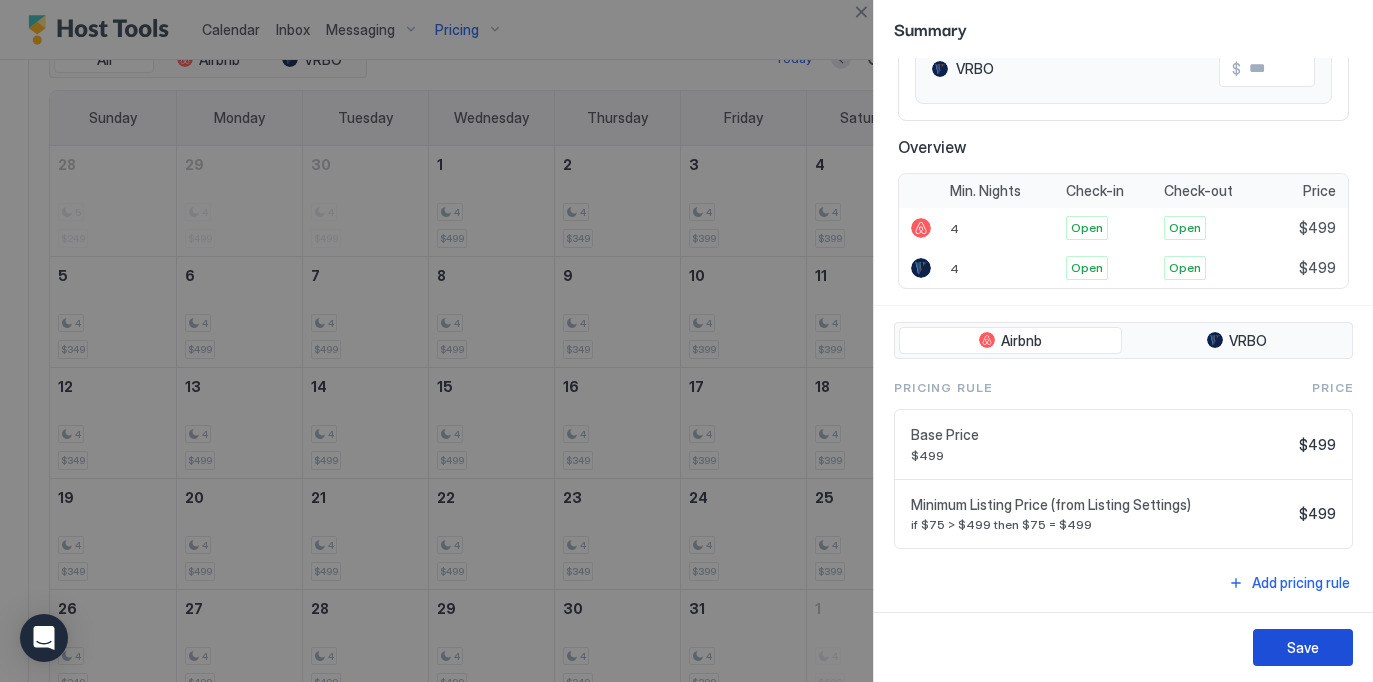 click on "Save" at bounding box center [1303, 647] 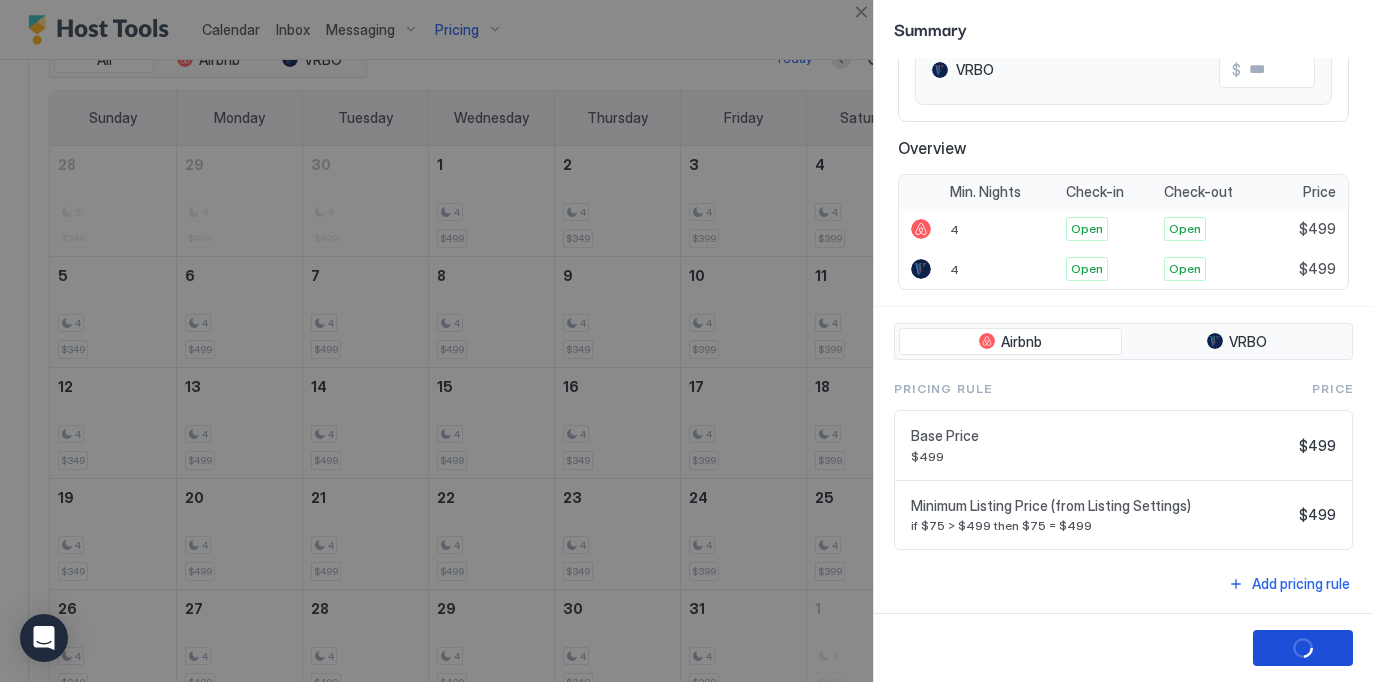 scroll, scrollTop: 274, scrollLeft: 0, axis: vertical 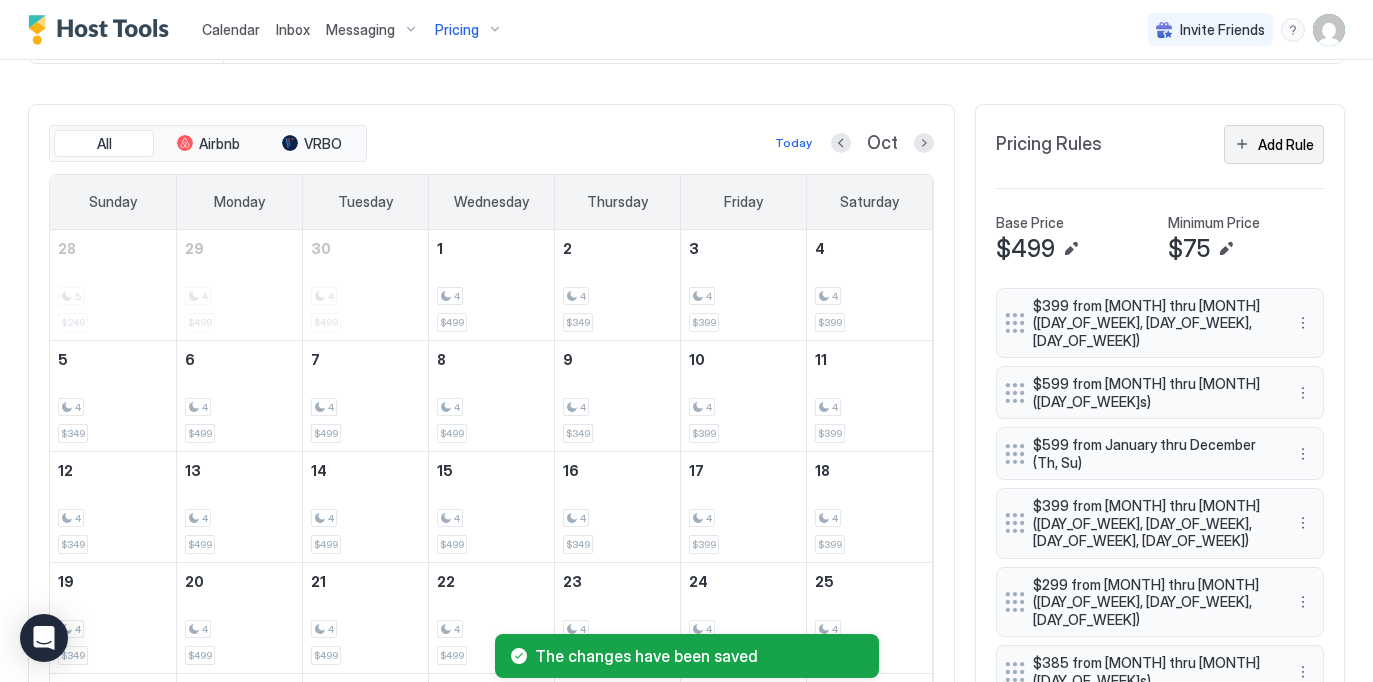 click on "Add Rule" at bounding box center [1286, 144] 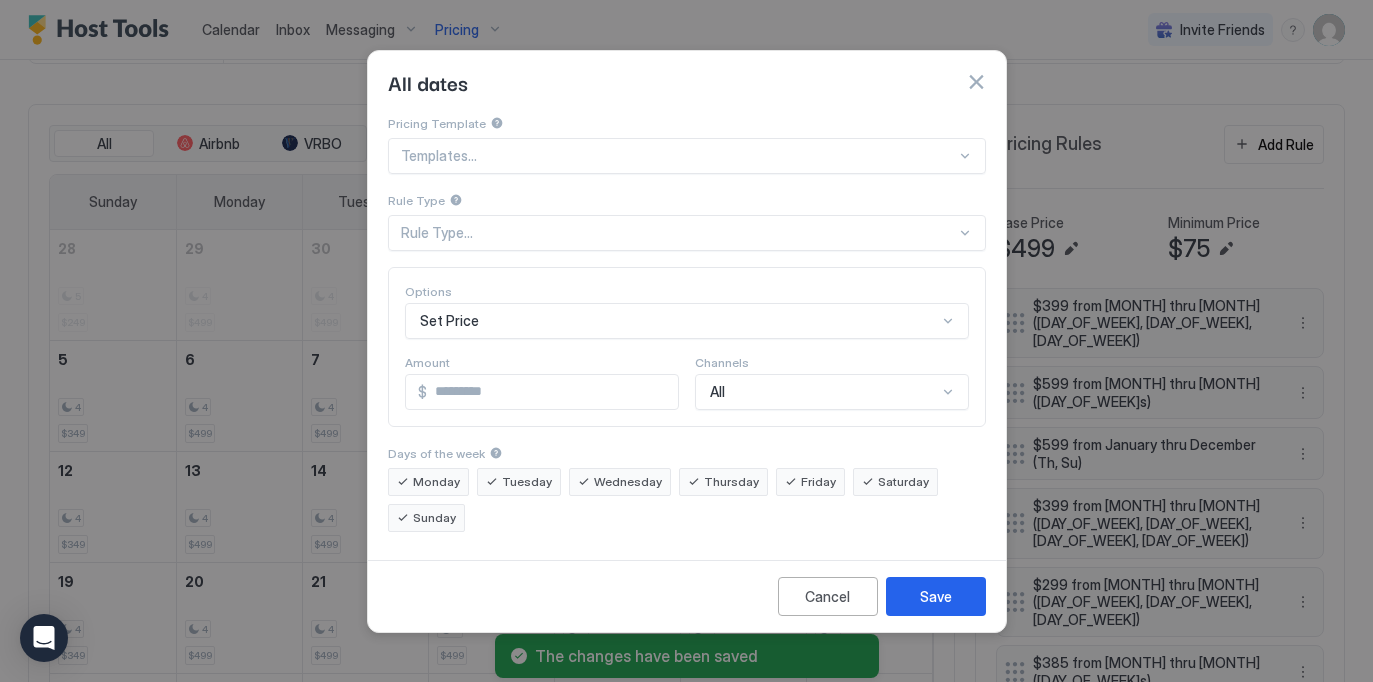 click on "Rule Type..." at bounding box center (687, 233) 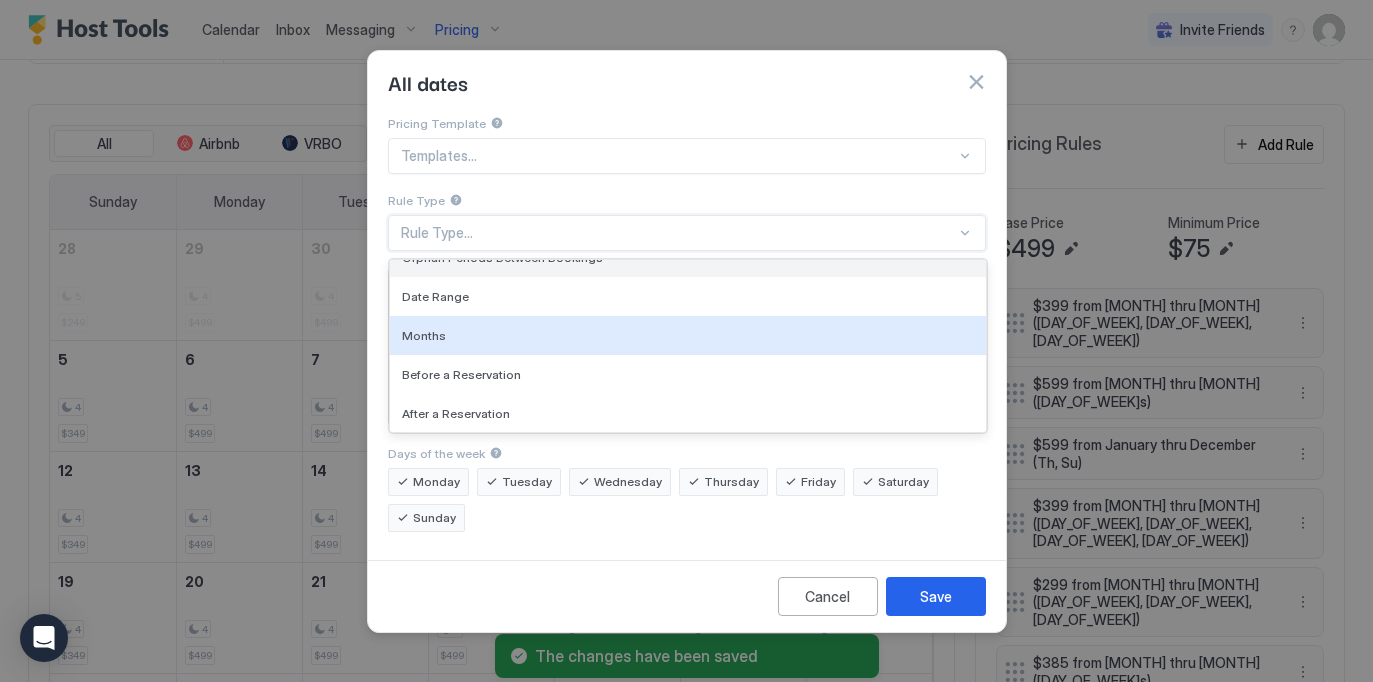 scroll, scrollTop: 99, scrollLeft: 0, axis: vertical 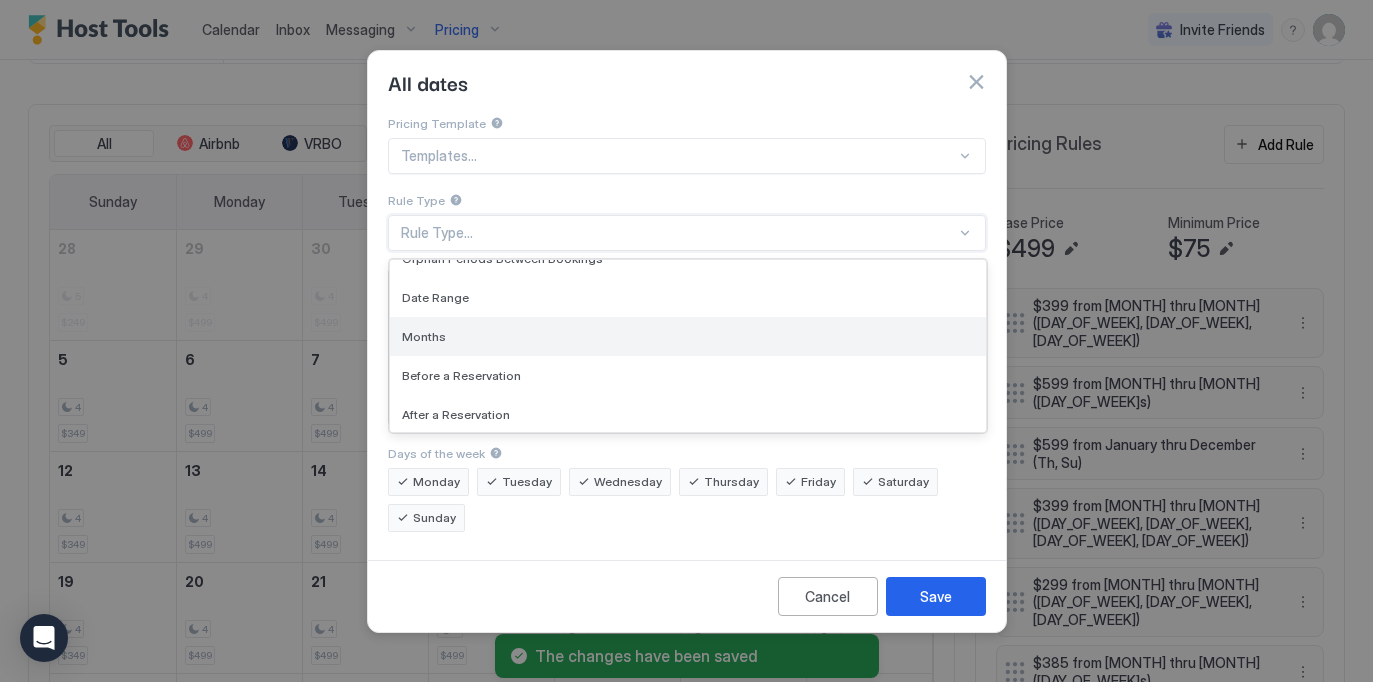 click on "Months" at bounding box center (688, 336) 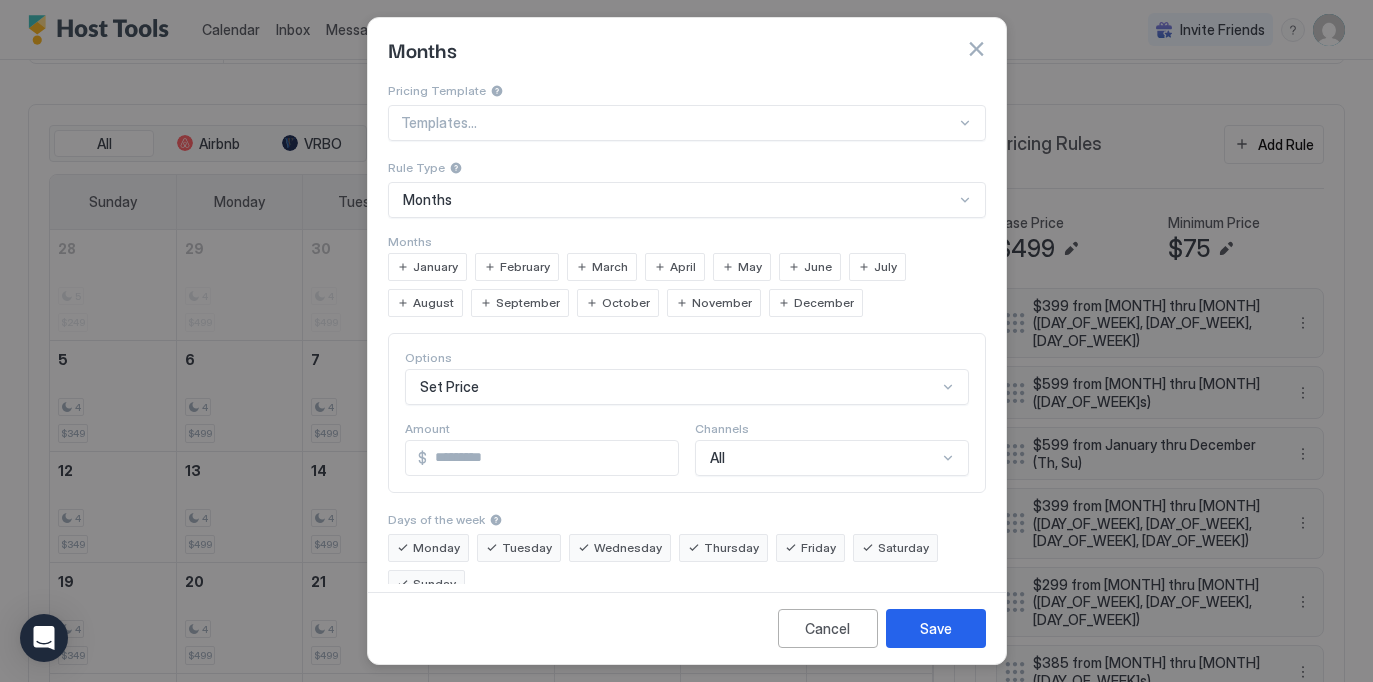 click on "September" at bounding box center (528, 303) 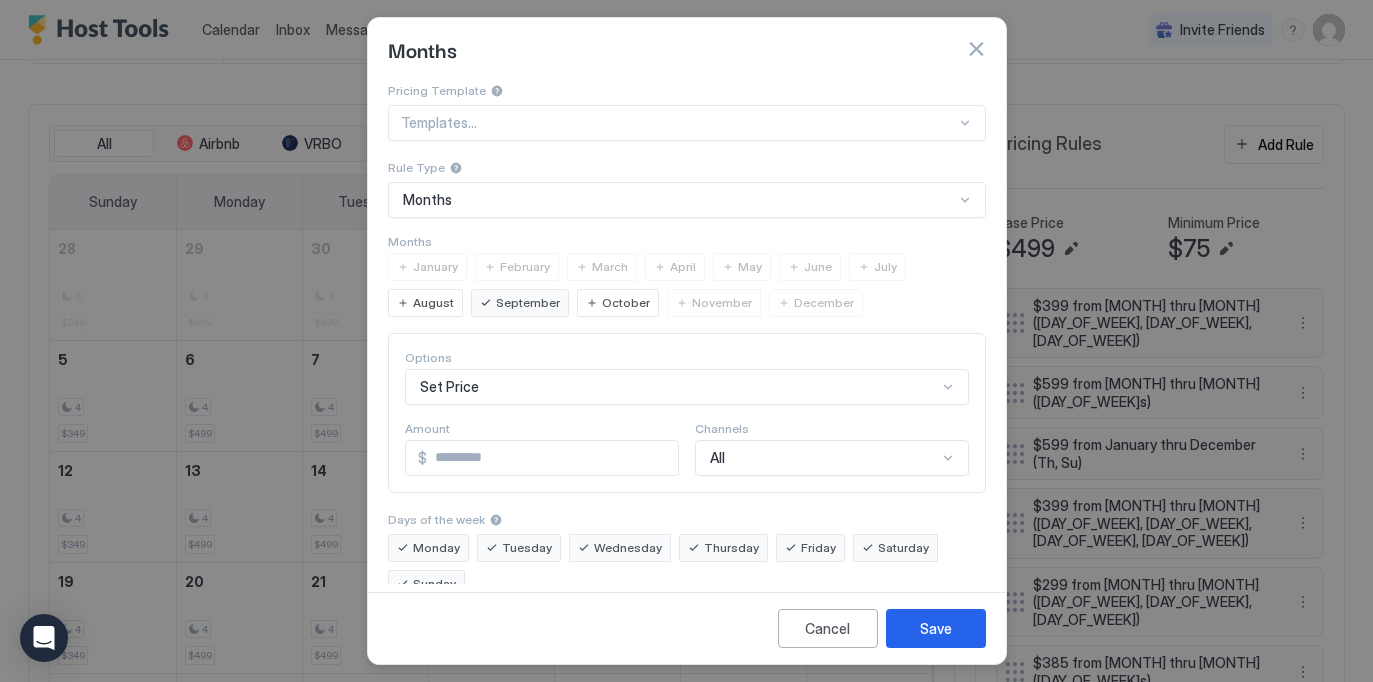 click on "October" at bounding box center [626, 303] 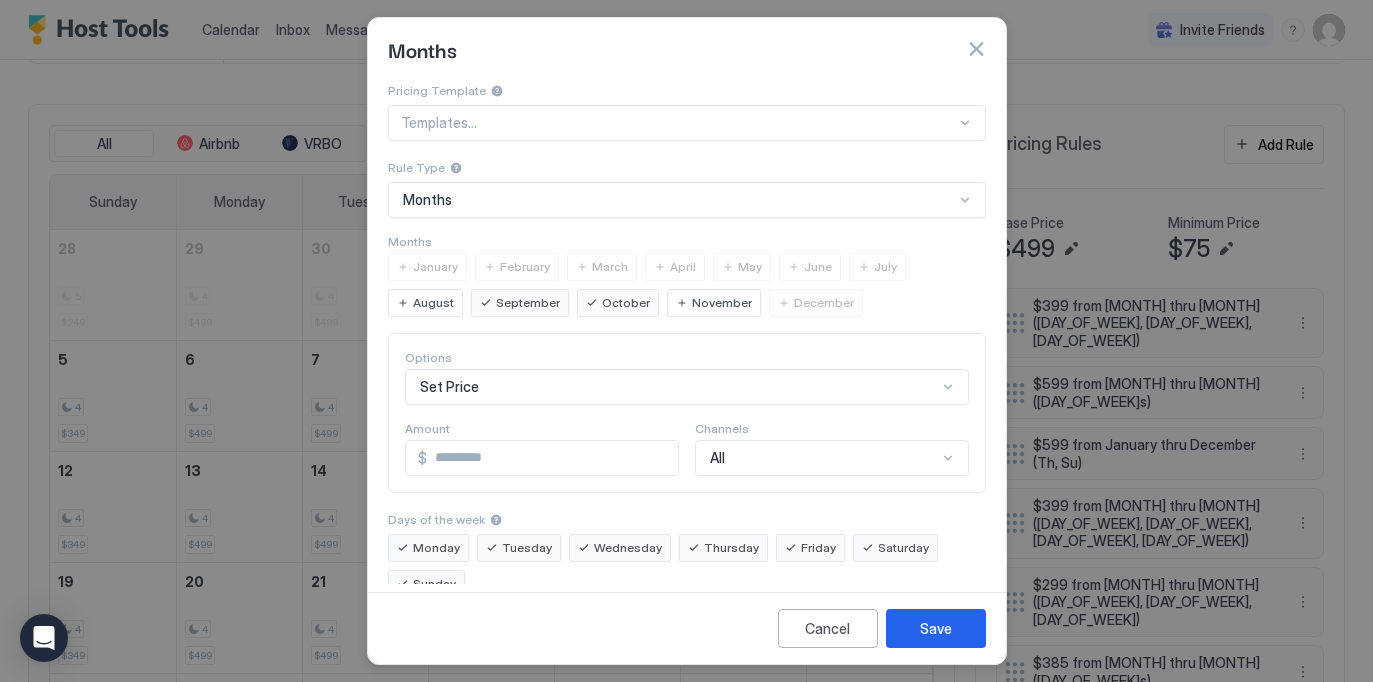 click on "*" at bounding box center [552, 458] 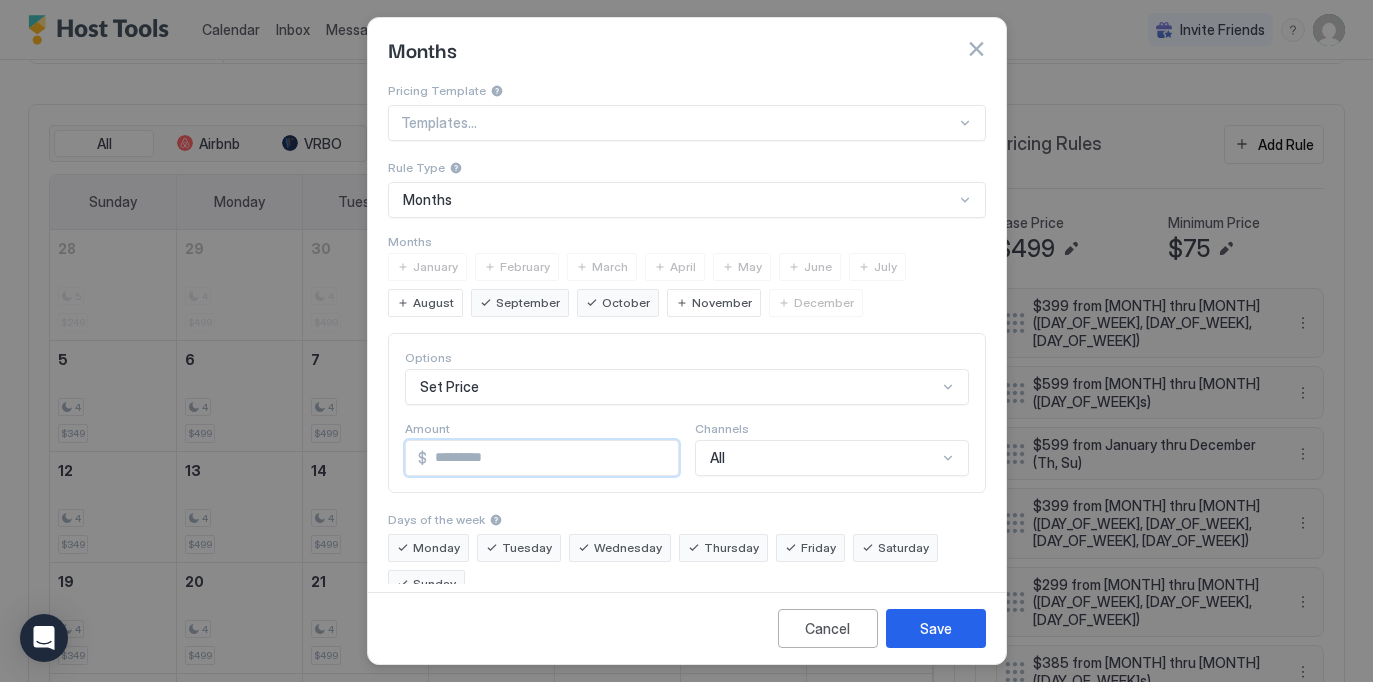 click on "*" at bounding box center [552, 458] 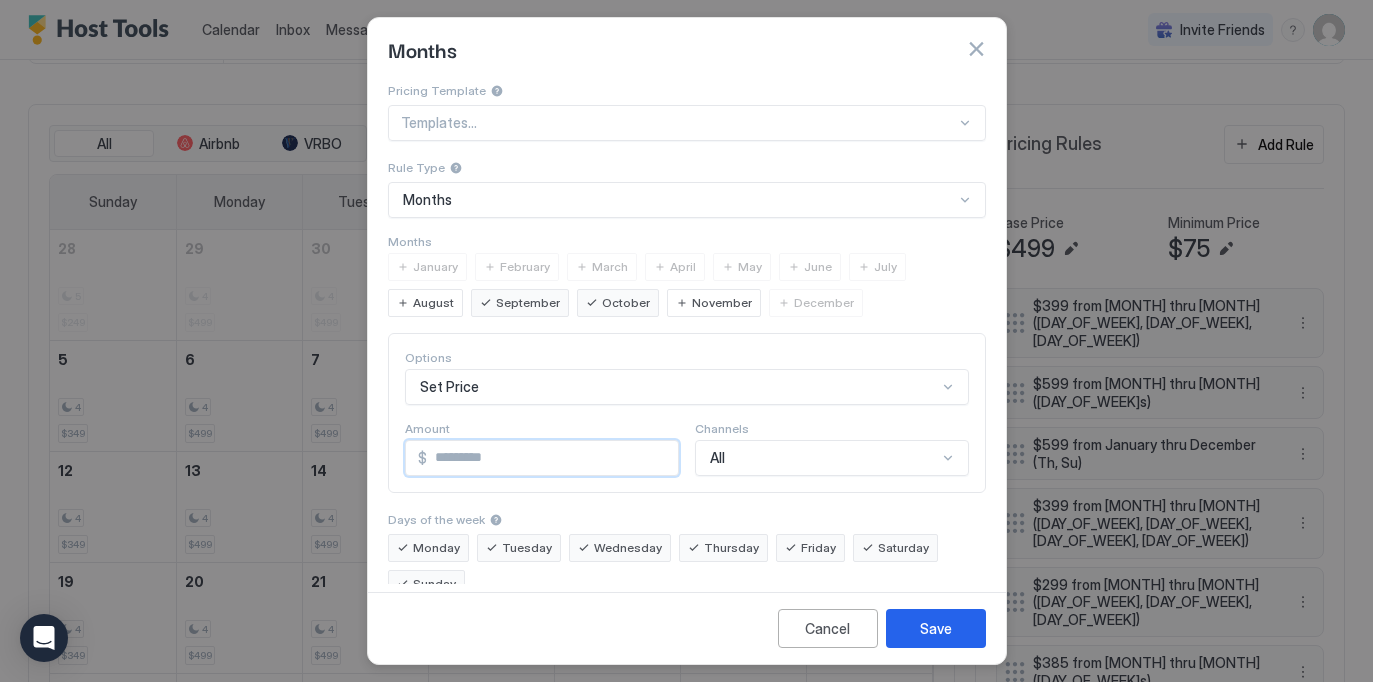 type on "*" 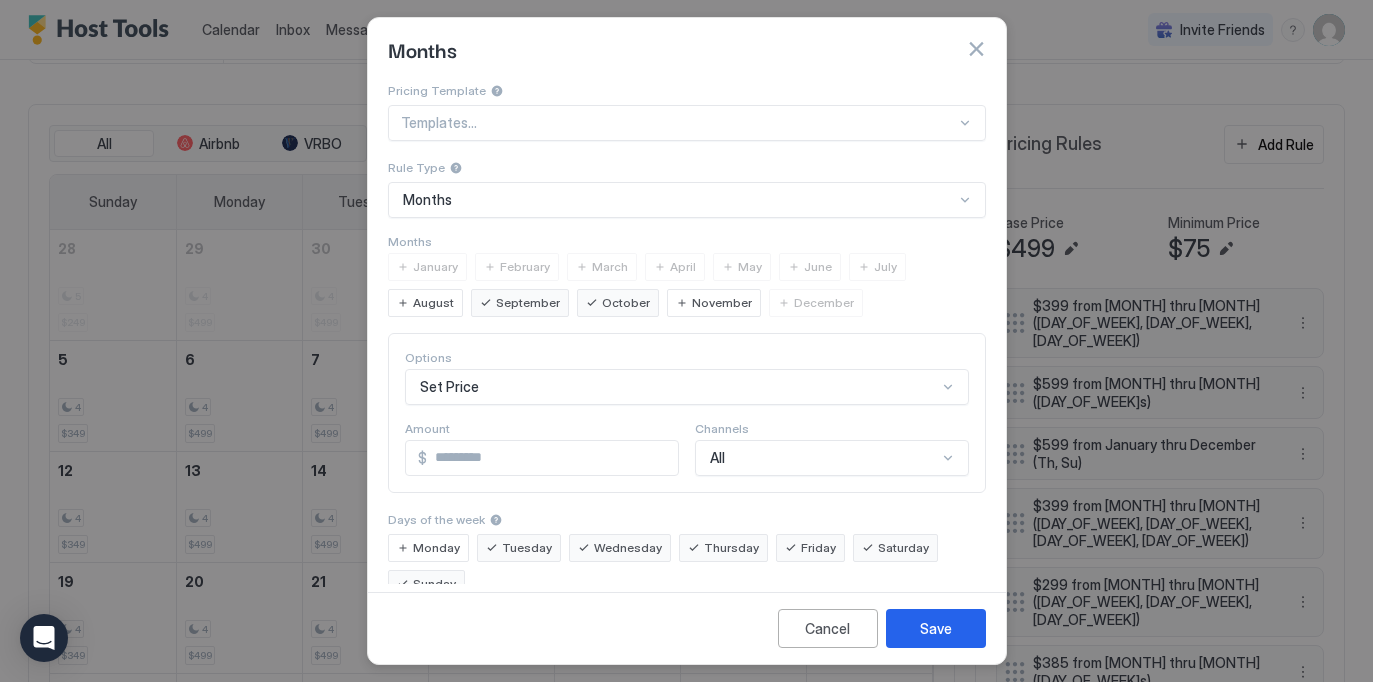 click on "Tuesday" at bounding box center (527, 548) 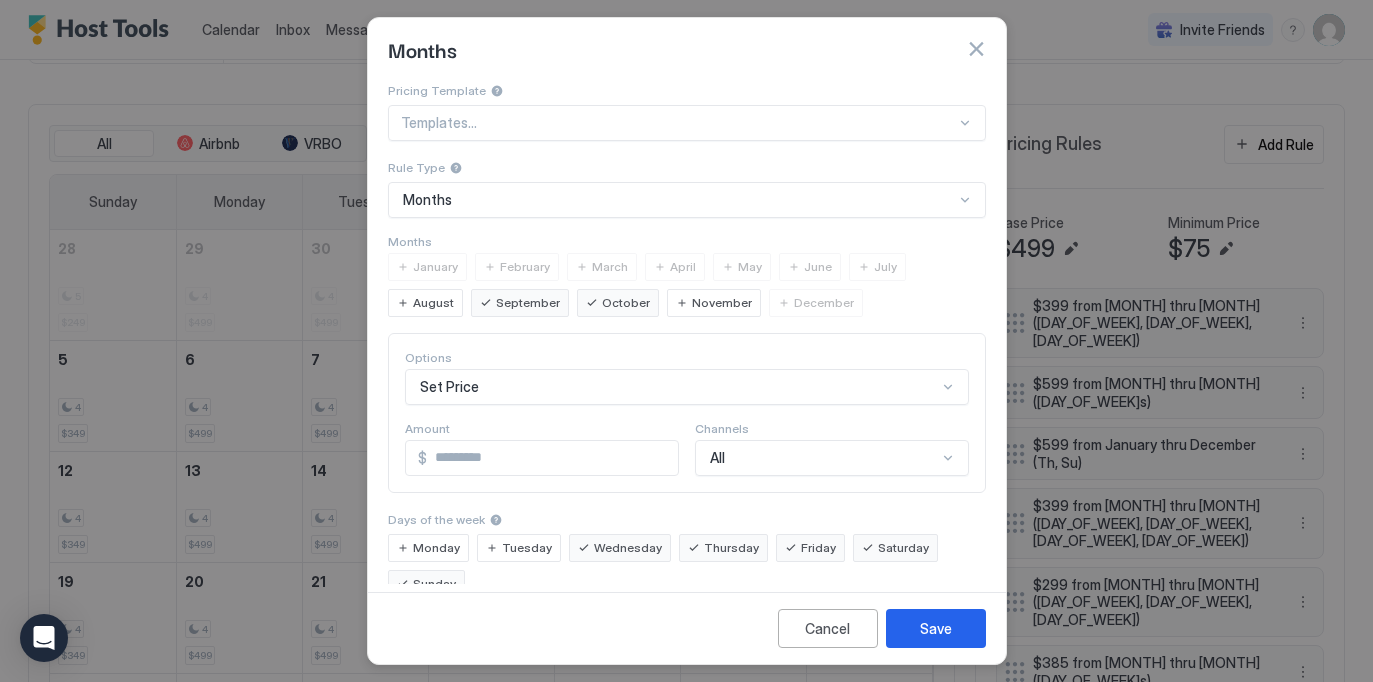 click on "Monday" at bounding box center [436, 548] 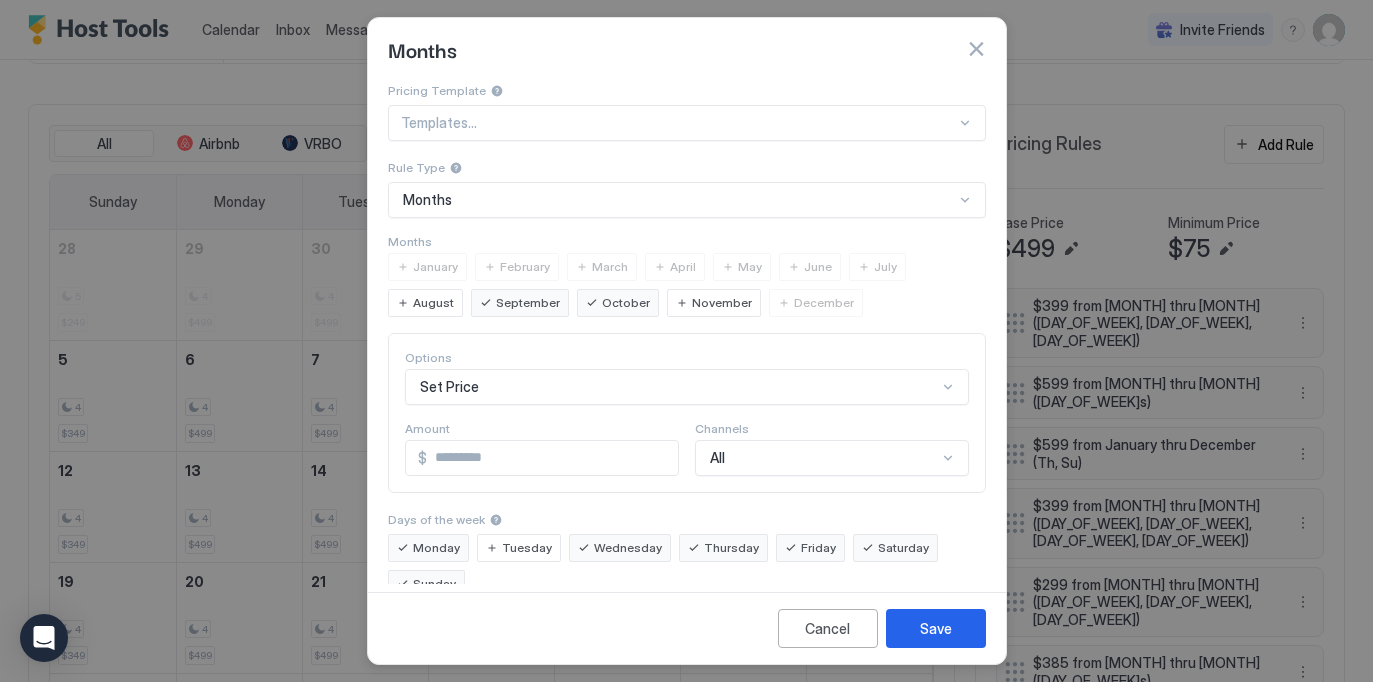 click on "Tuesday" at bounding box center [527, 548] 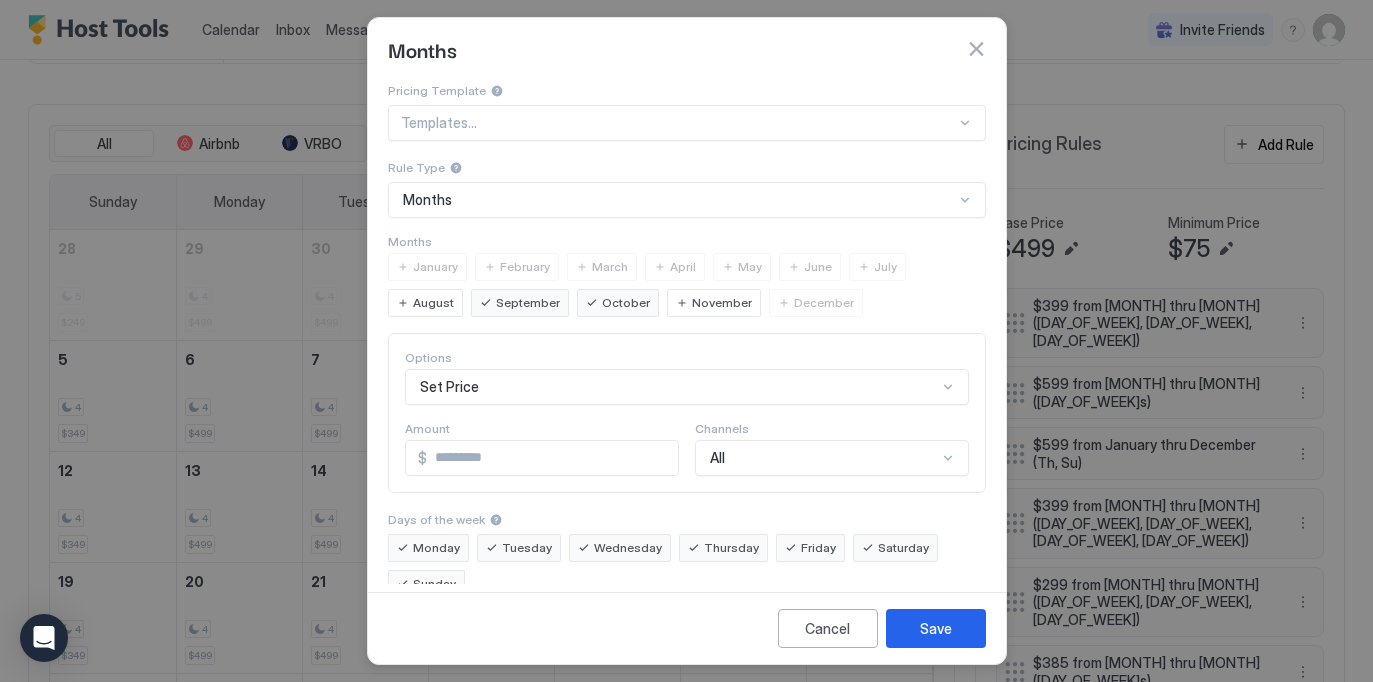click on "Thursday" at bounding box center [731, 548] 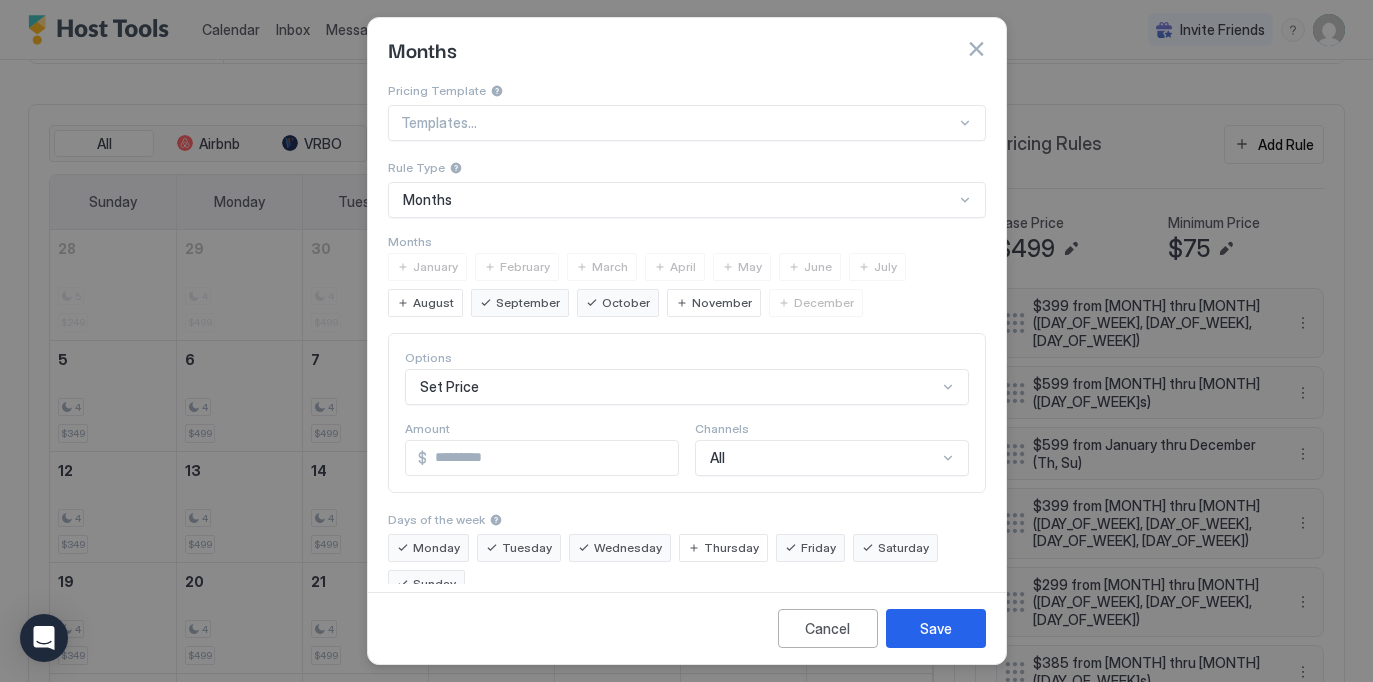 click on "Friday" at bounding box center [818, 548] 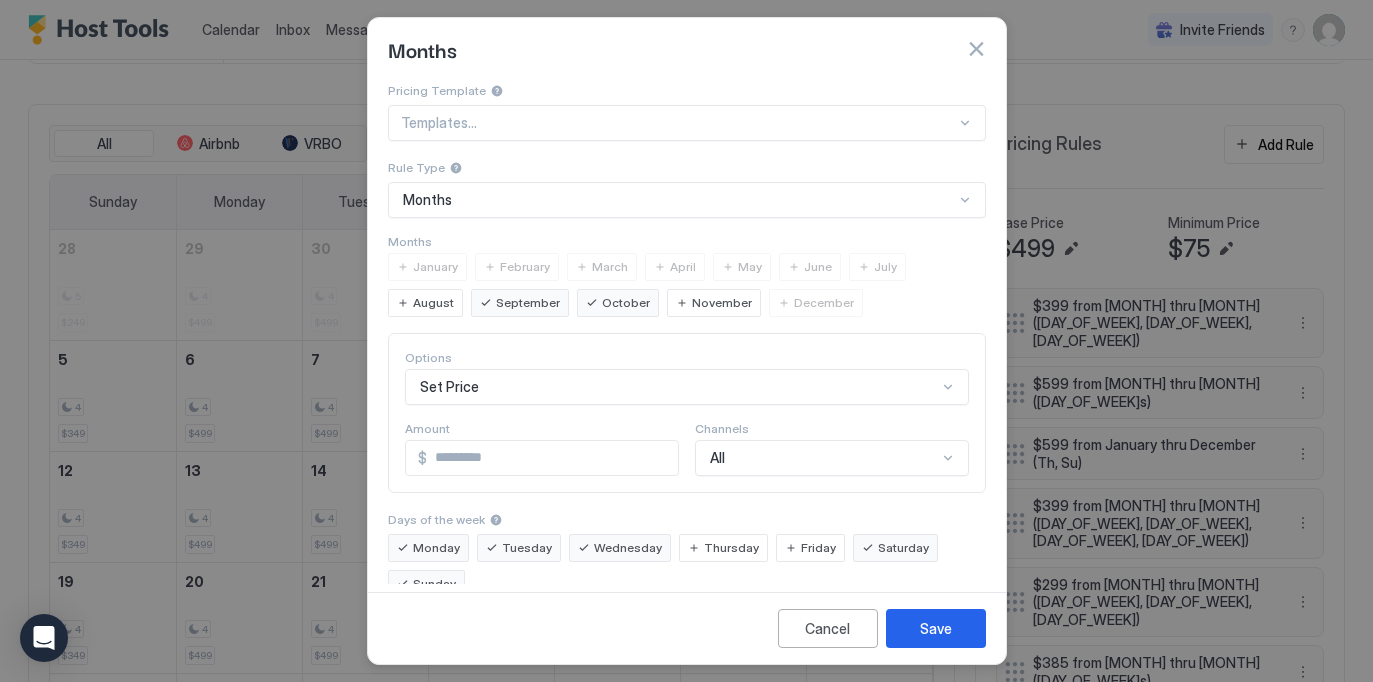 click on "Saturday" at bounding box center [895, 548] 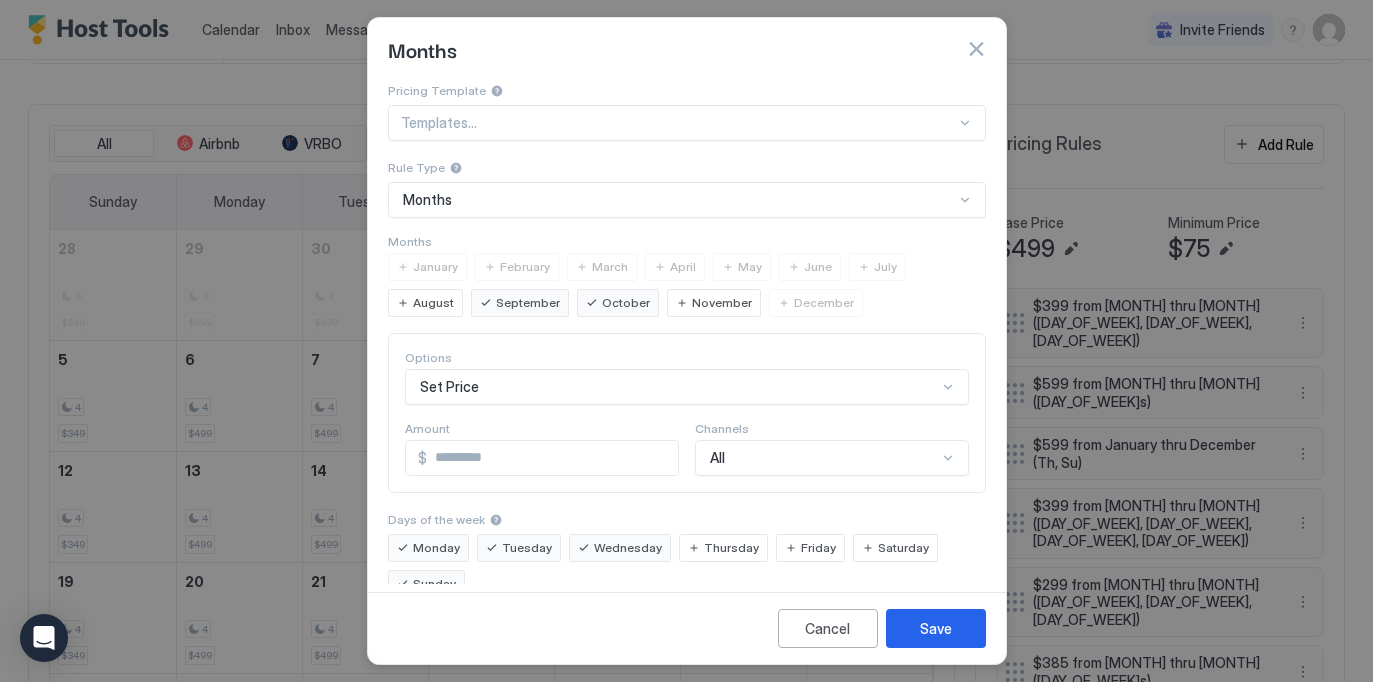 click on "Sunday" at bounding box center (434, 584) 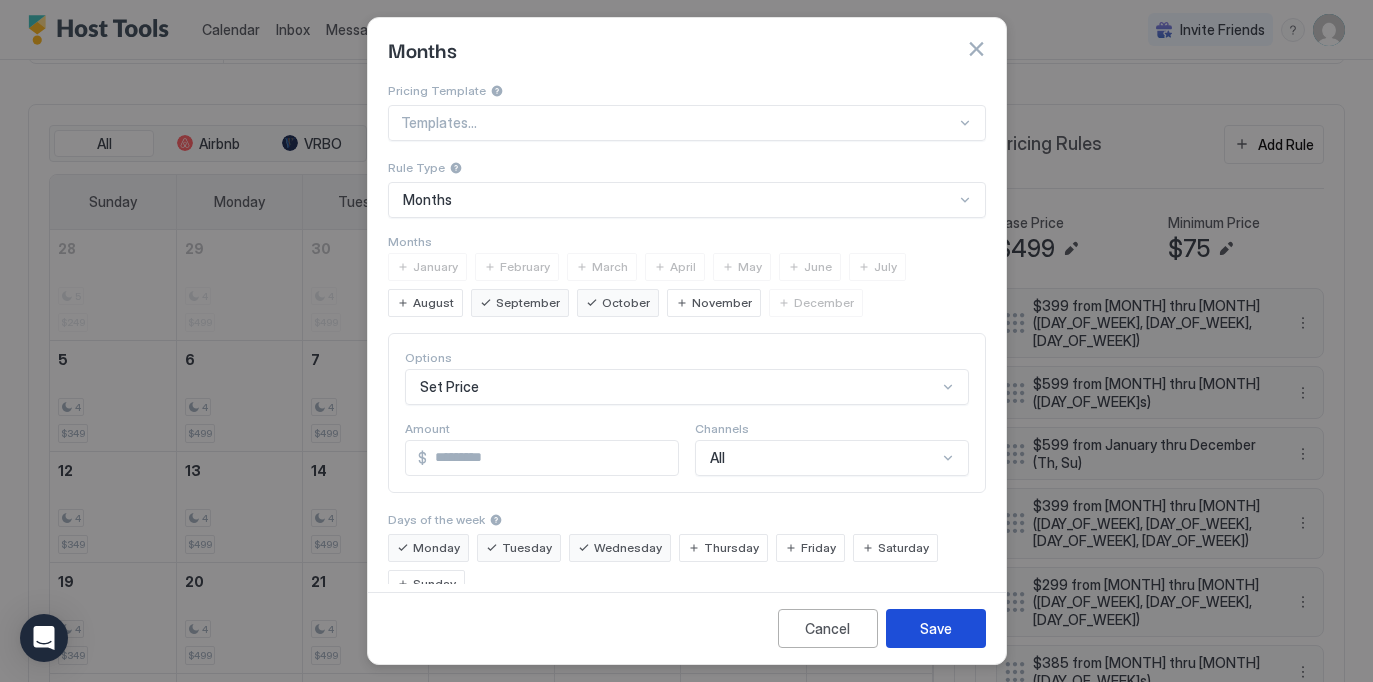 click on "Save" at bounding box center [936, 628] 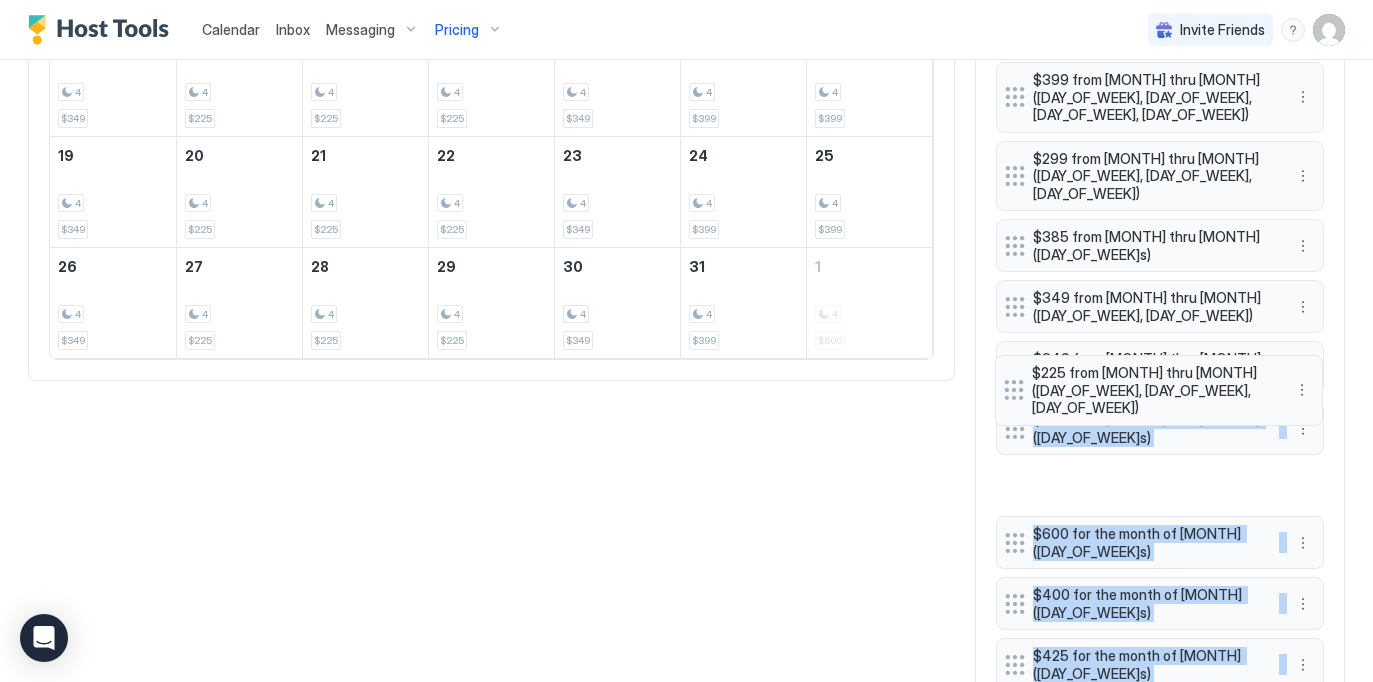 scroll, scrollTop: 969, scrollLeft: 0, axis: vertical 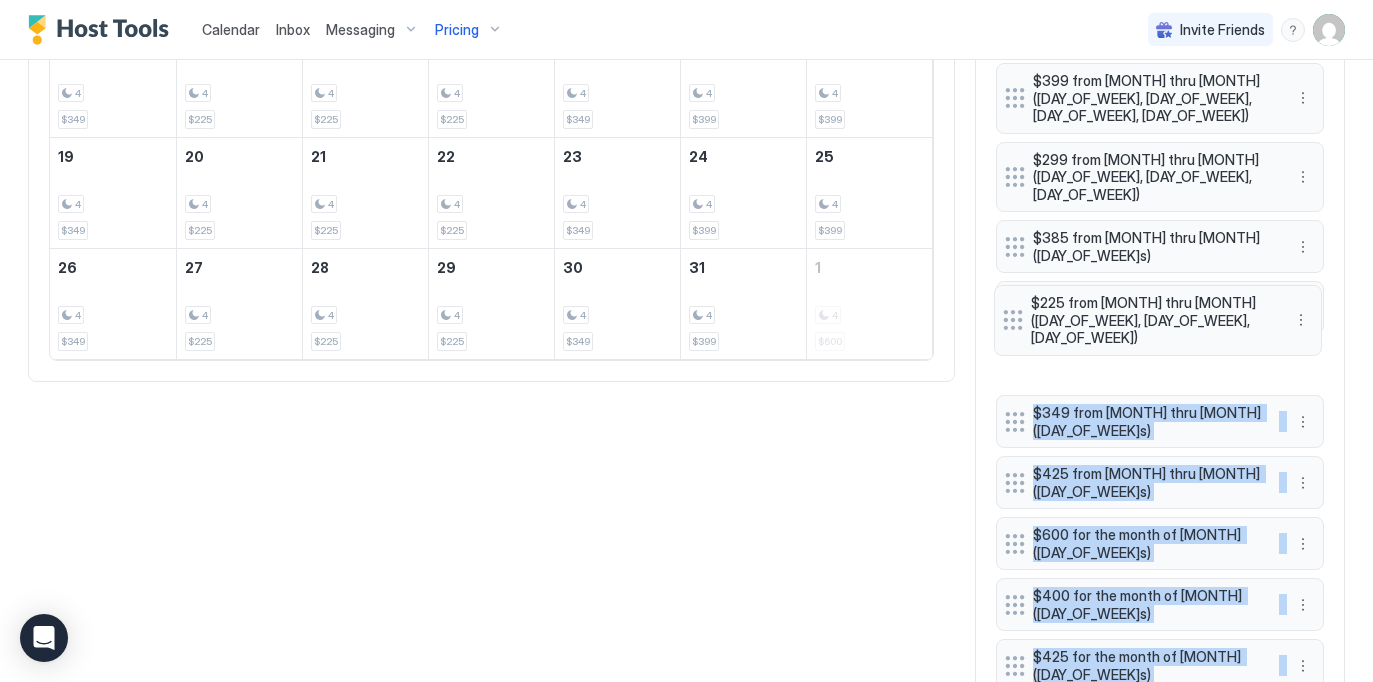 drag, startPoint x: 1009, startPoint y: 593, endPoint x: 1005, endPoint y: 313, distance: 280.02856 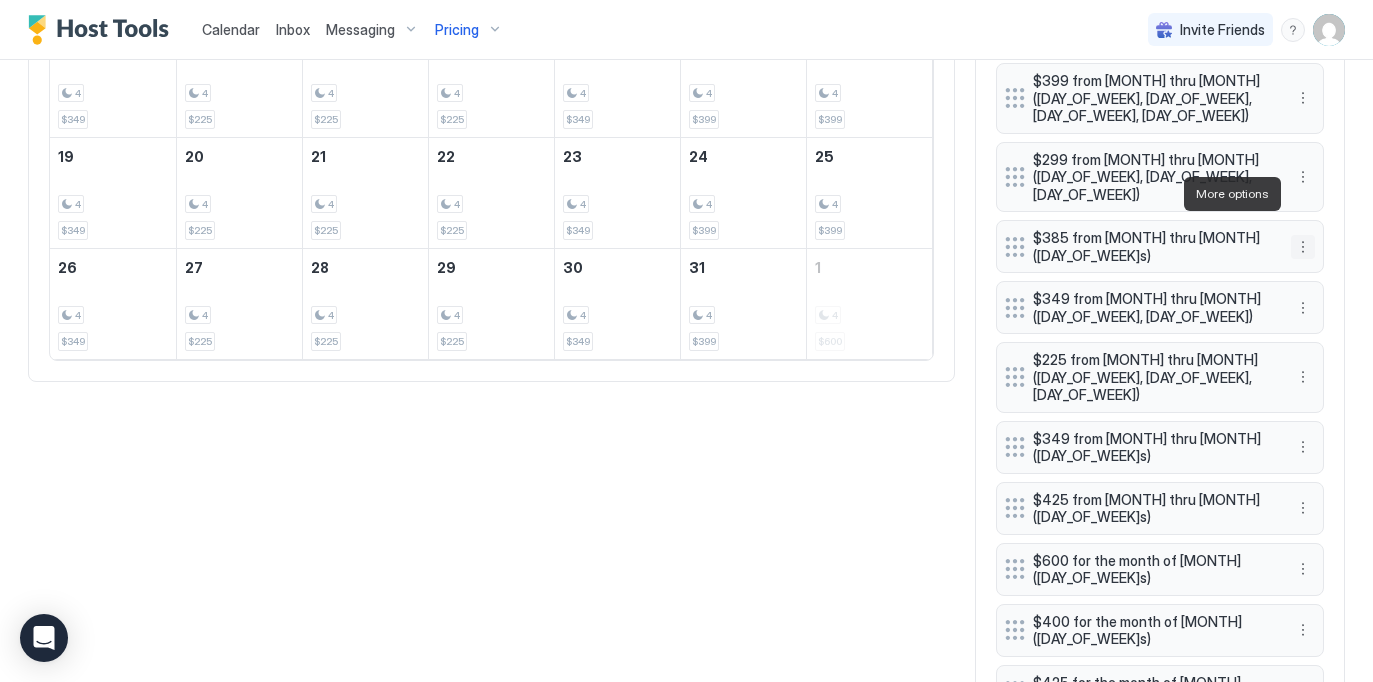 click at bounding box center (1303, 247) 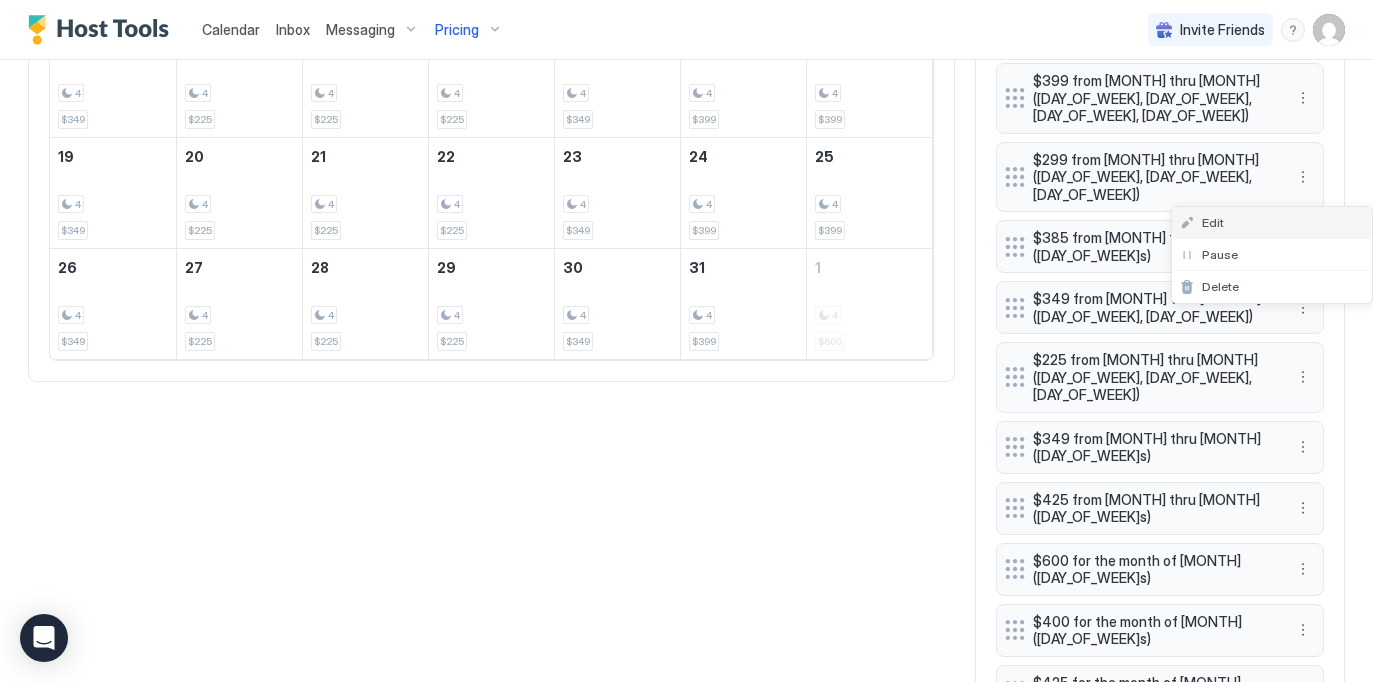 click on "Edit" at bounding box center [1272, 223] 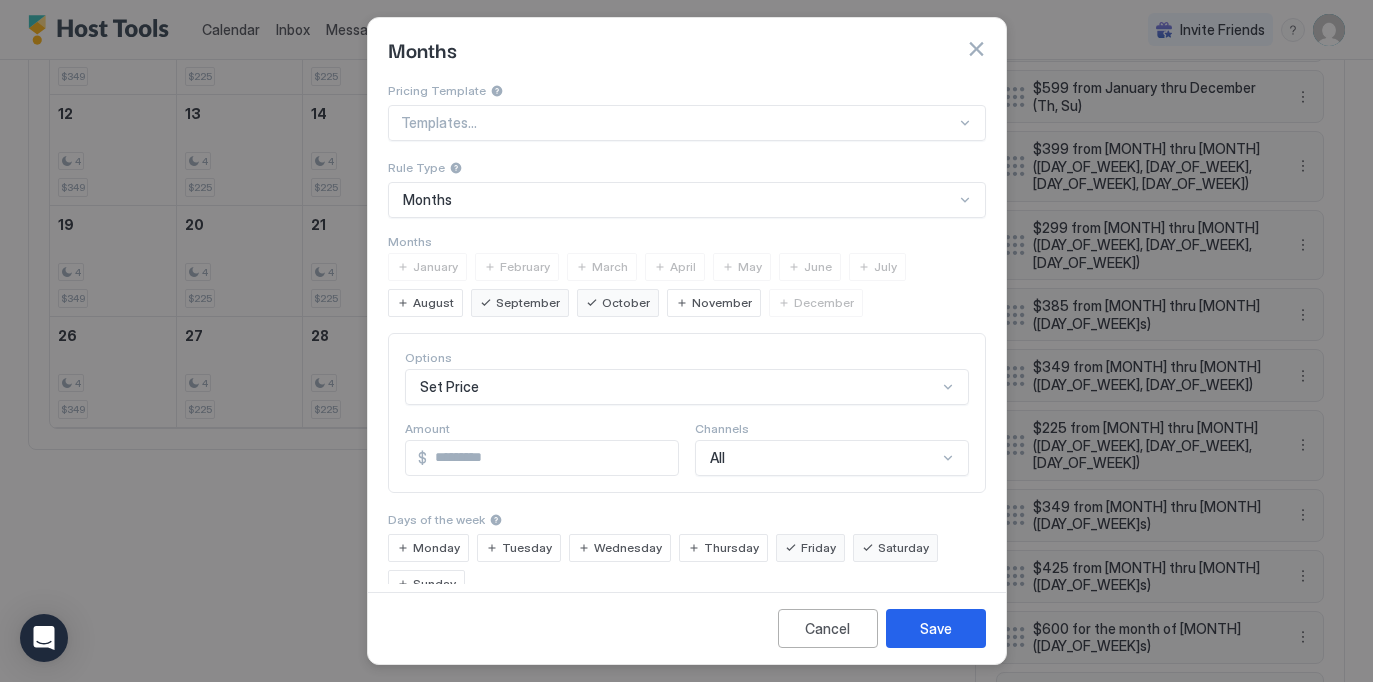 scroll, scrollTop: 1037, scrollLeft: 0, axis: vertical 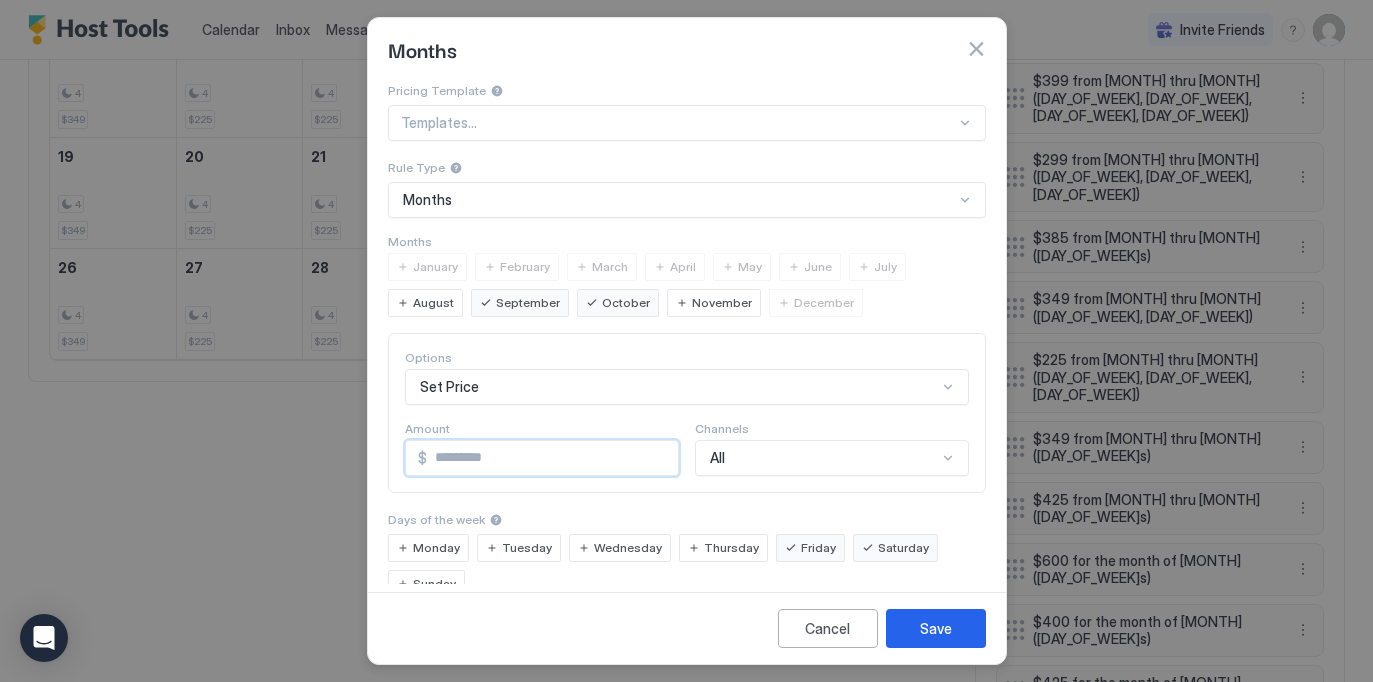 click on "***" at bounding box center [552, 458] 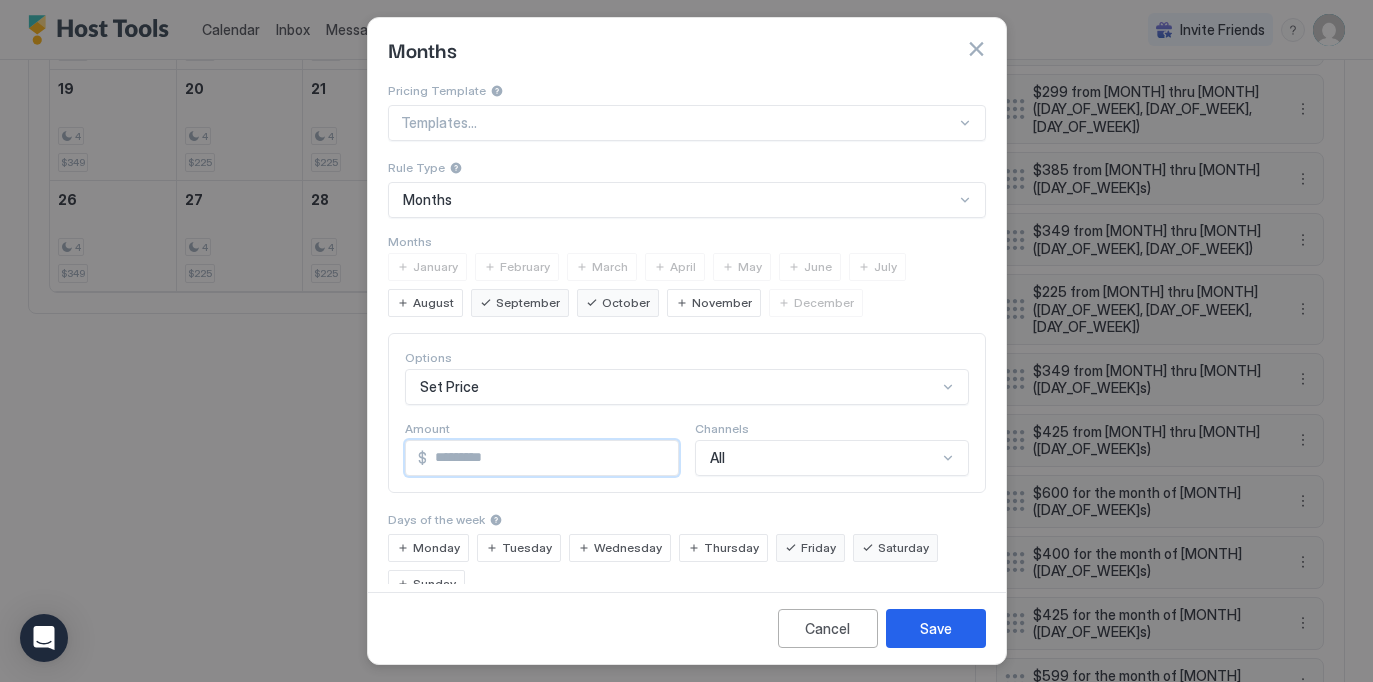 scroll, scrollTop: 969, scrollLeft: 0, axis: vertical 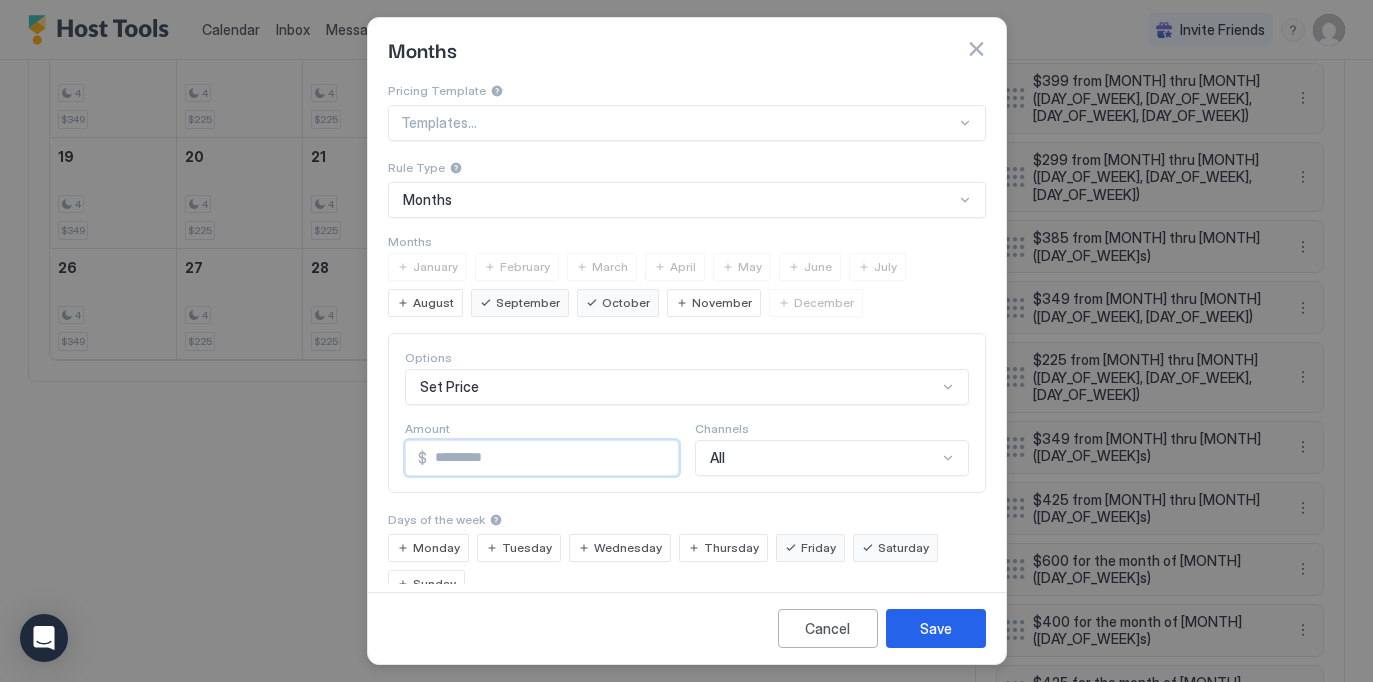 type on "***" 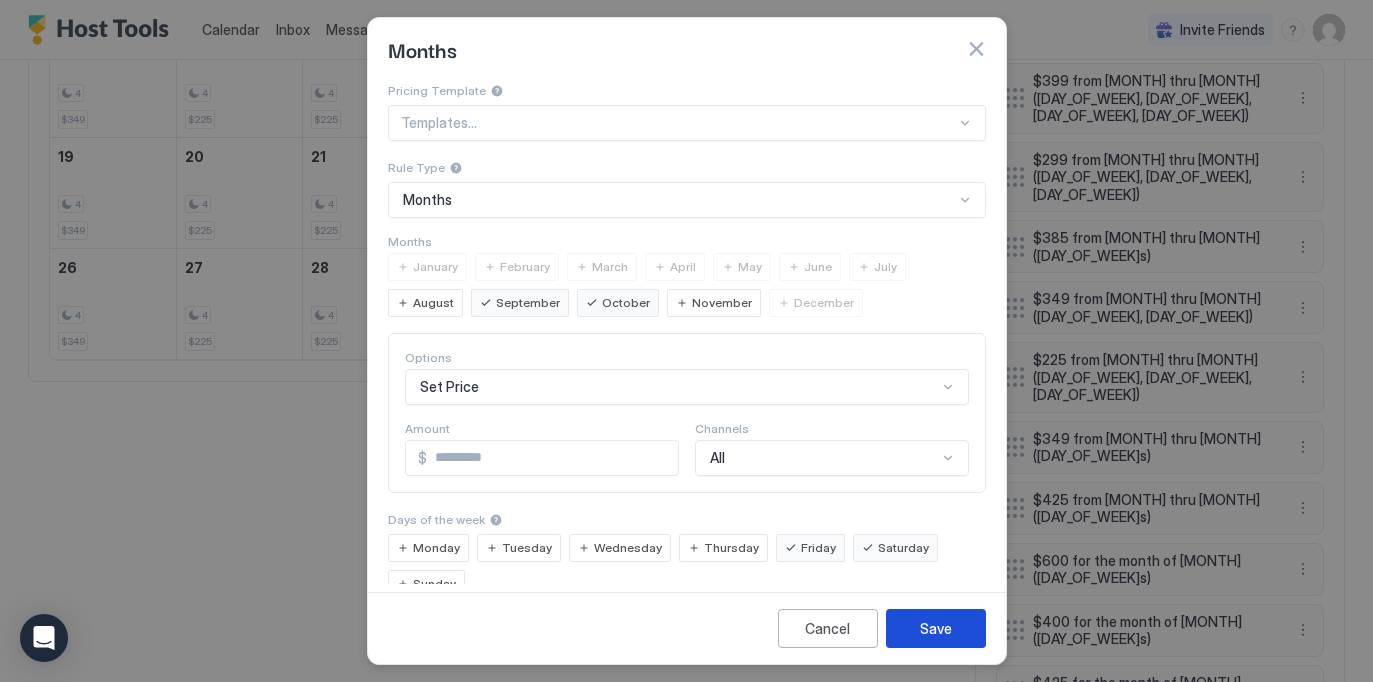 click on "Save" at bounding box center (936, 628) 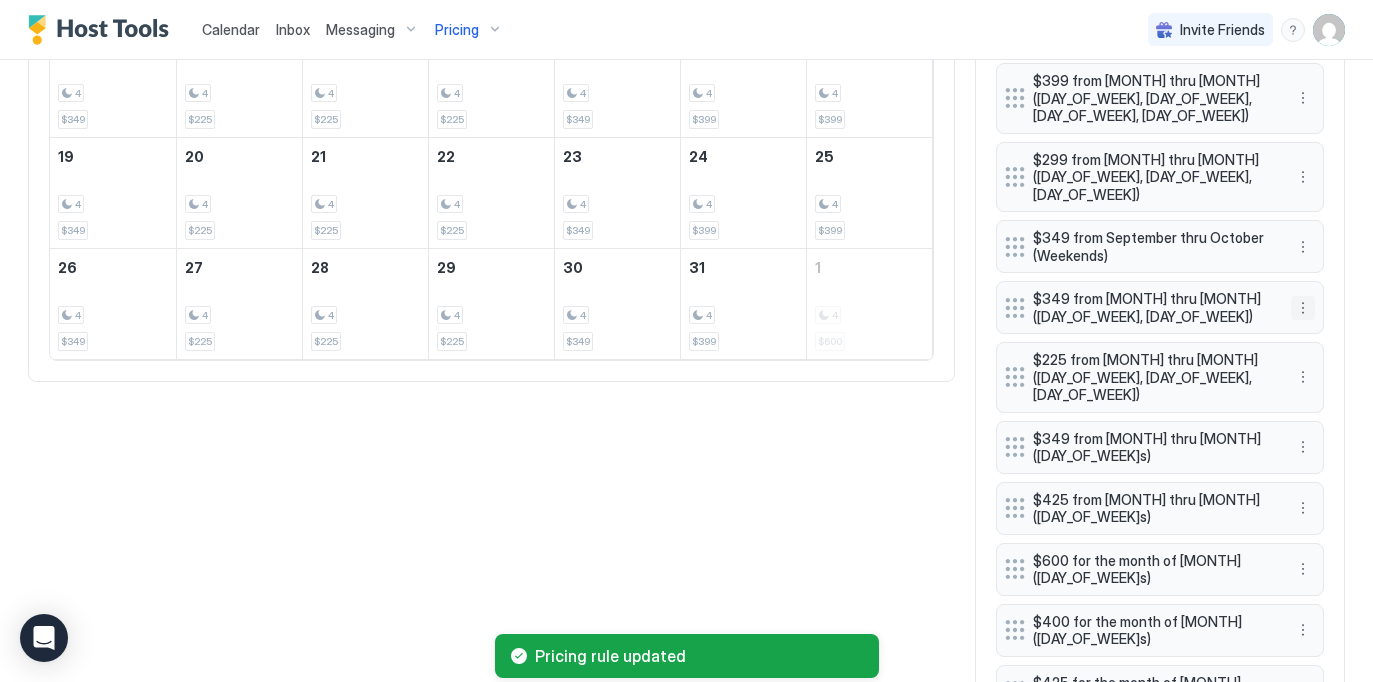click at bounding box center [1303, 308] 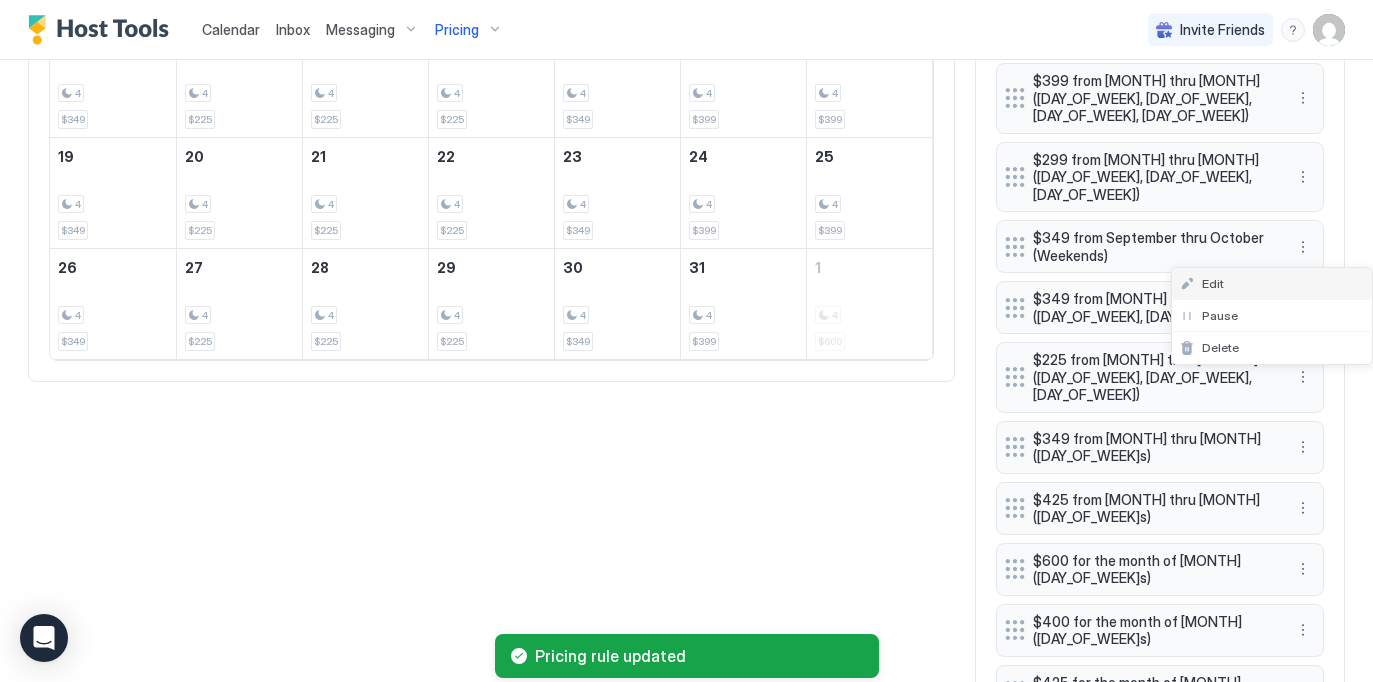 click on "Edit" at bounding box center (1213, 283) 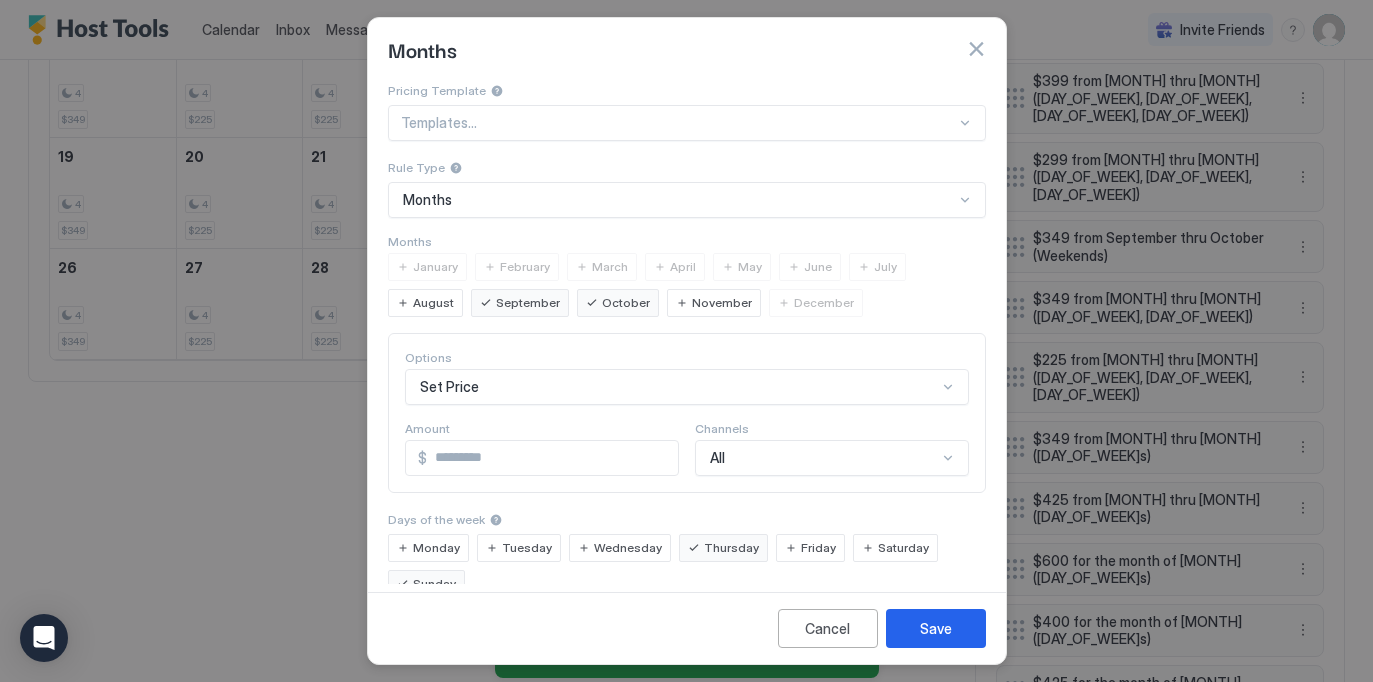 click on "***" at bounding box center [552, 458] 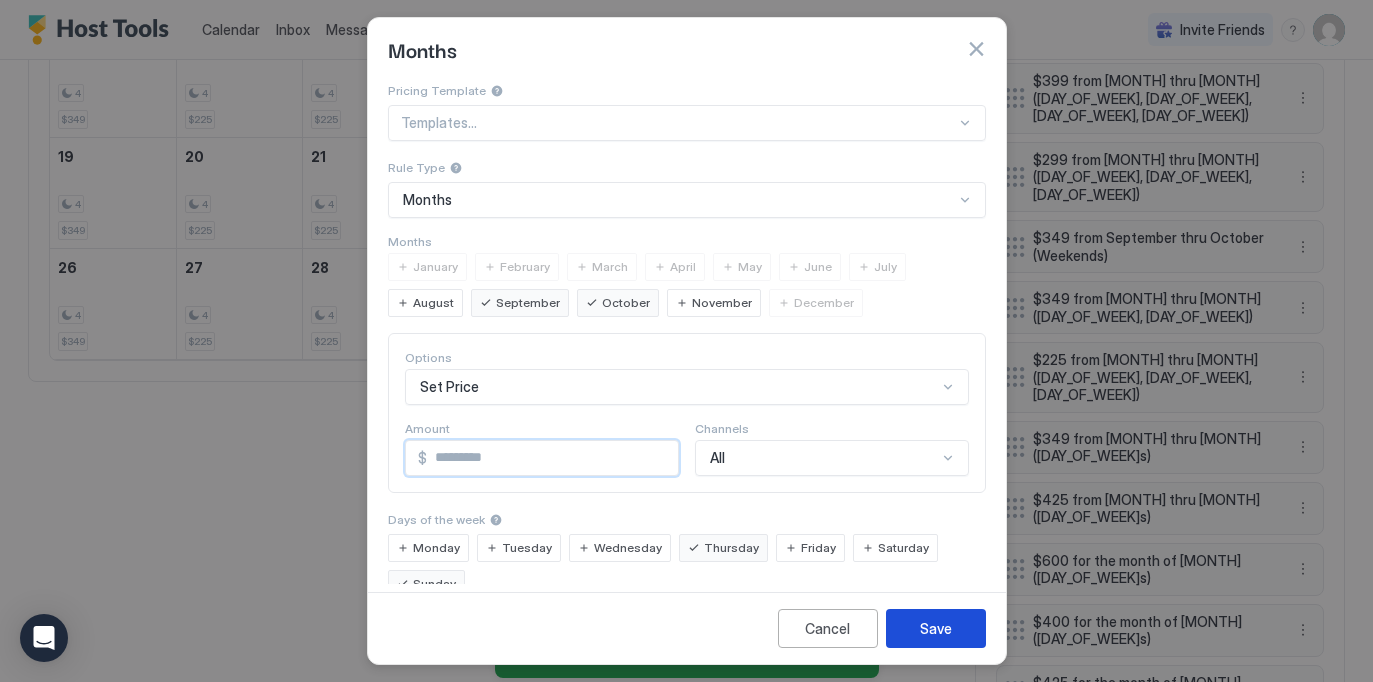 type on "***" 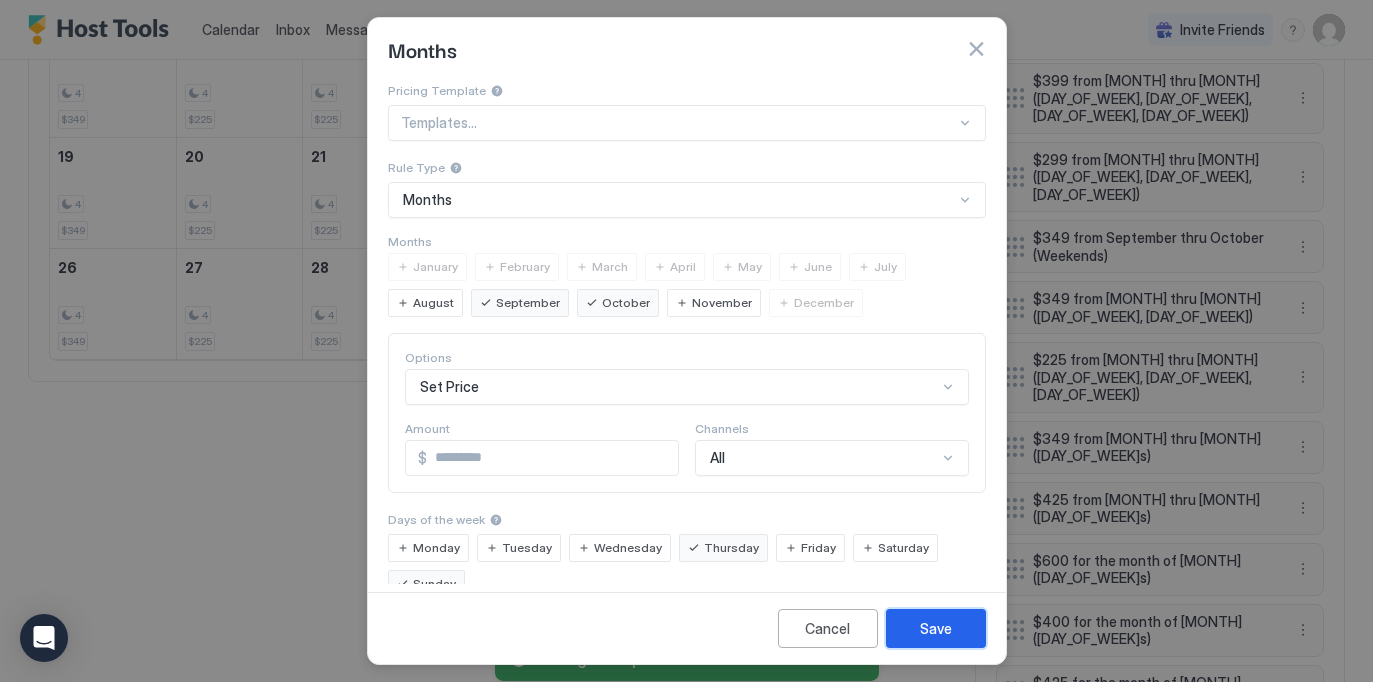 click on "Save" at bounding box center (936, 628) 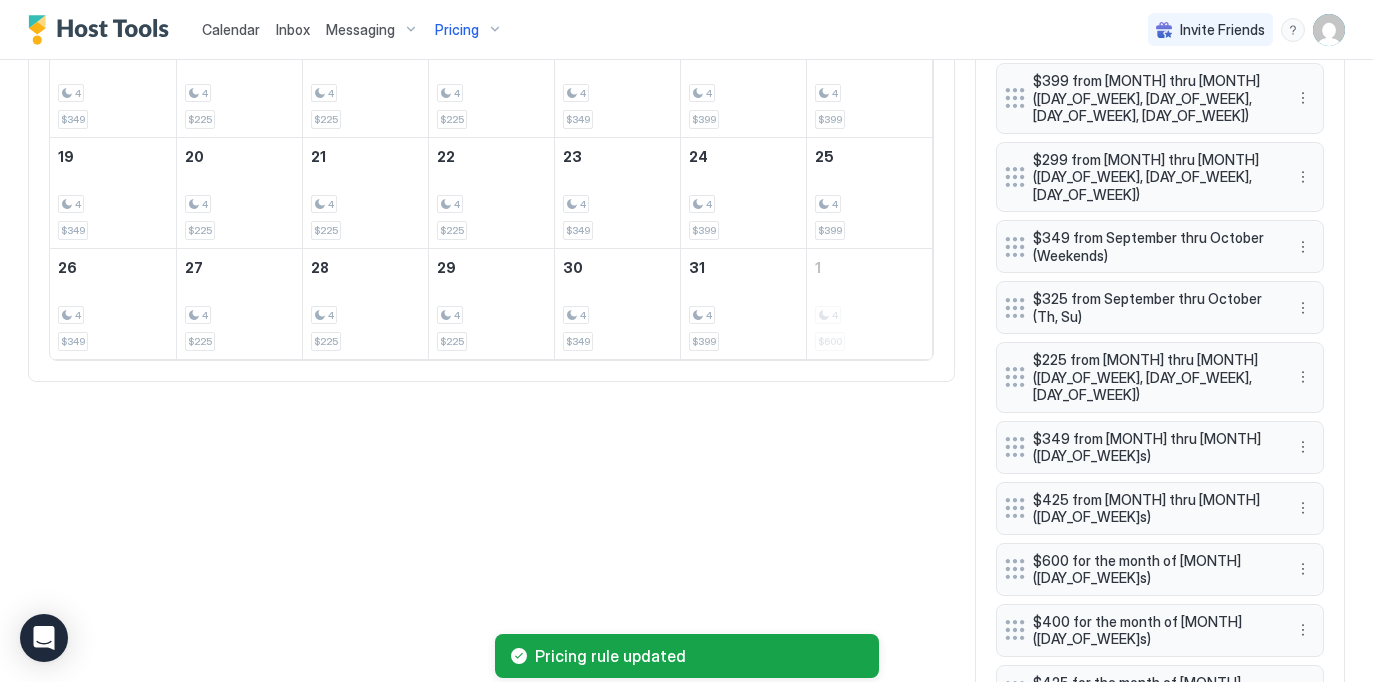 click on "All Airbnb VRBO Today Oct Sunday Monday Tuesday Wednesday Thursday Friday Saturday 28 5 $249 29 4 $225 30 4 $225 1 4 $225 2 4 $349 3 4 $399 4 4 $399 5 4 $349 6 4 $225 7 4 $225 8 4 $225 9 4 $349 10 4 $399 11 4 $399 12 4 $349 13 4 $225 14 4 $225 15 4 $225 16 4 $349 17 4 $399 18 4 $399 19 4 $349 20 4 $225 21 4 $225 22 4 $225 23 4 $349 24 4 $399 25 4 $399 26 4 $349 27 4 $225 28 4 $225 29 4 $225 30 4 $349 31 4 $399 1 4 $600 Pricing Rules Add Rule Base Price   $499 Minimum Price   $75 $399 from January thru December (Mo, Tu, We)   $599 from January thru December (Weekends)   $599 from January thru December (Th, Su)   $399 from May thru August (Th, Fr, Sa, Su)   $299 from May thru August (Mo, Tu, We)   $325 from September thru October (We, Mo, Tu)   $349 from June thru August (Weekdays)   $425 from June thru August (Weekends)   $600 for the month of November (Weekends)   $400 for the month of November (Weekdays)" at bounding box center (686, 623) 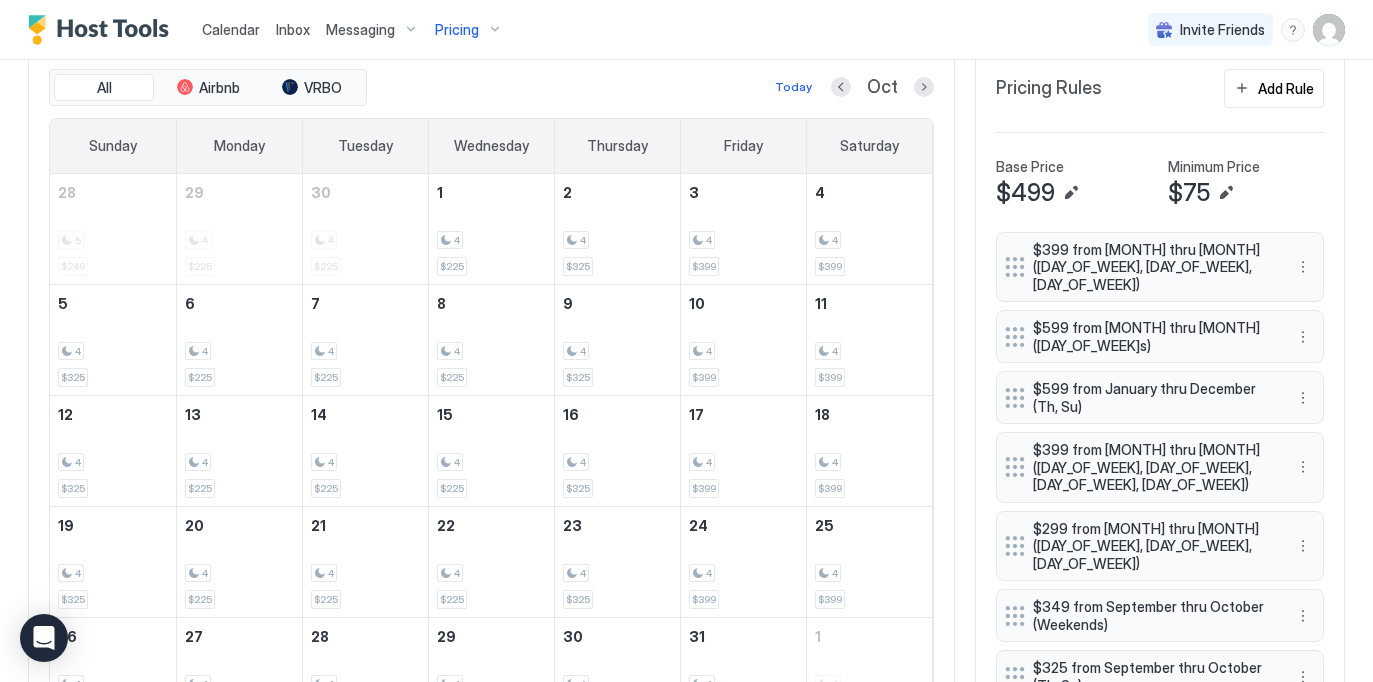 scroll, scrollTop: 599, scrollLeft: 0, axis: vertical 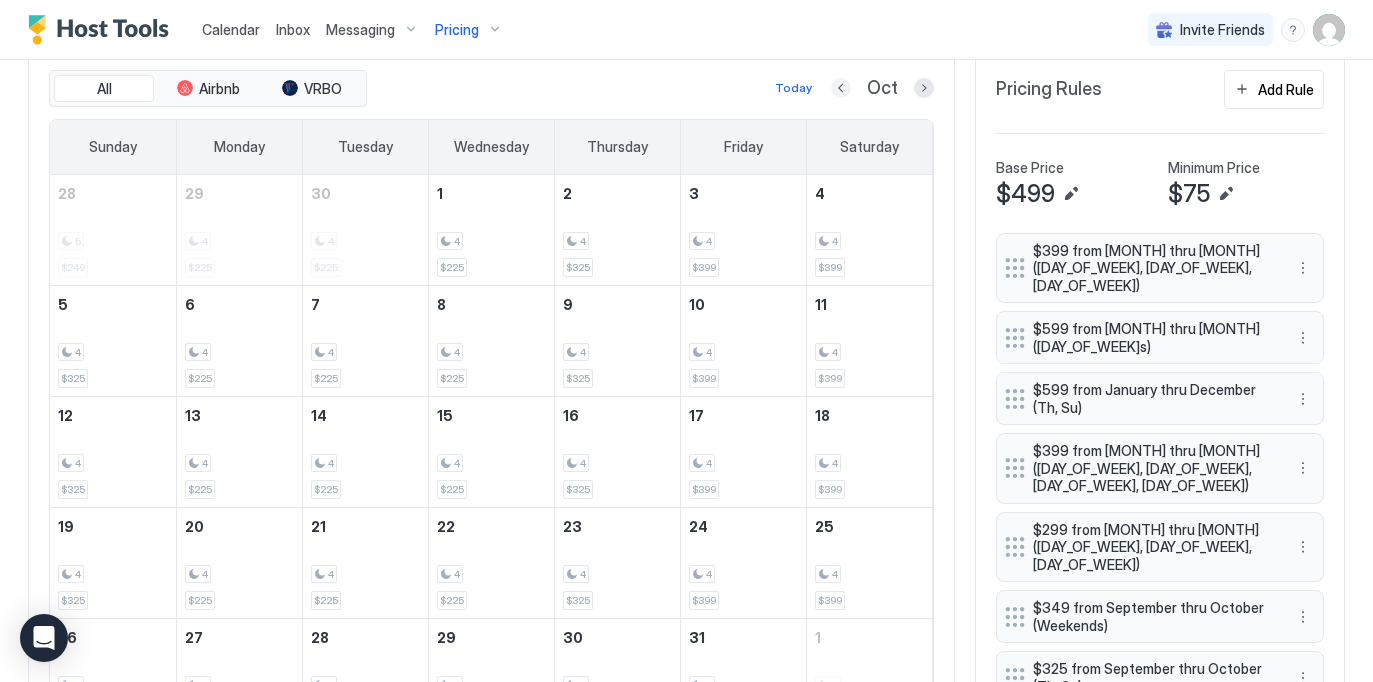 click at bounding box center [841, 88] 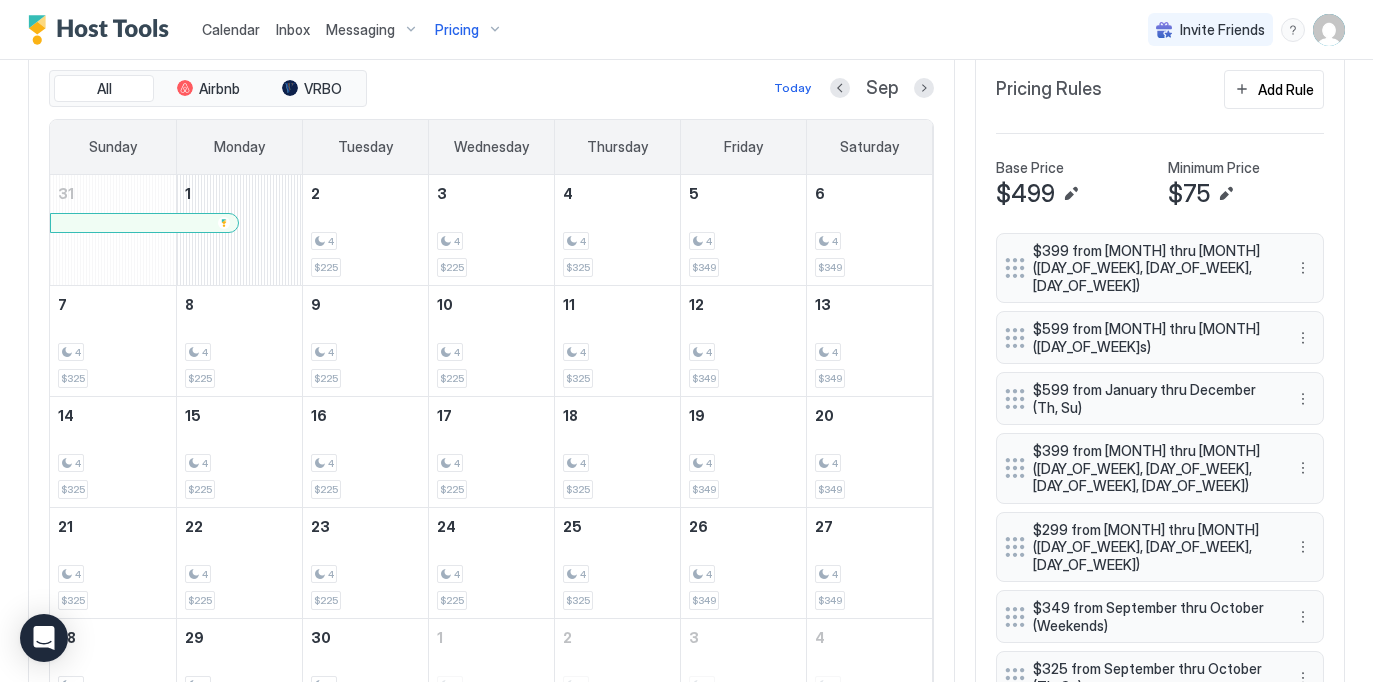 click on "Sep" at bounding box center [882, 88] 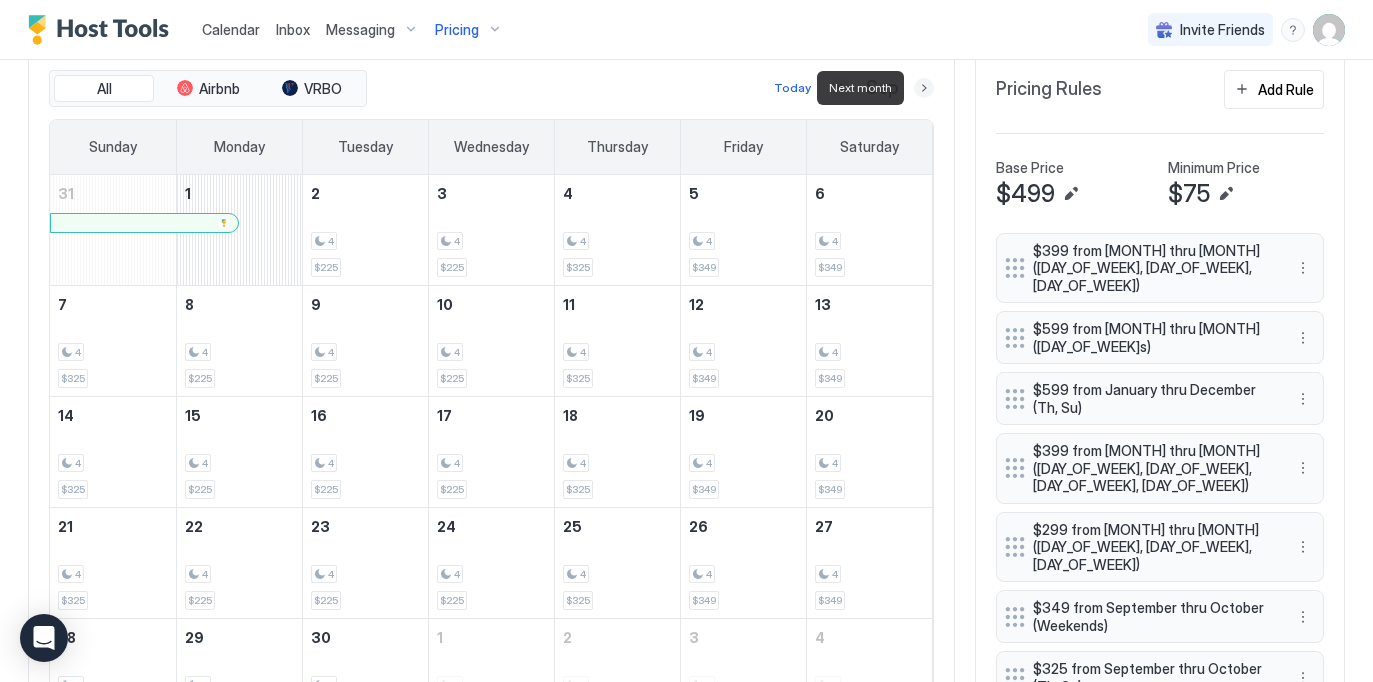 click at bounding box center [924, 88] 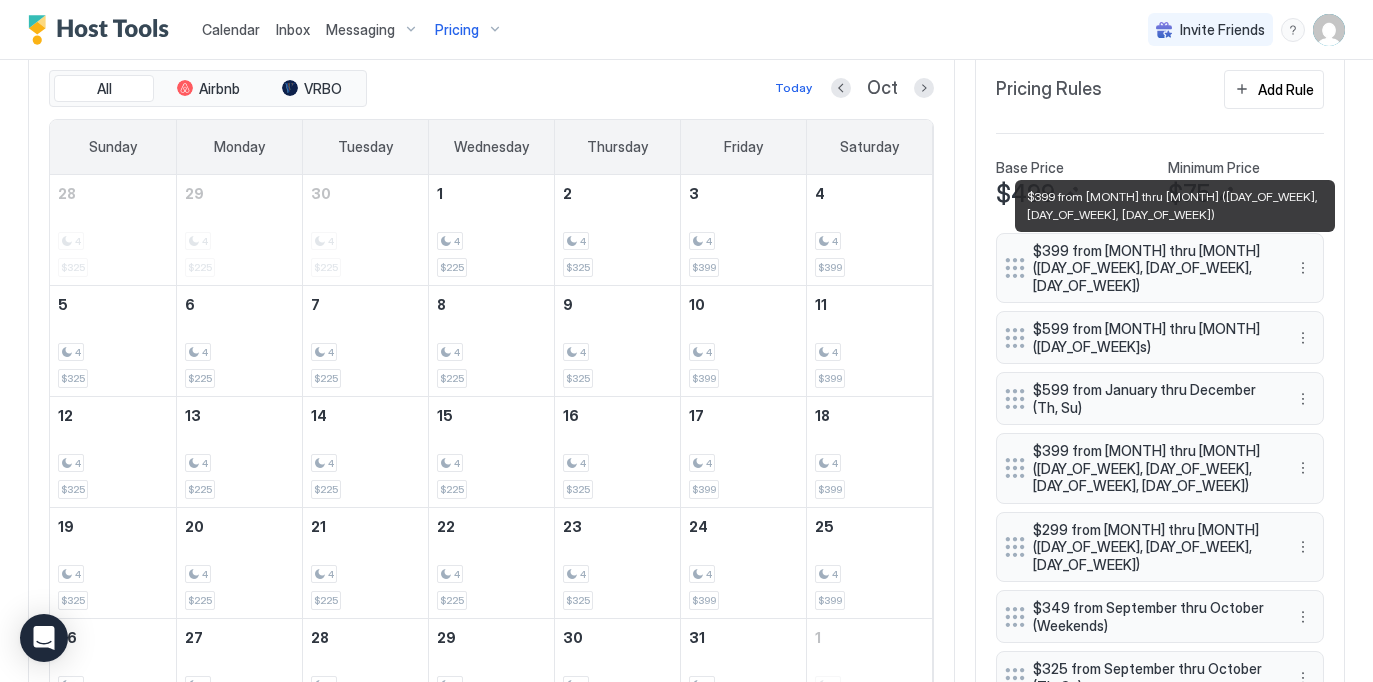 type 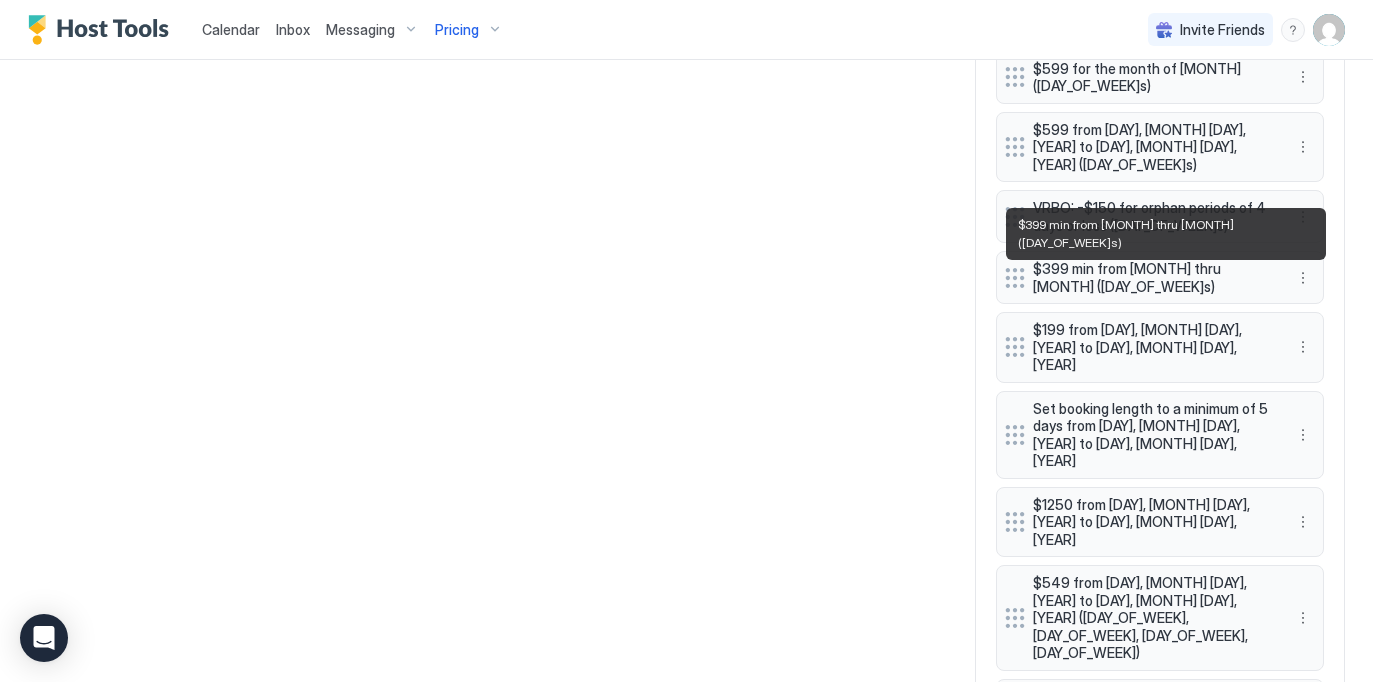 scroll, scrollTop: 1602, scrollLeft: 0, axis: vertical 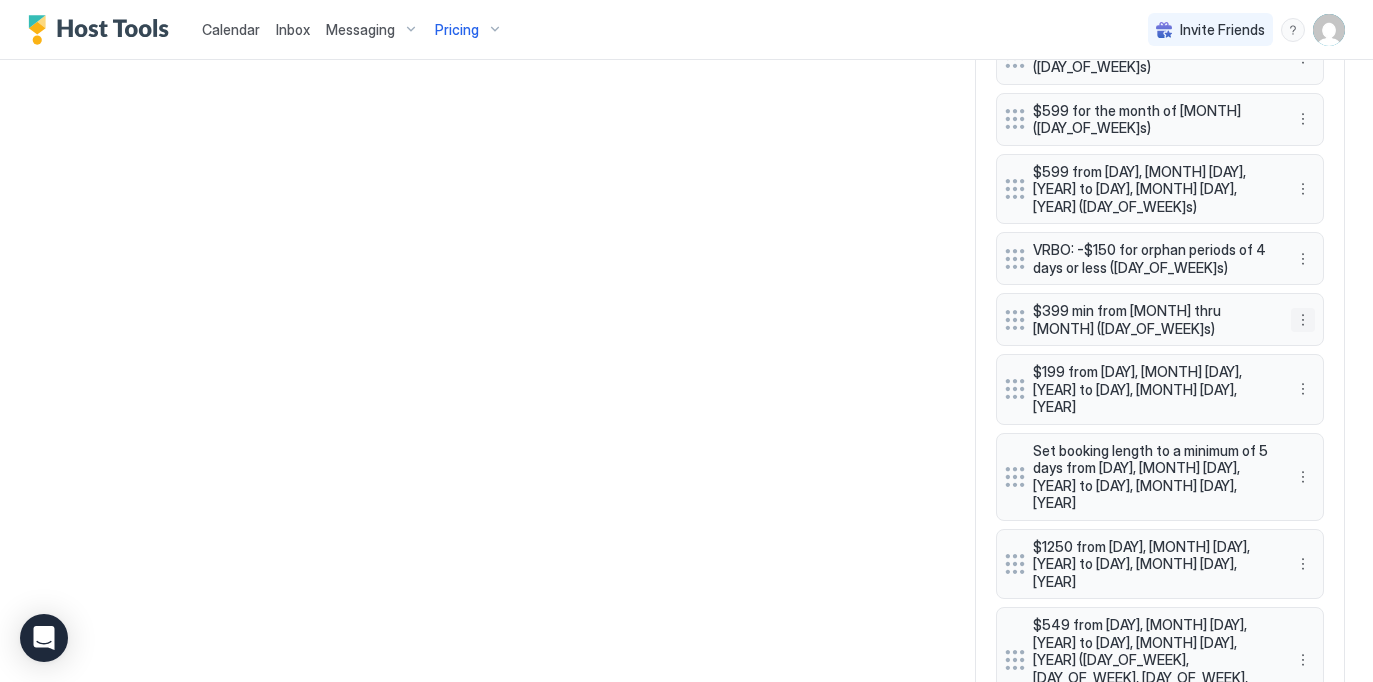 click at bounding box center (1303, 320) 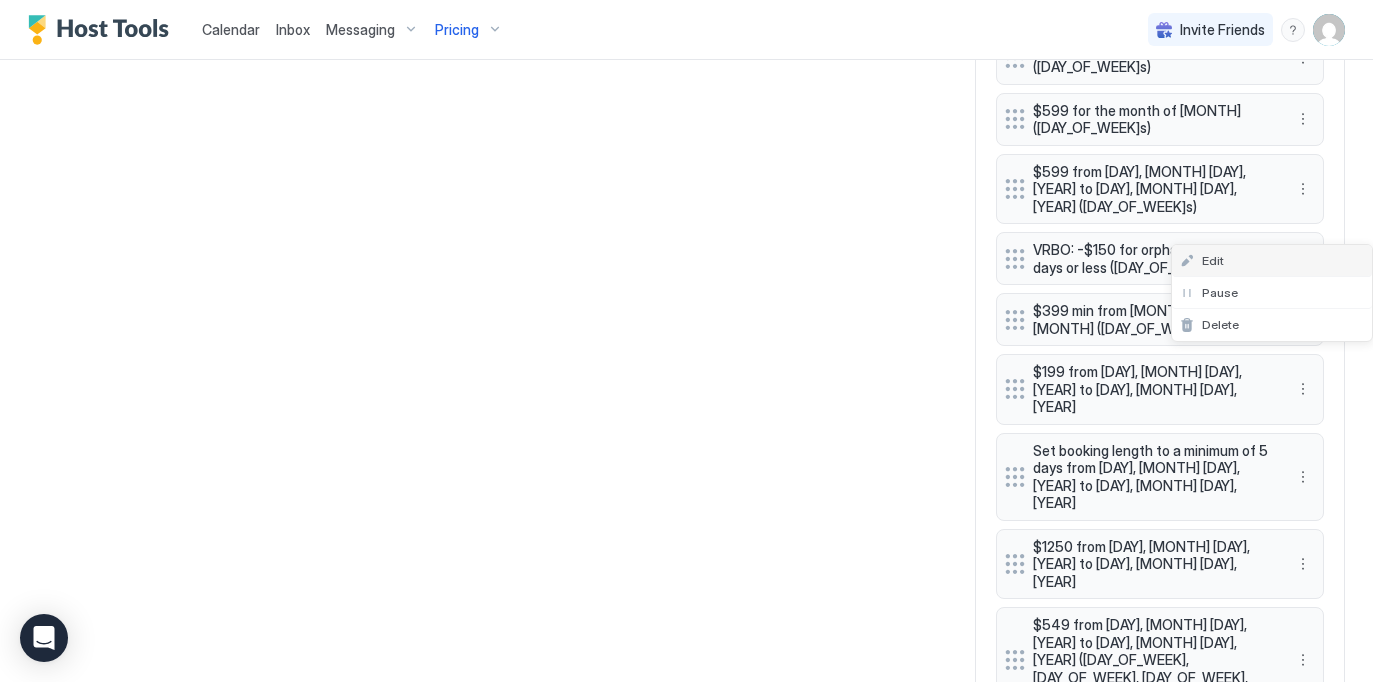 click on "Edit" at bounding box center [1272, 261] 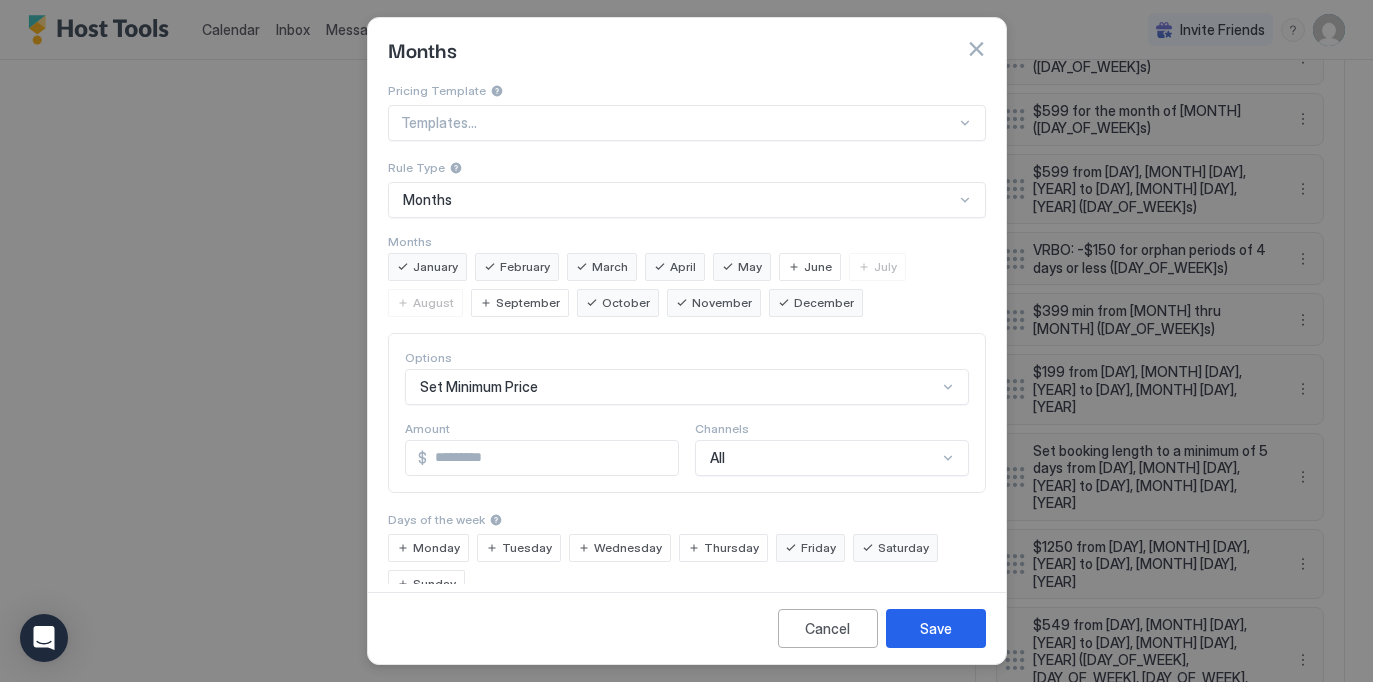 click on "October" at bounding box center (626, 303) 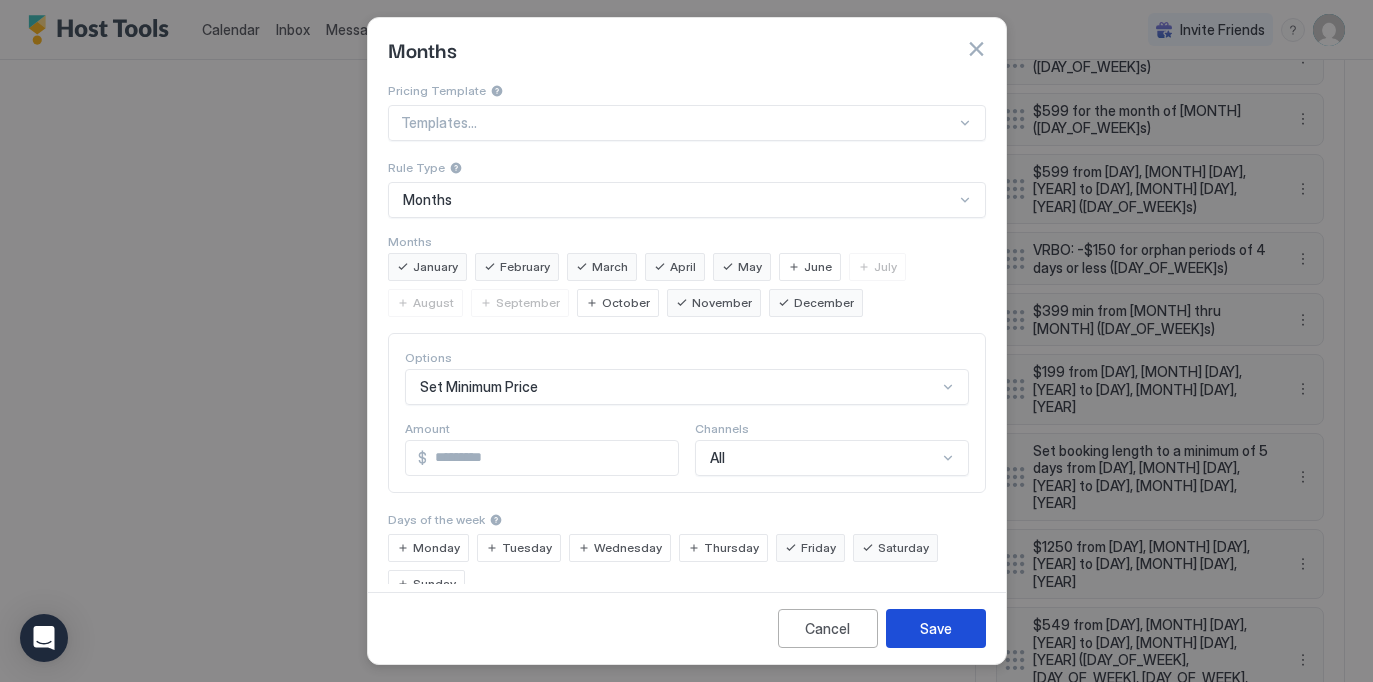 click on "Save" at bounding box center [936, 628] 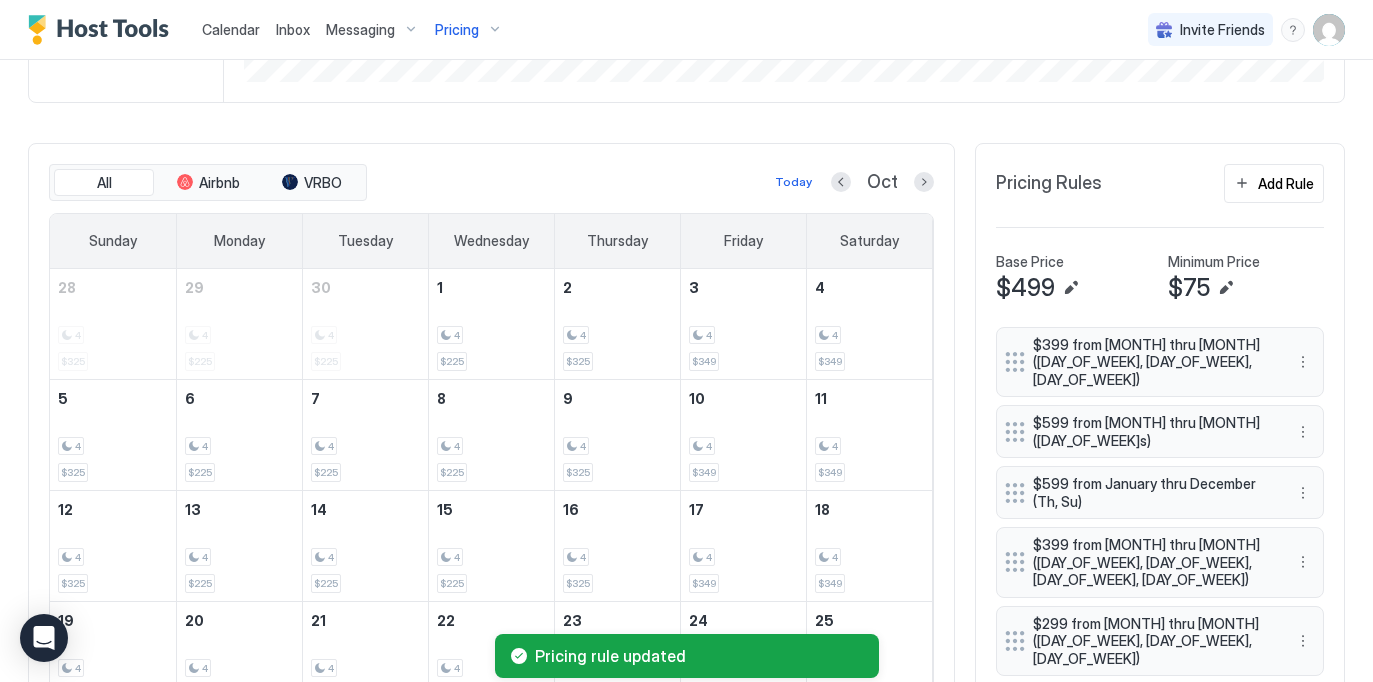 scroll, scrollTop: 515, scrollLeft: 0, axis: vertical 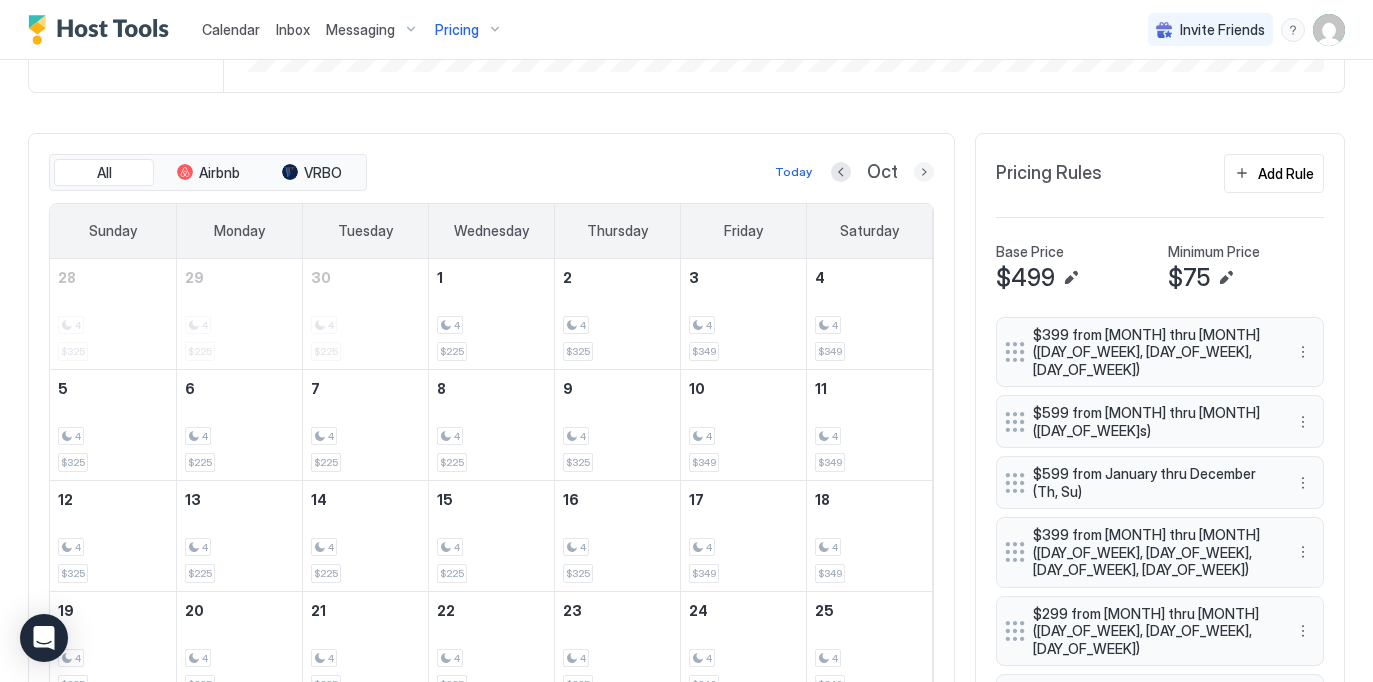 click at bounding box center (924, 172) 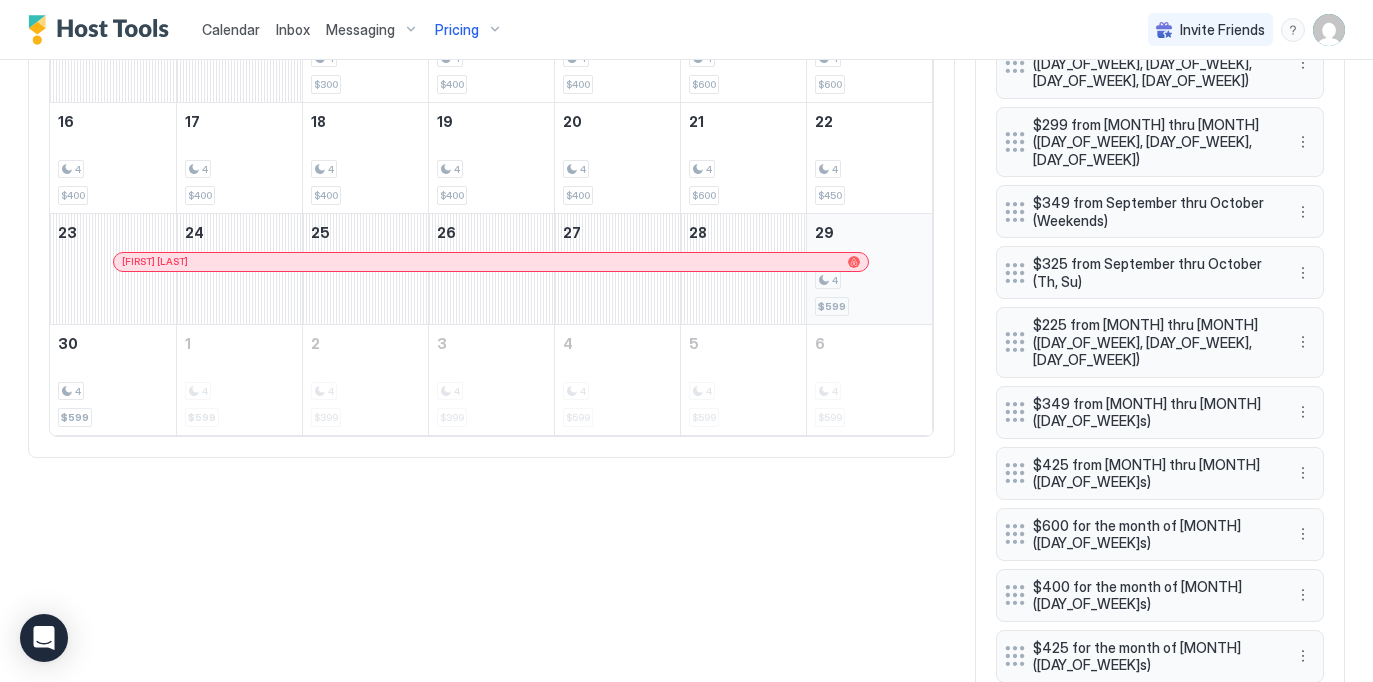 scroll, scrollTop: 936, scrollLeft: 0, axis: vertical 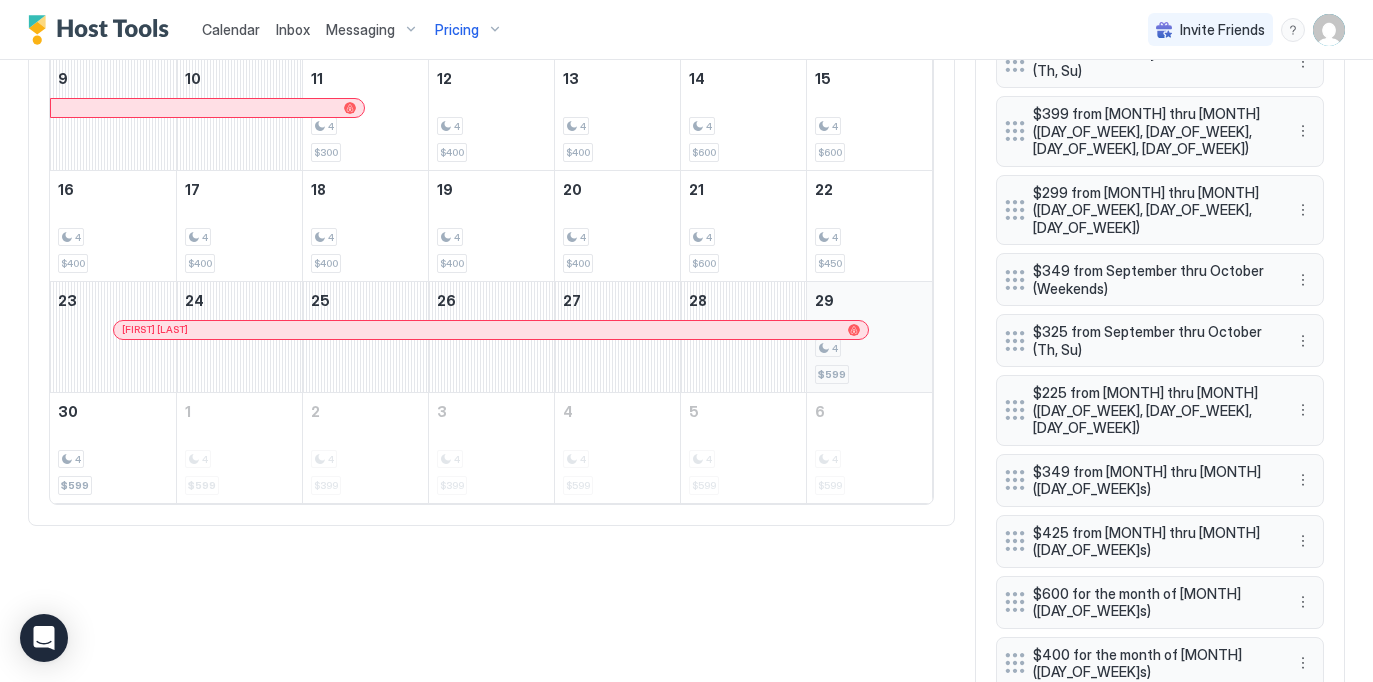 click on "4" at bounding box center (870, 348) 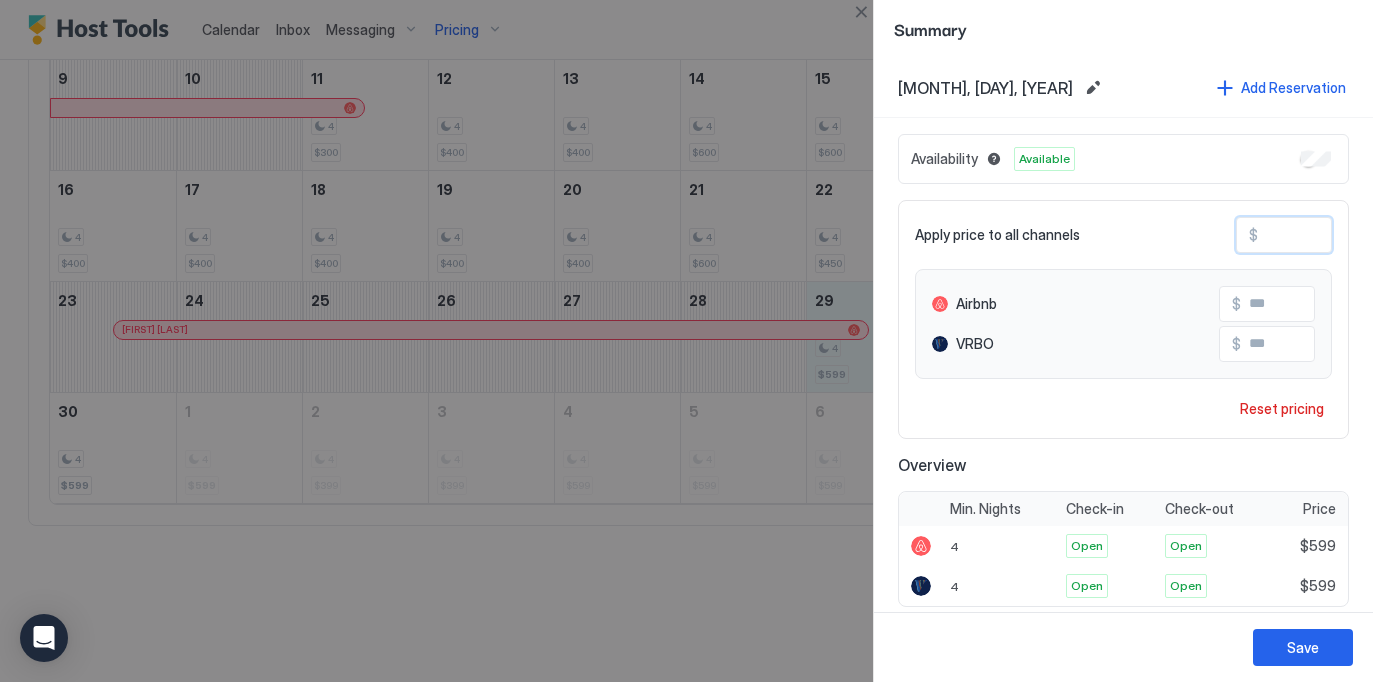 drag, startPoint x: 1271, startPoint y: 237, endPoint x: 1226, endPoint y: 237, distance: 45 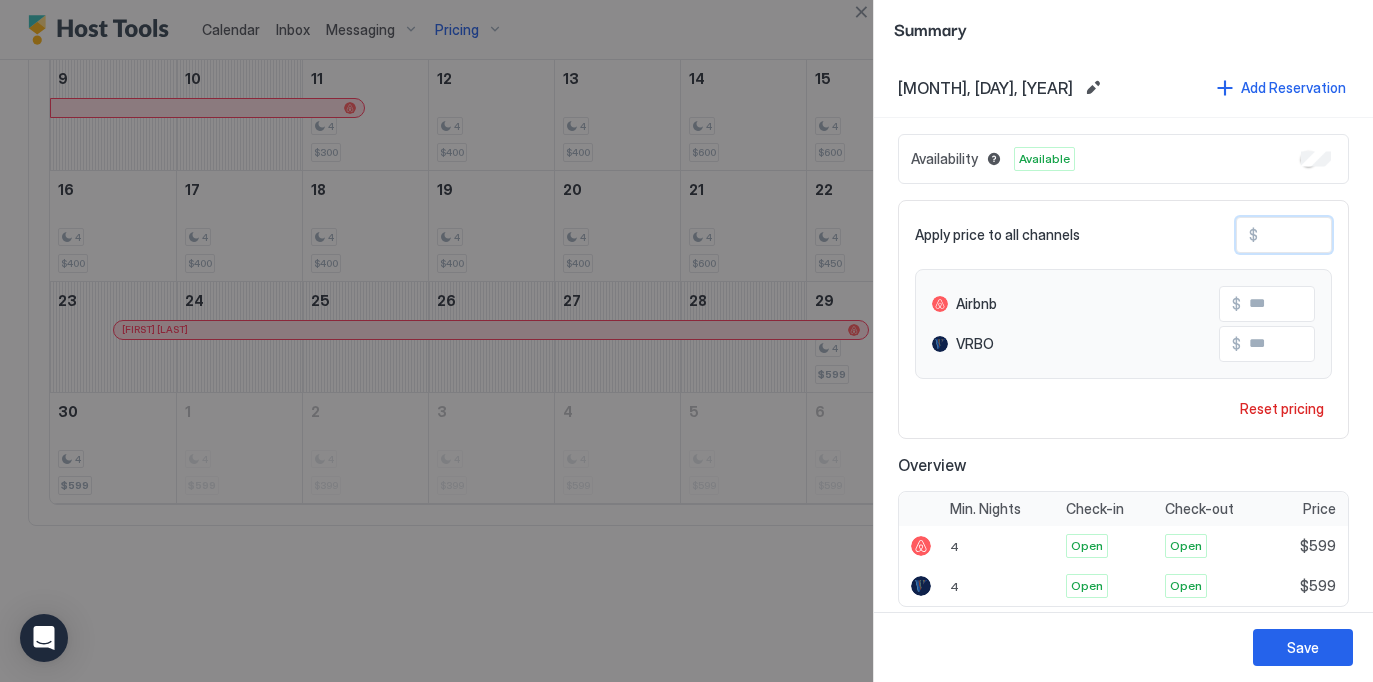 type on "***" 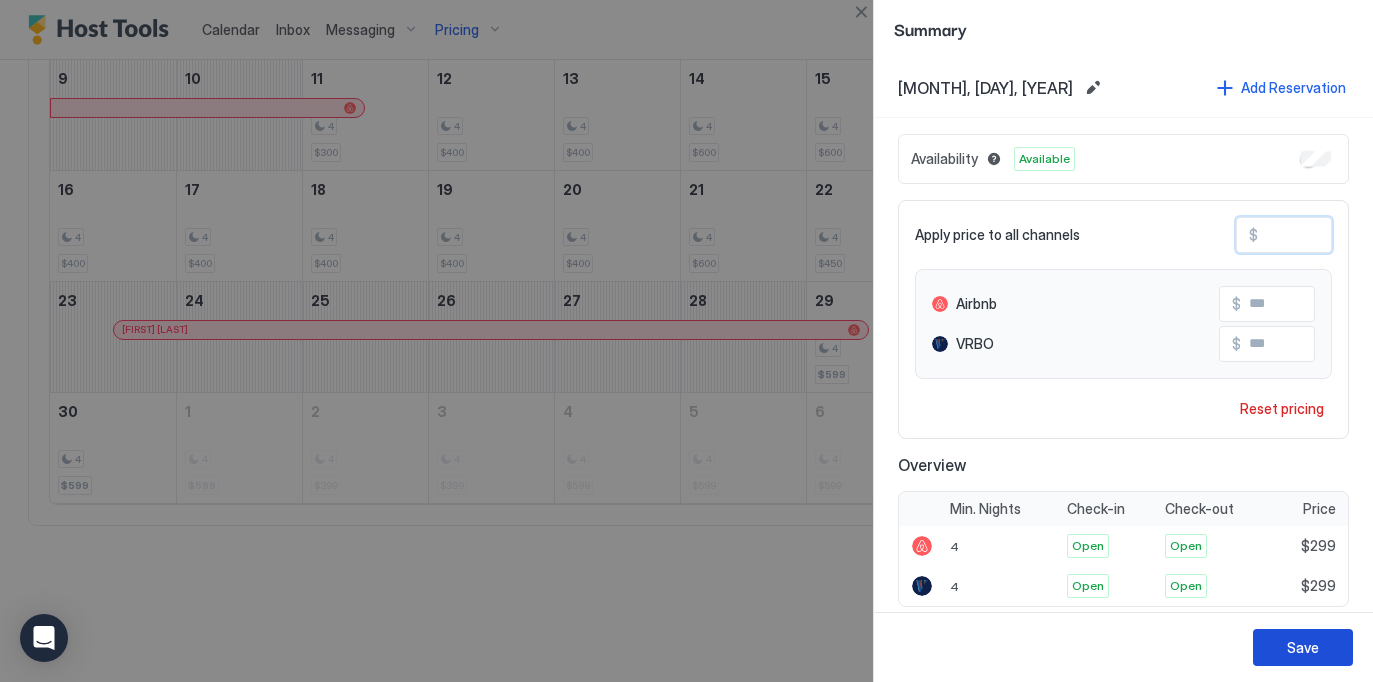 type on "***" 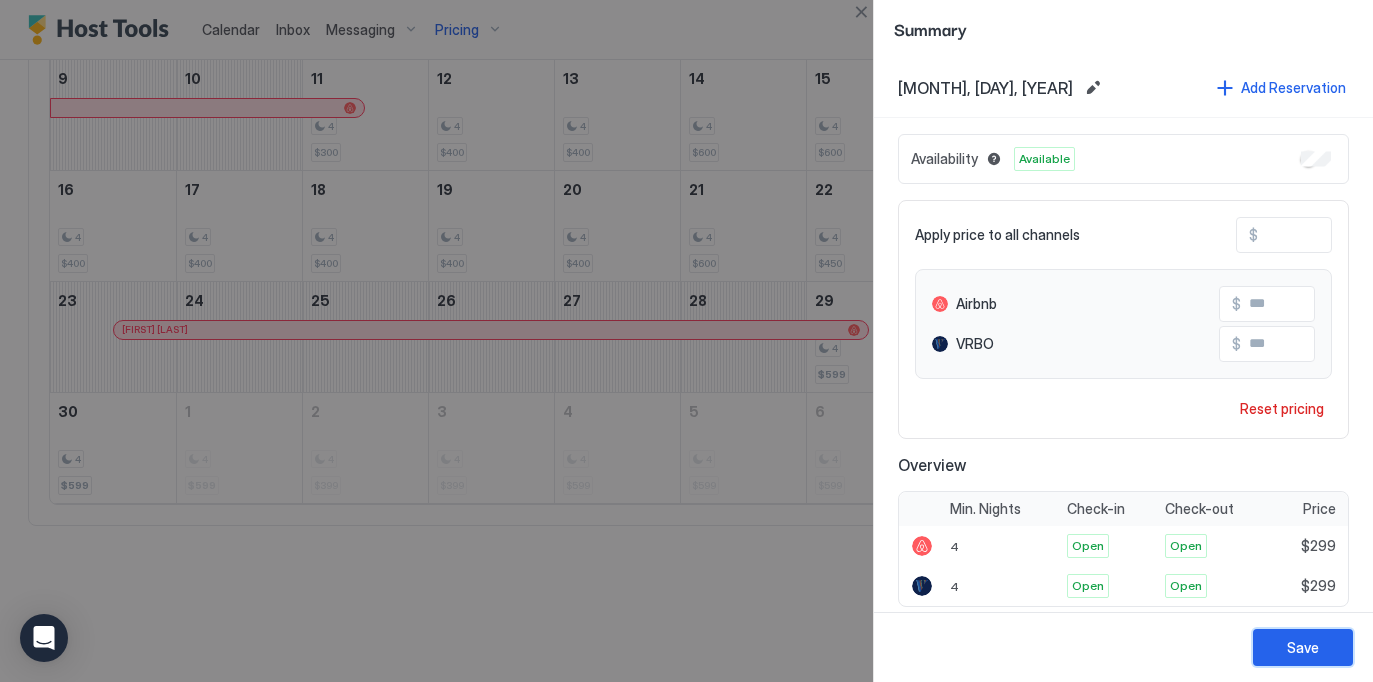 click on "Save" at bounding box center (1303, 647) 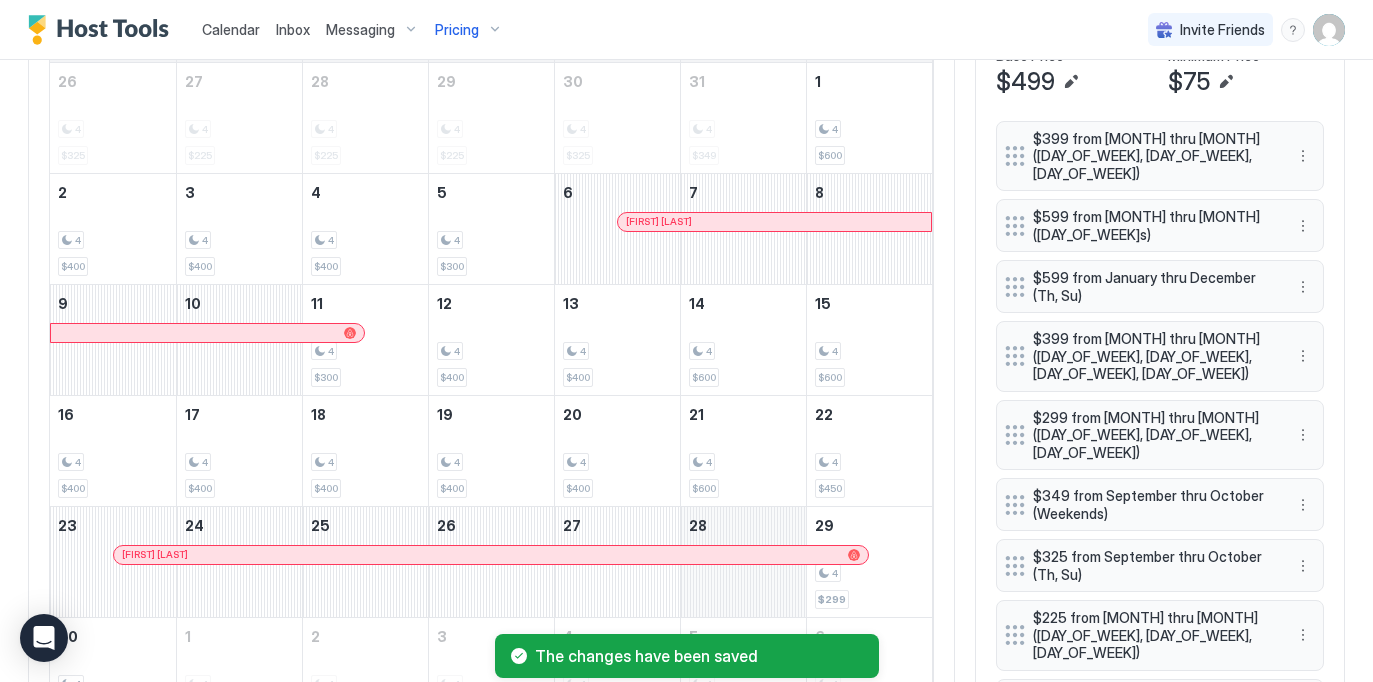 scroll, scrollTop: 712, scrollLeft: 0, axis: vertical 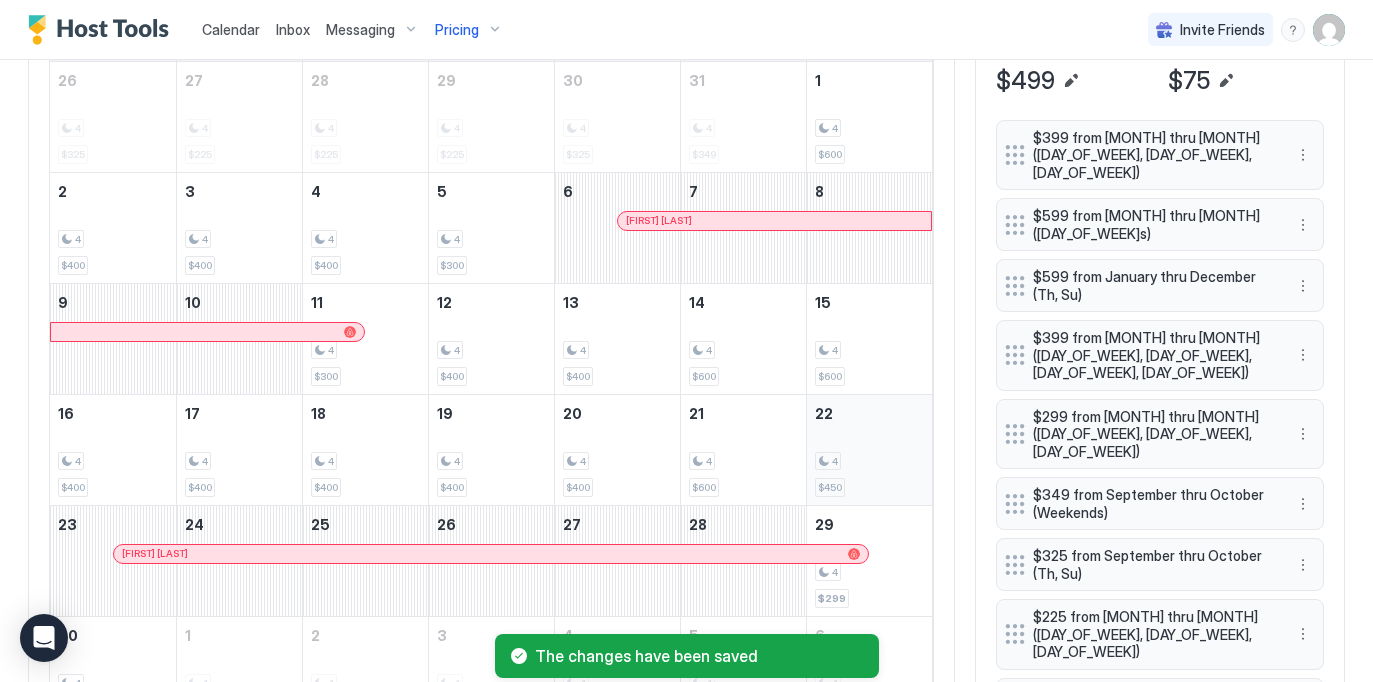 click on "4" at bounding box center (870, 461) 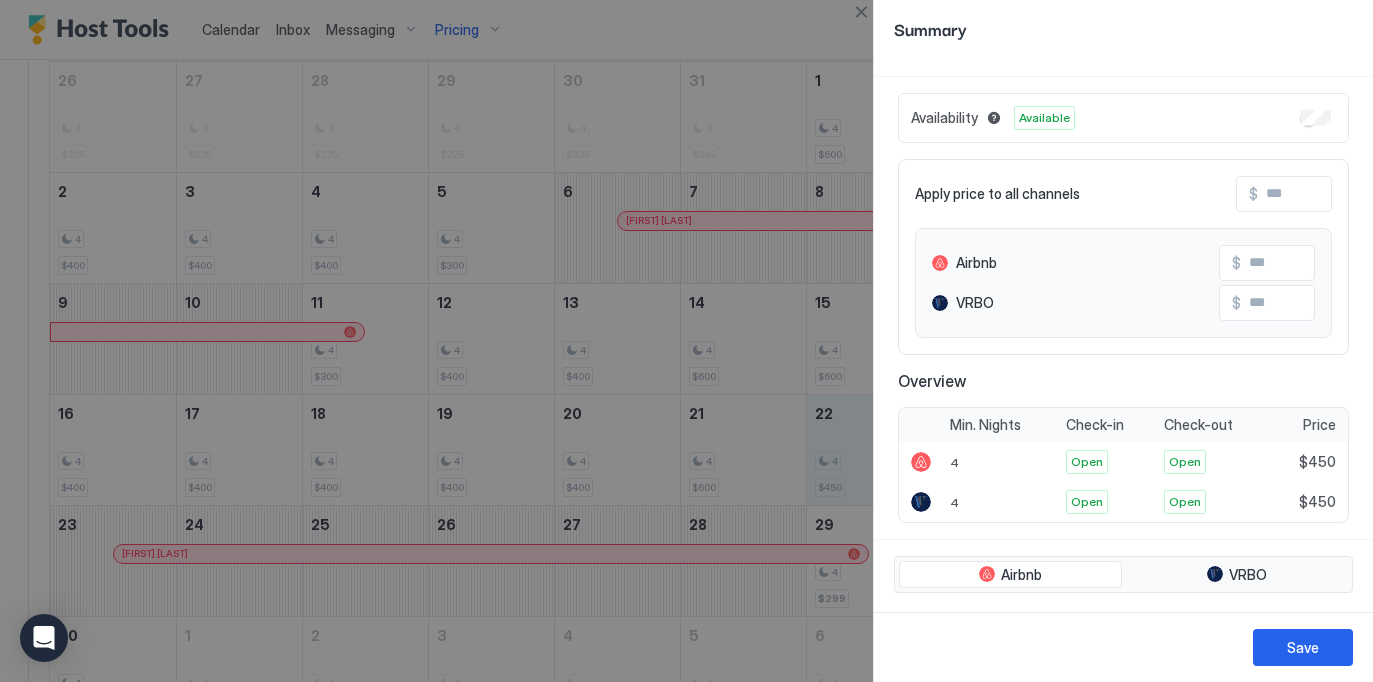 scroll, scrollTop: 0, scrollLeft: 0, axis: both 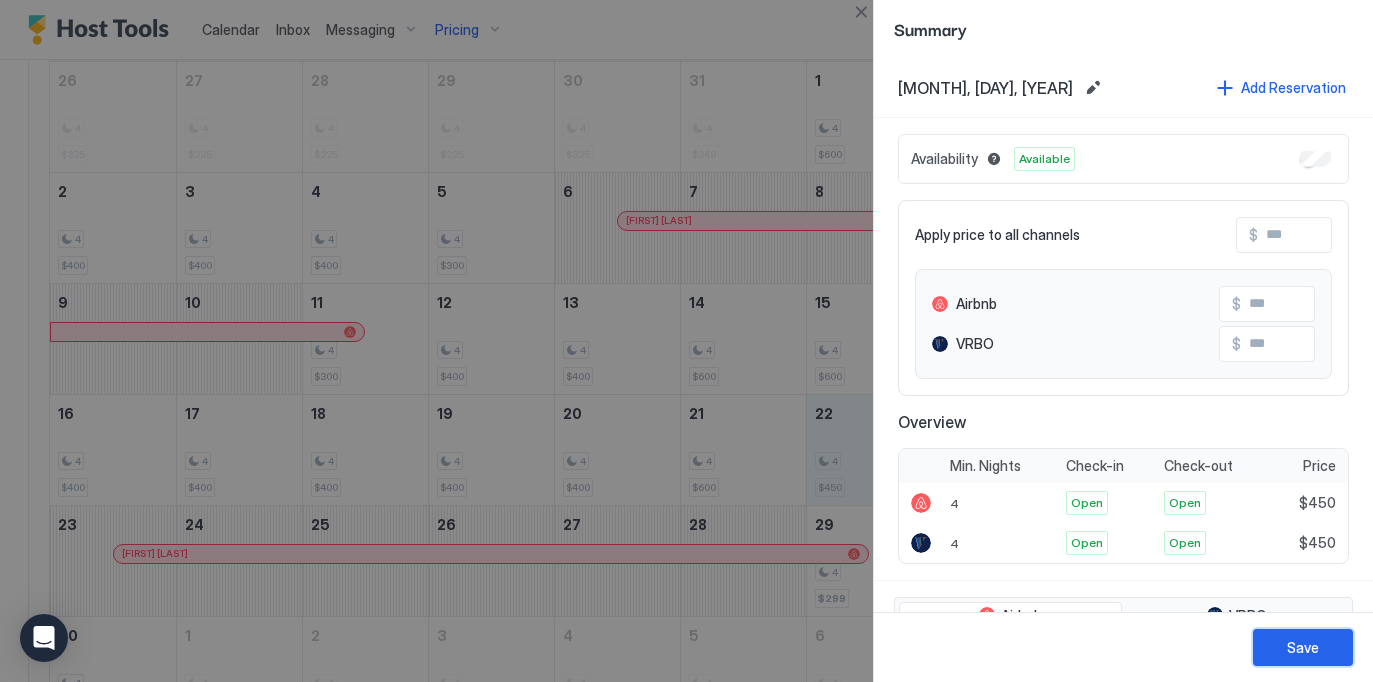 click on "Save" at bounding box center [1303, 647] 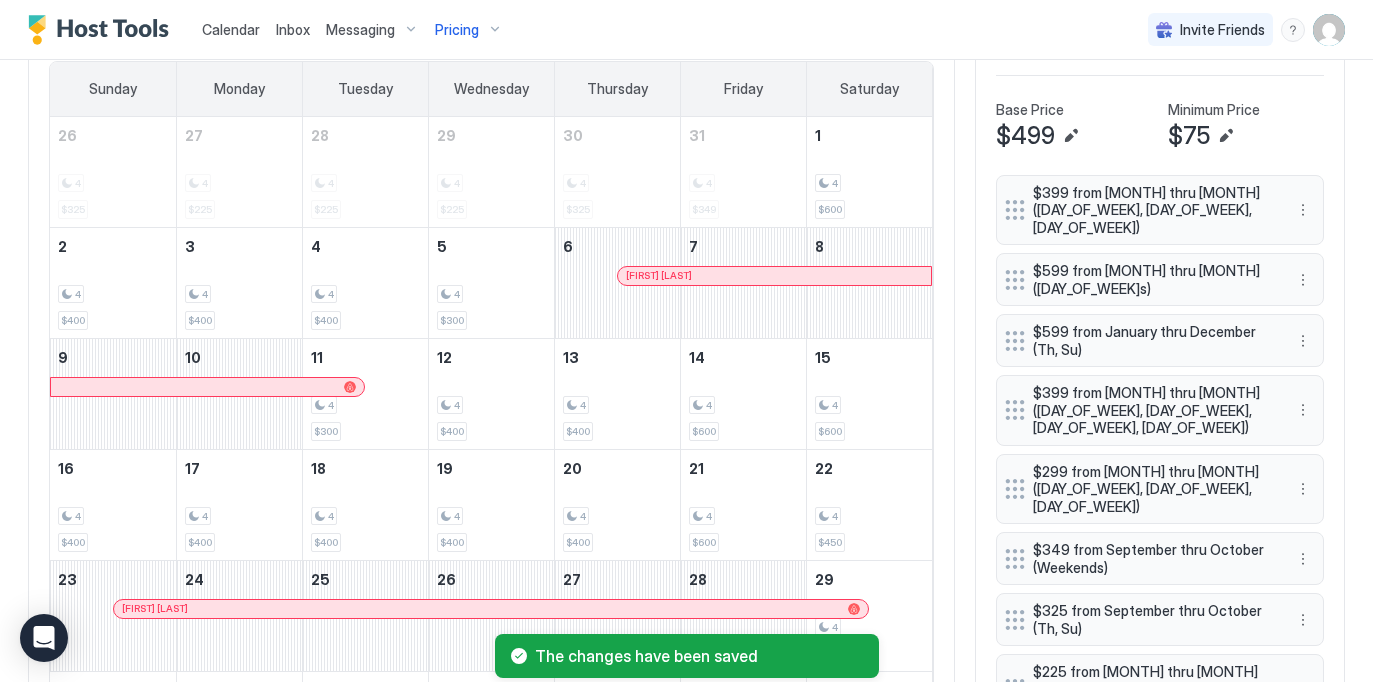 scroll, scrollTop: 662, scrollLeft: 0, axis: vertical 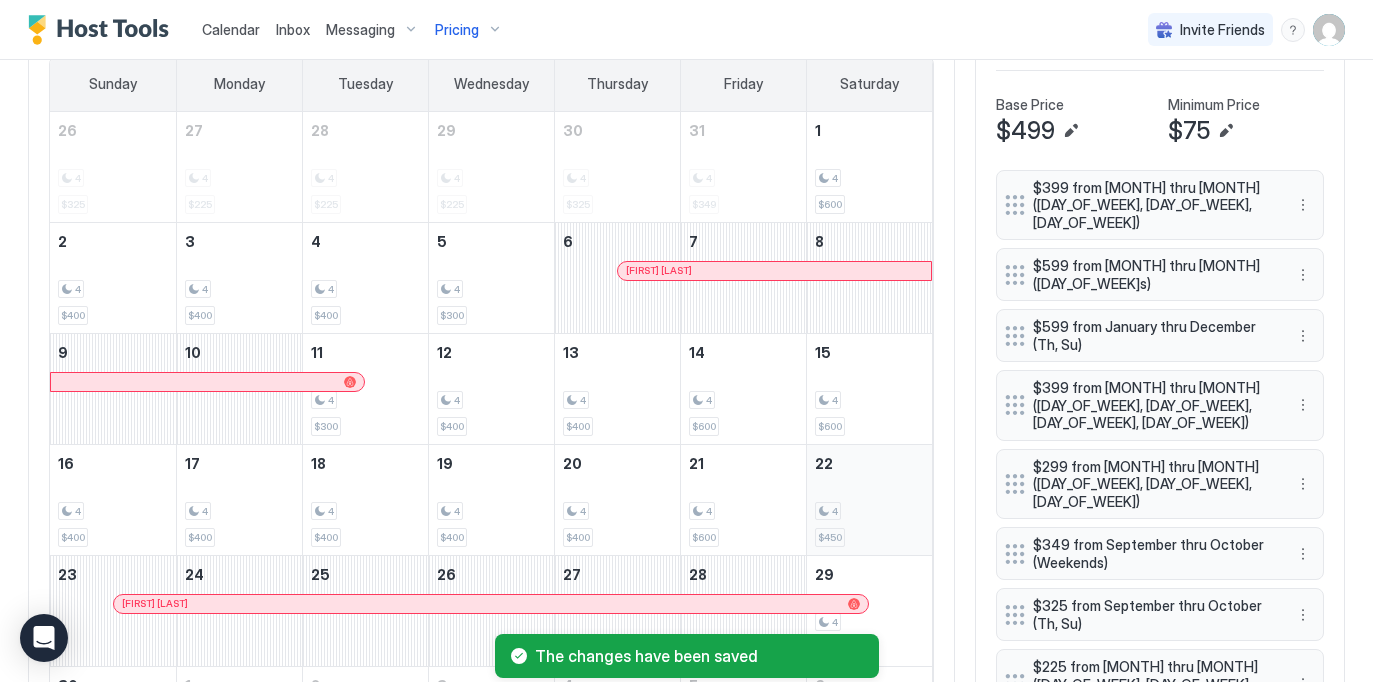 click on "4" at bounding box center [870, 511] 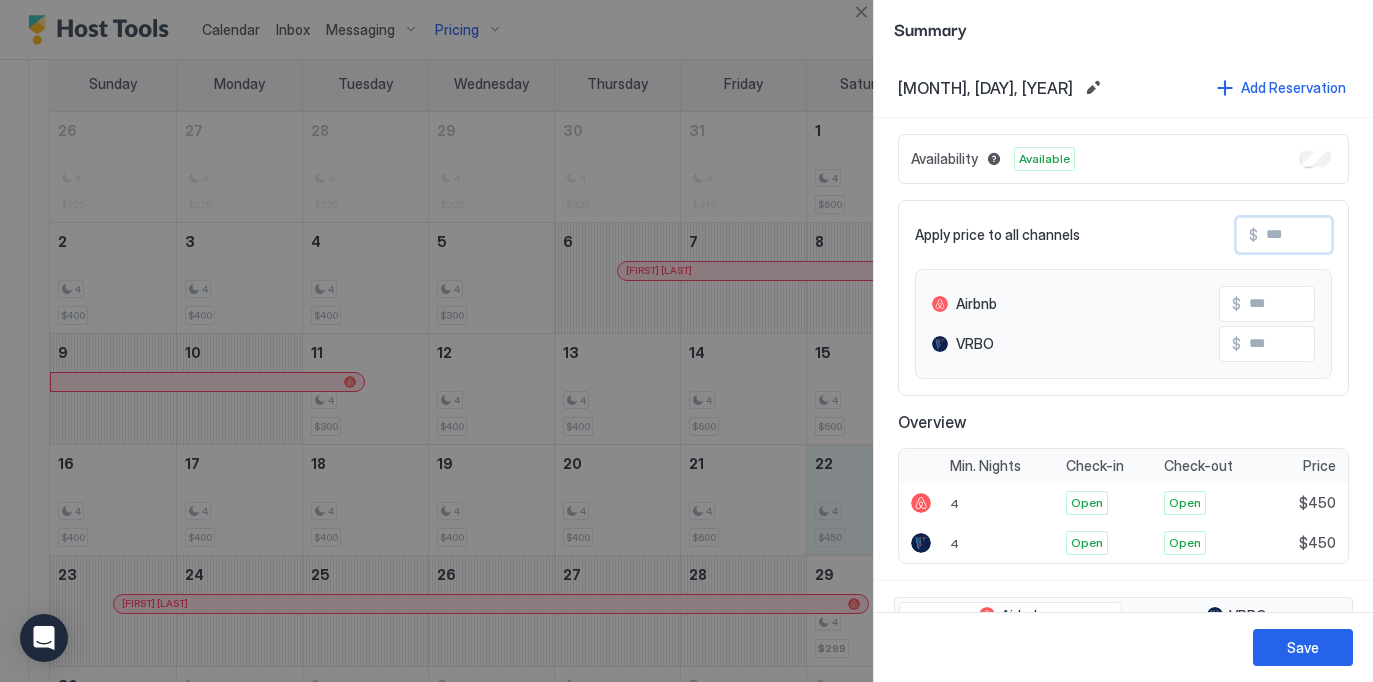 click at bounding box center (1338, 235) 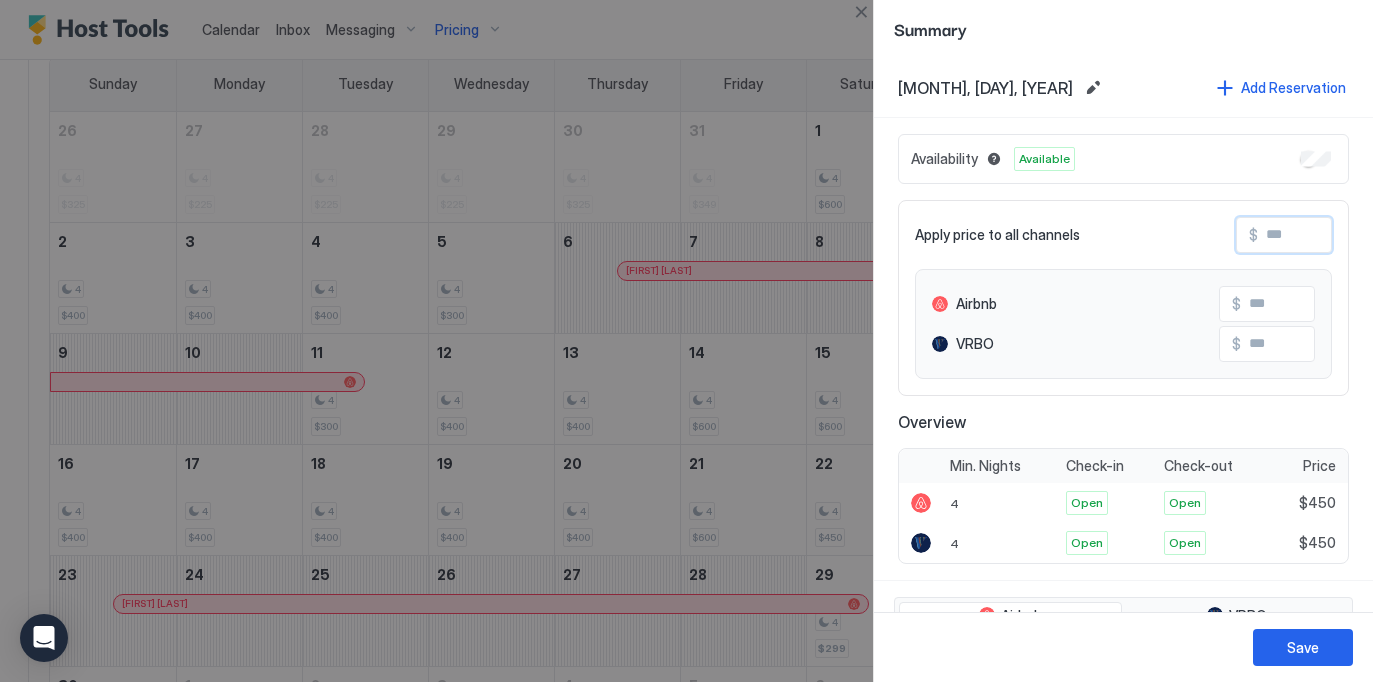 type on "*" 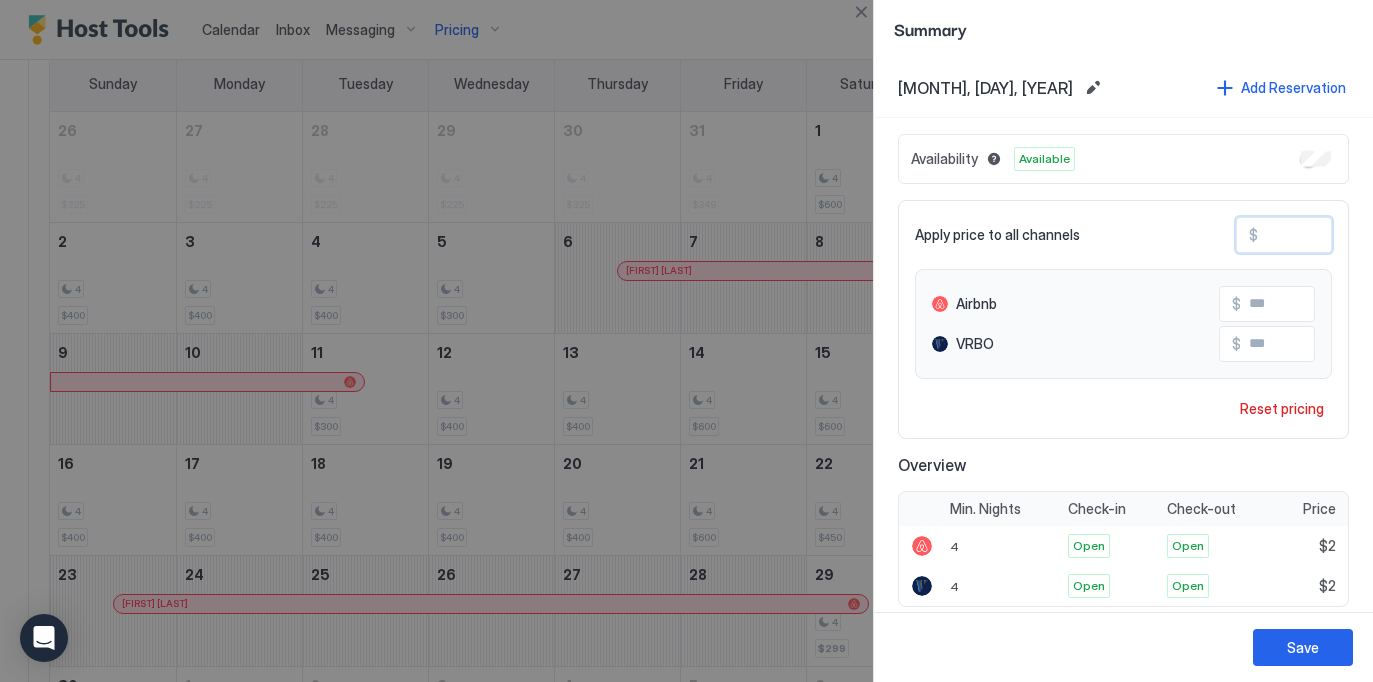type on "**" 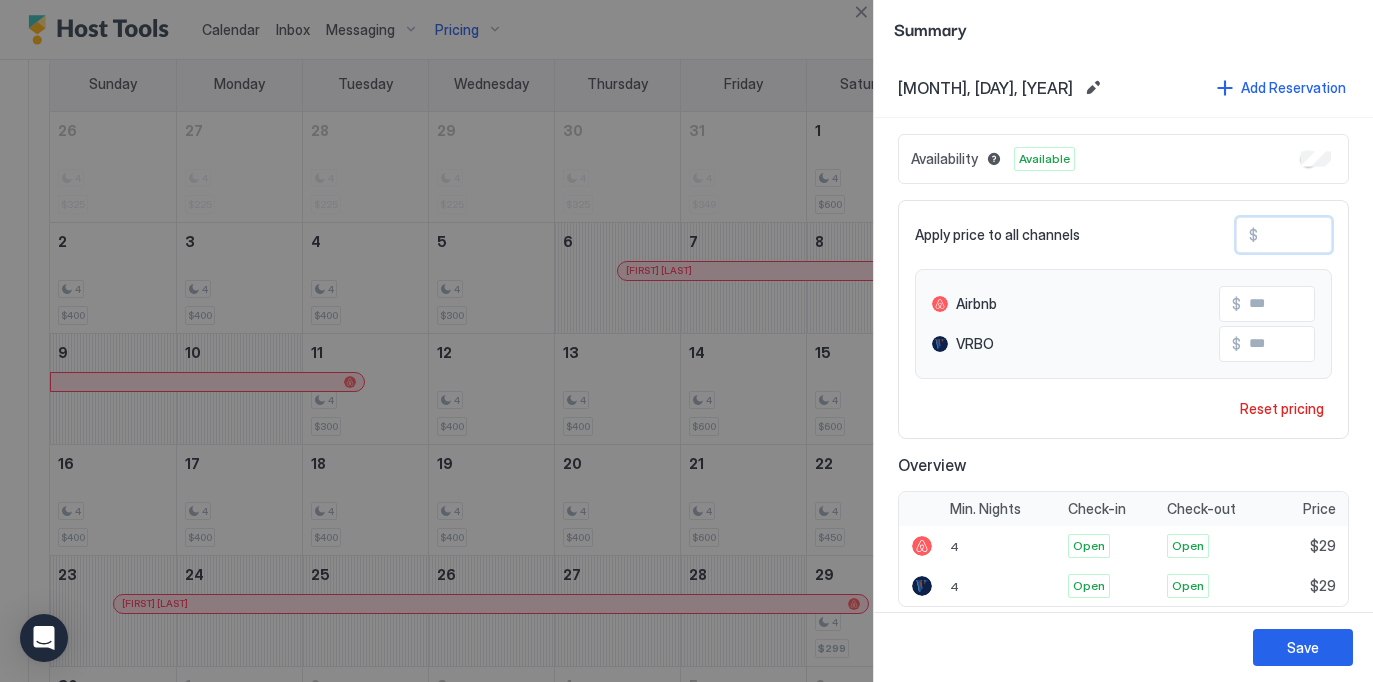 type on "***" 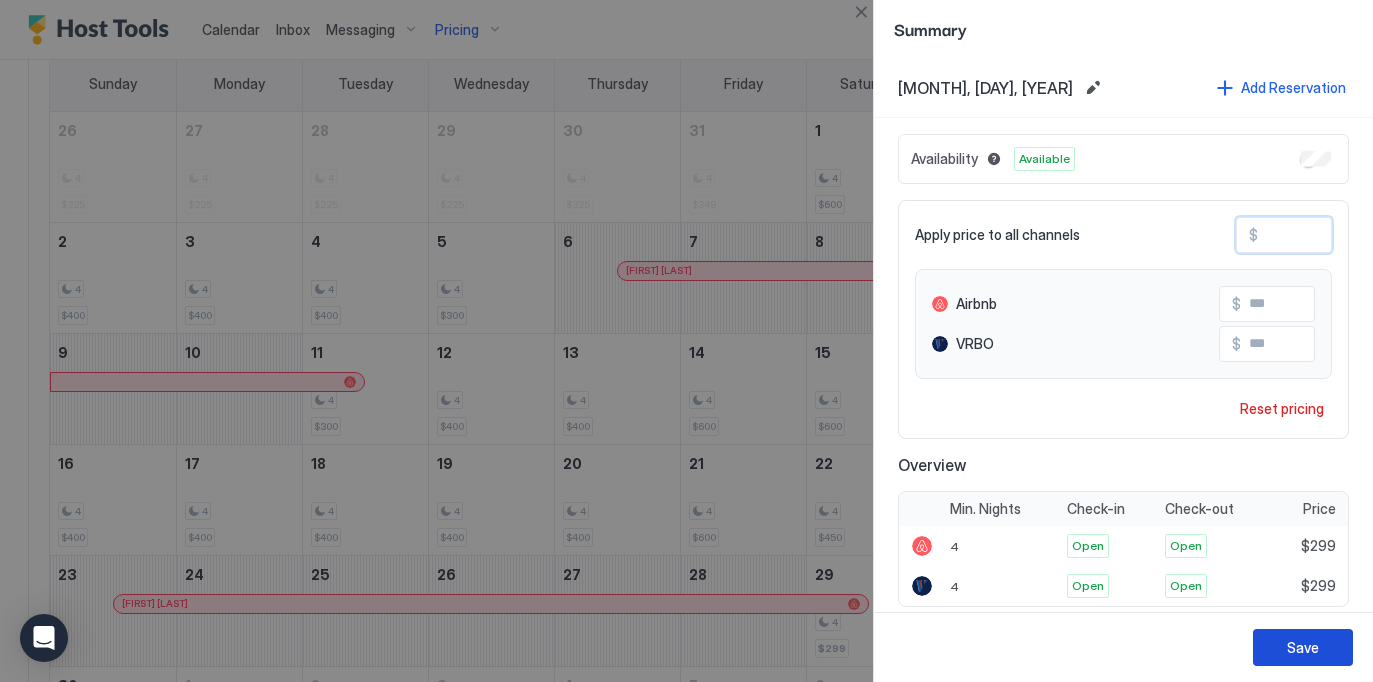 type on "***" 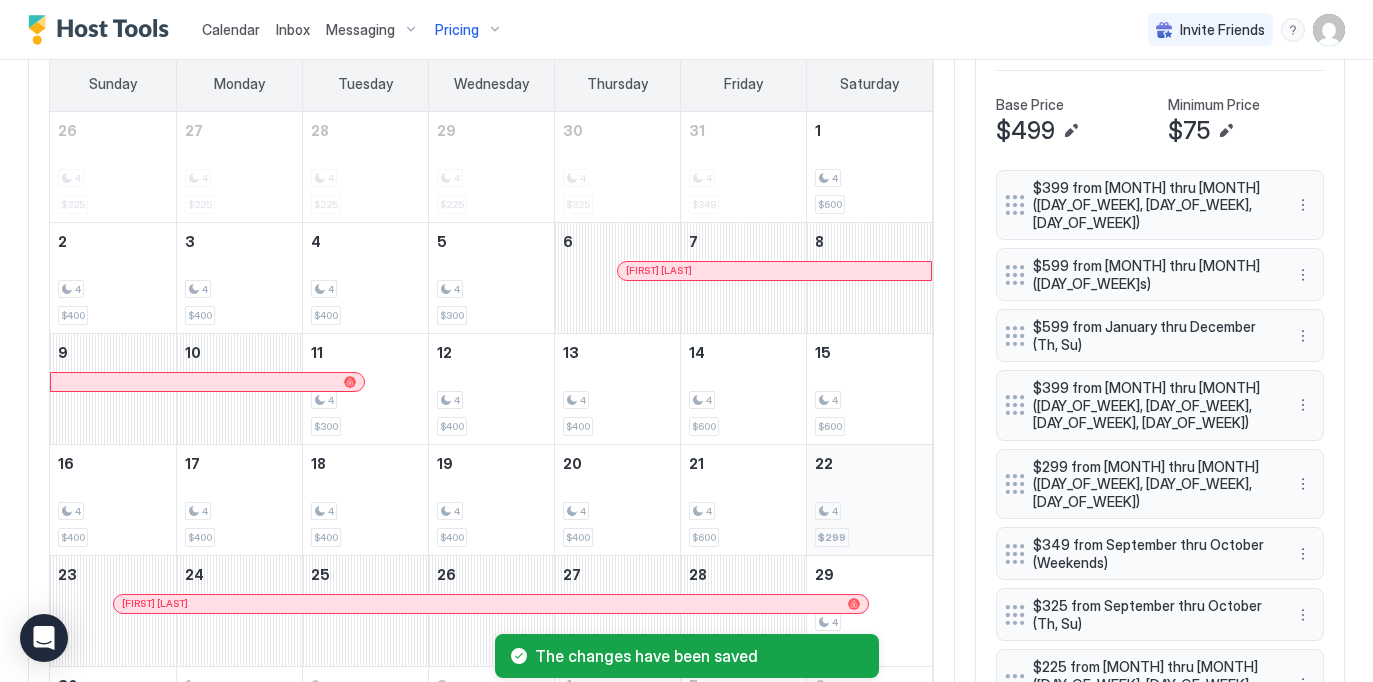 scroll, scrollTop: 372, scrollLeft: 0, axis: vertical 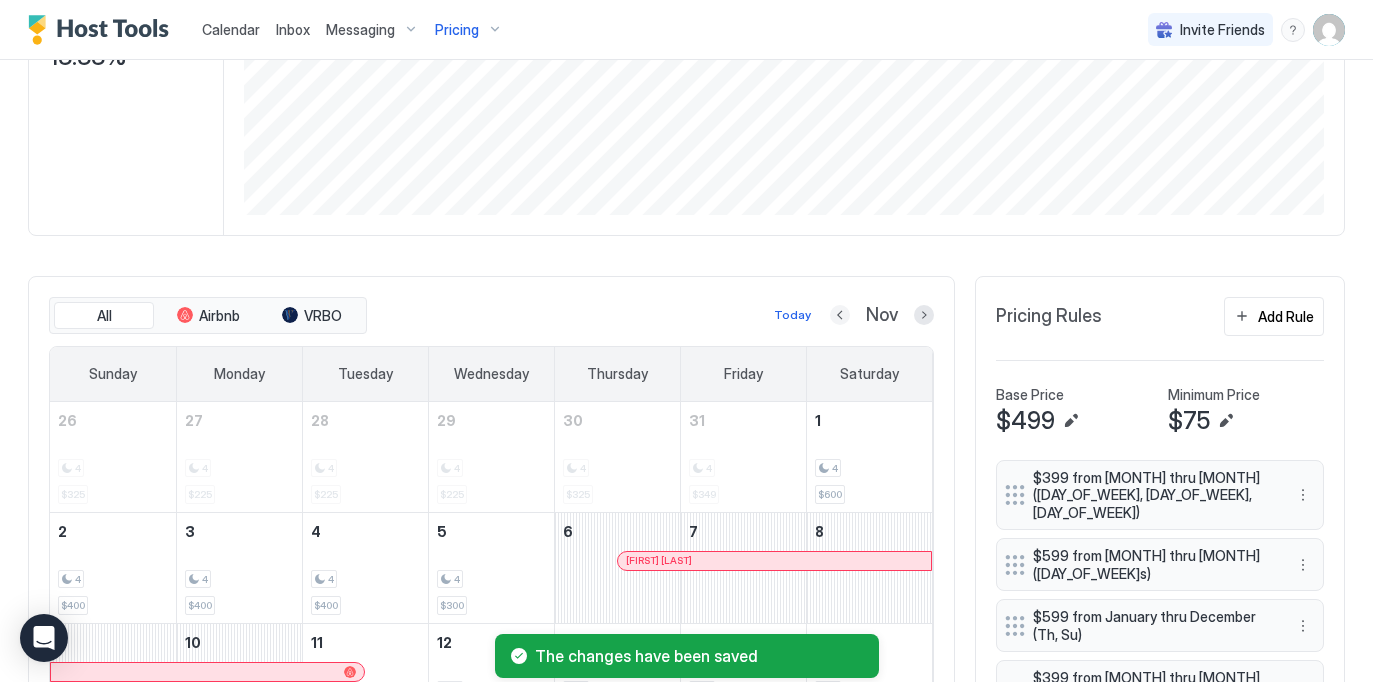 click at bounding box center (840, 315) 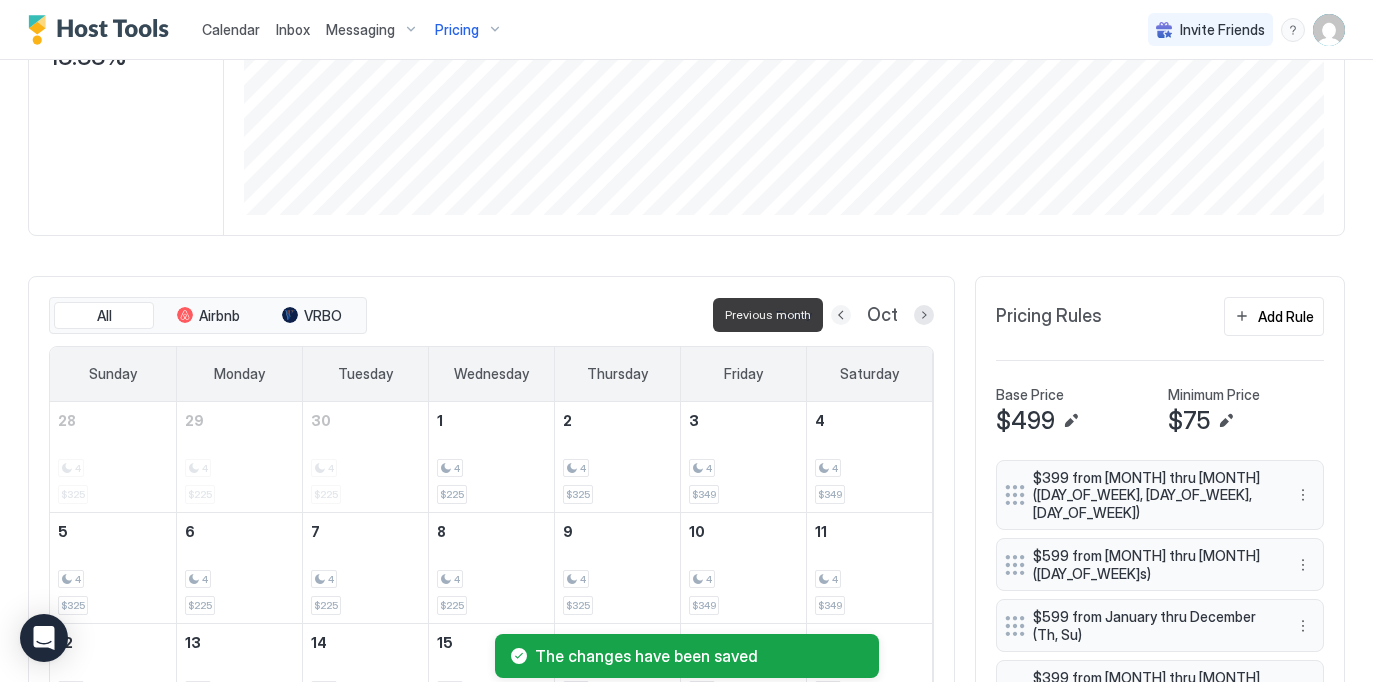 scroll, scrollTop: 491, scrollLeft: 0, axis: vertical 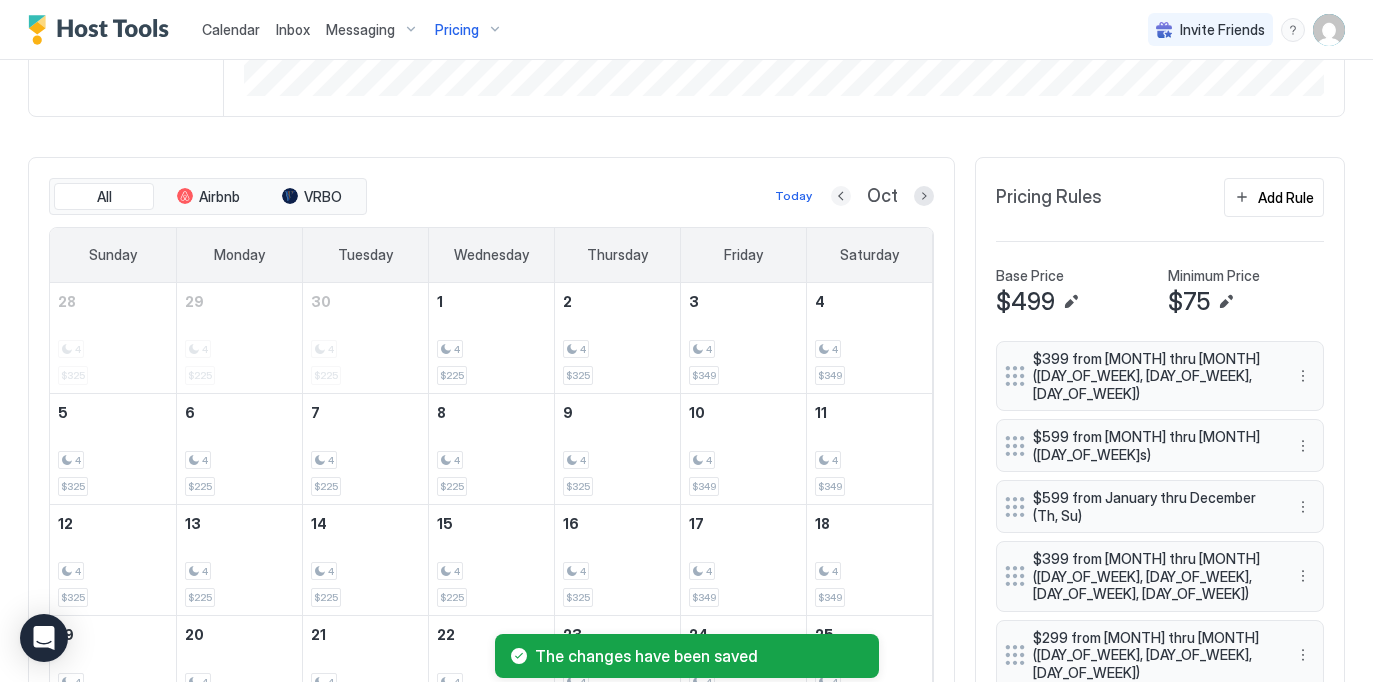 click at bounding box center (841, 196) 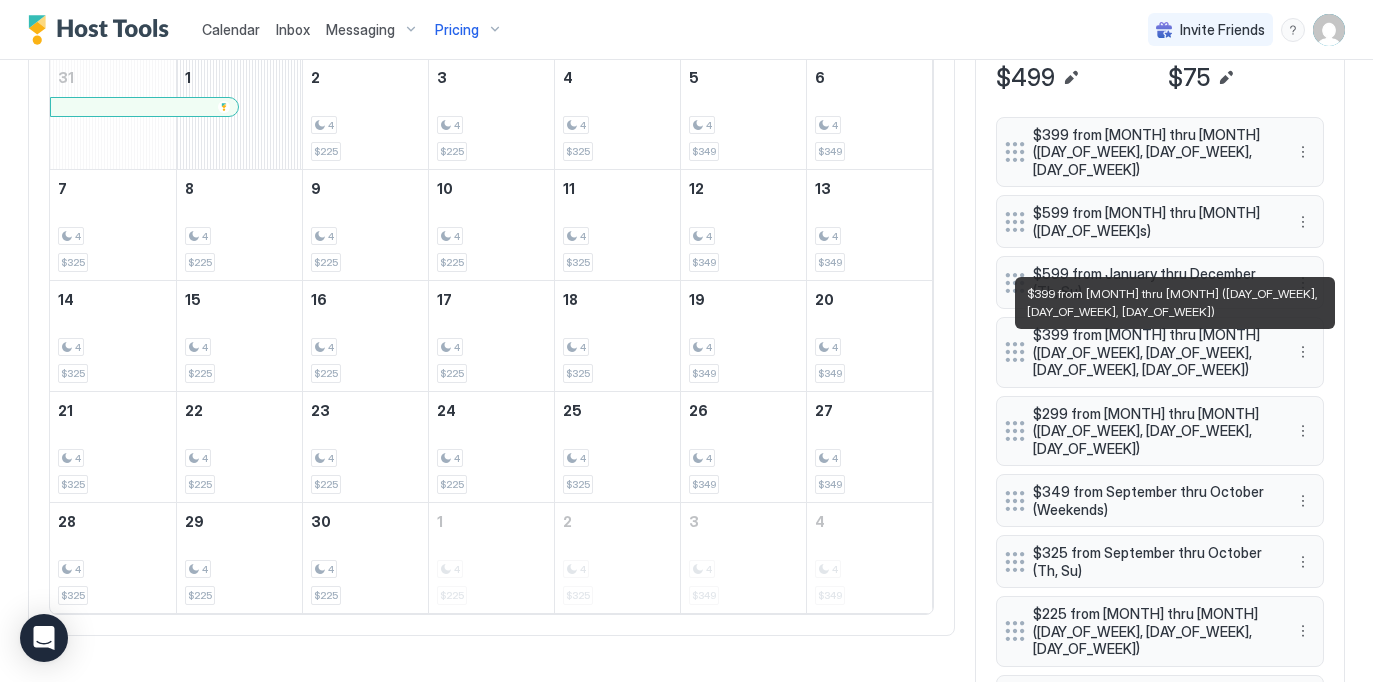 scroll, scrollTop: 714, scrollLeft: 0, axis: vertical 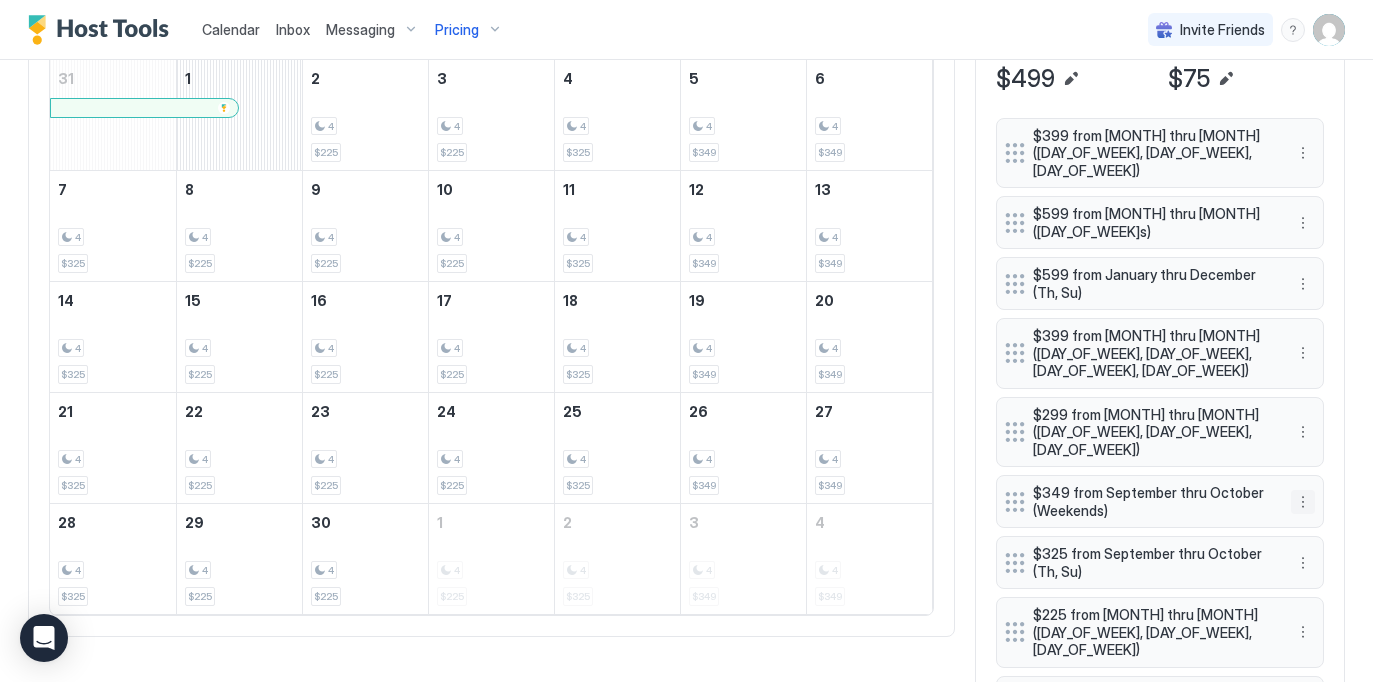 click at bounding box center (1303, 502) 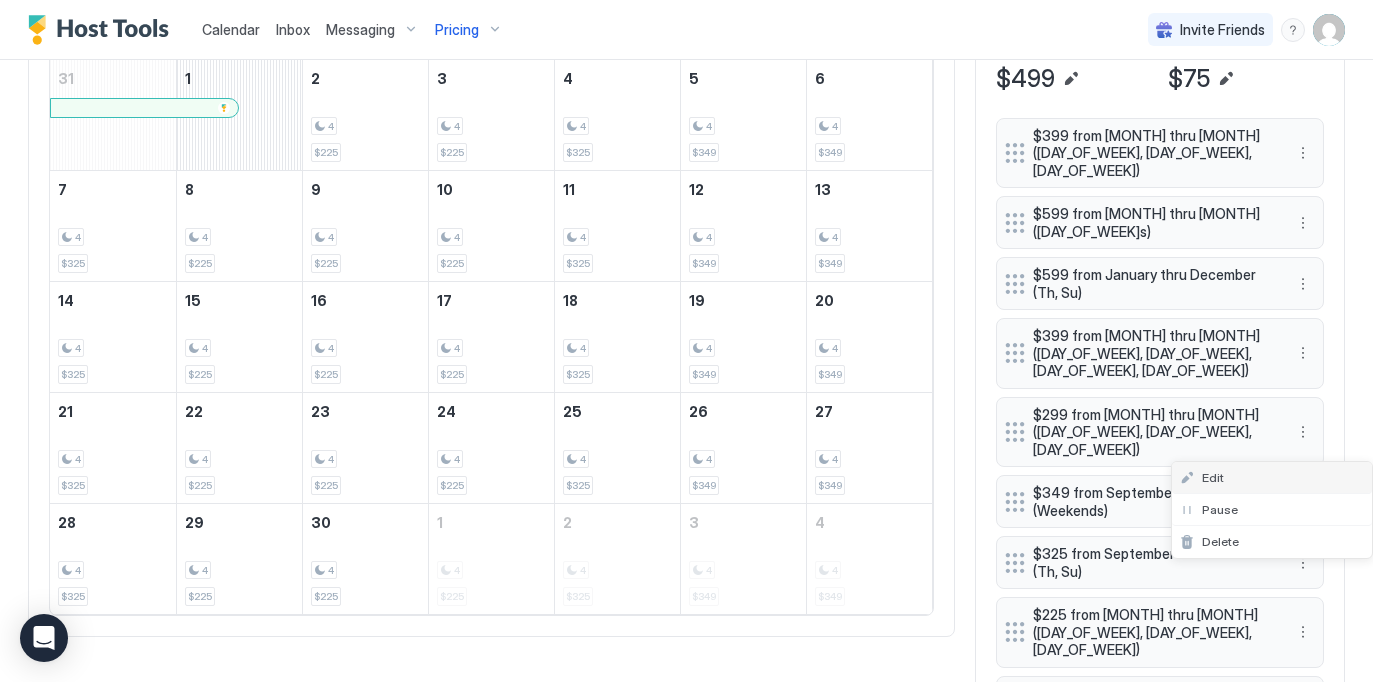click on "Edit" at bounding box center [1213, 477] 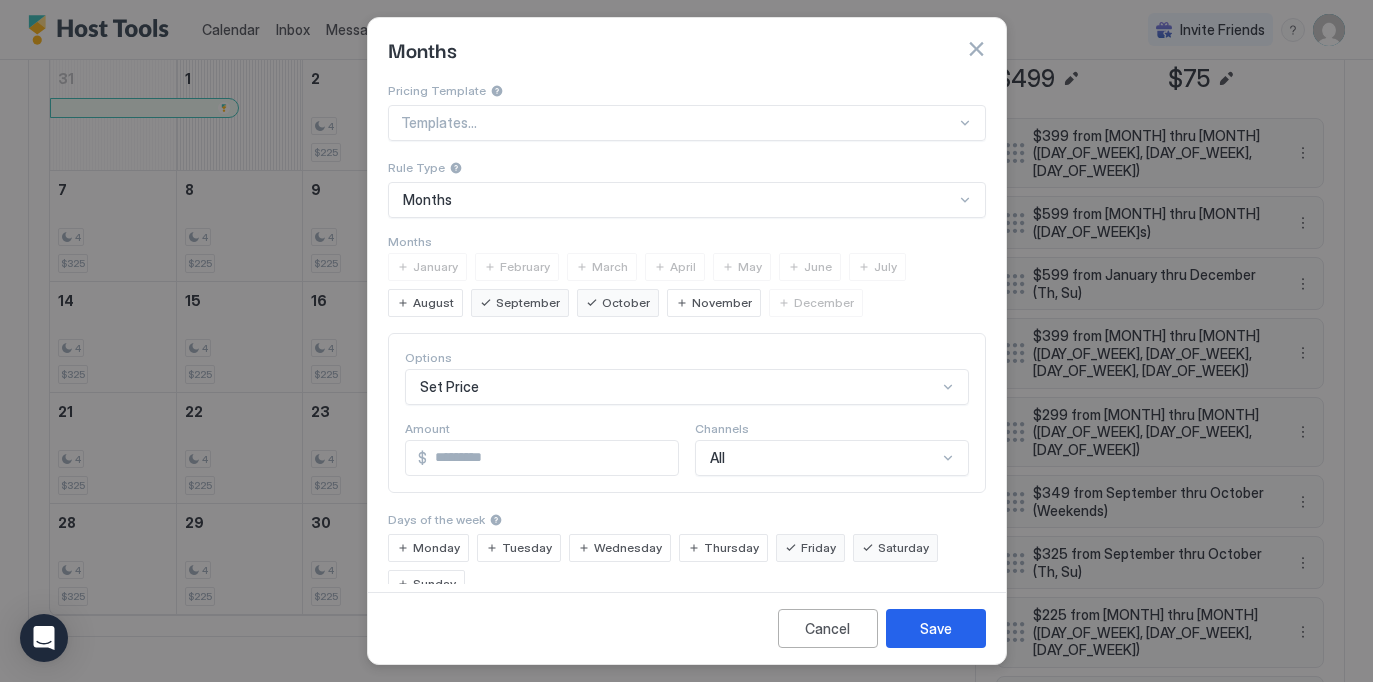 click on "***" at bounding box center (552, 458) 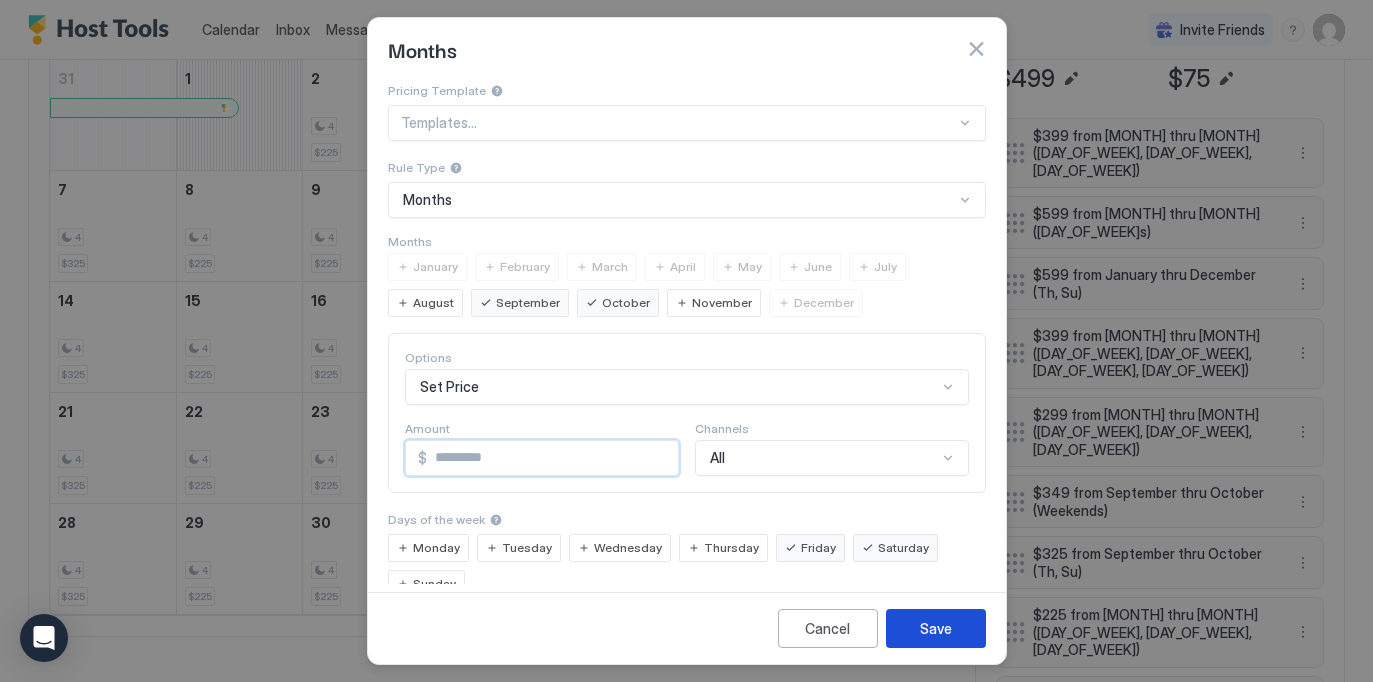 type on "***" 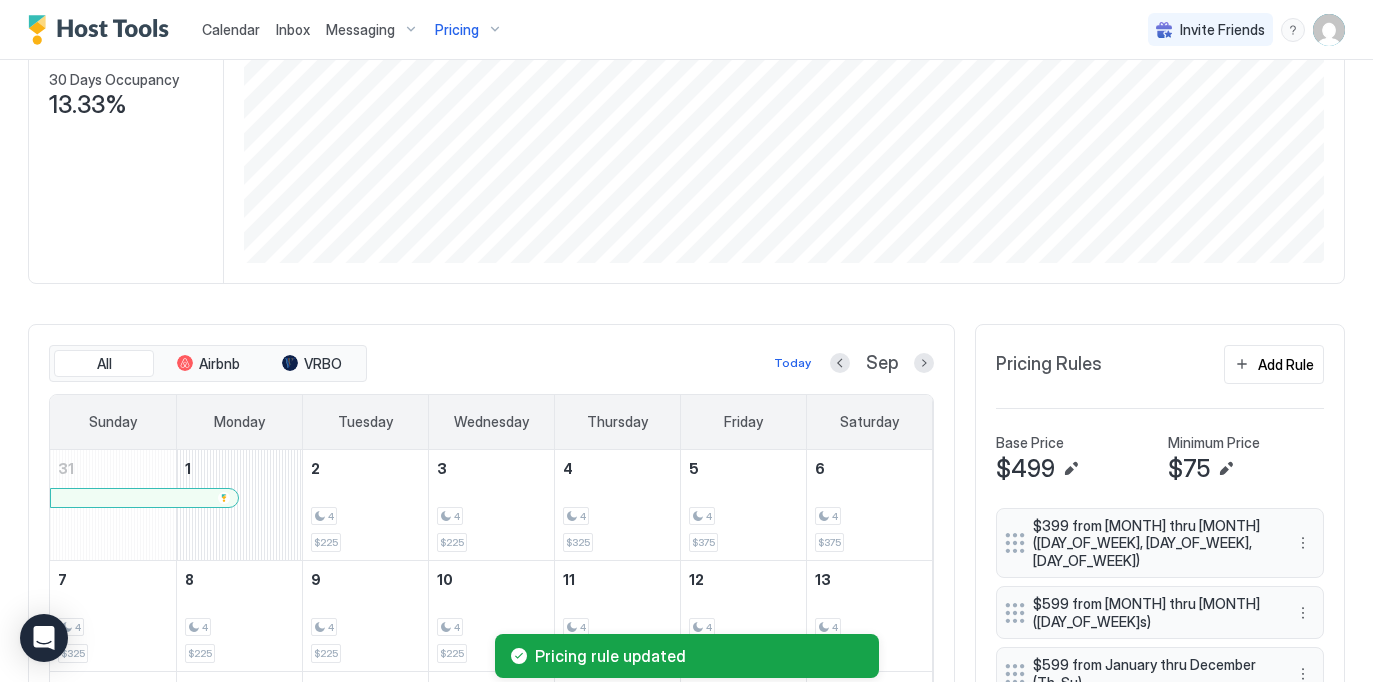 scroll, scrollTop: 326, scrollLeft: 0, axis: vertical 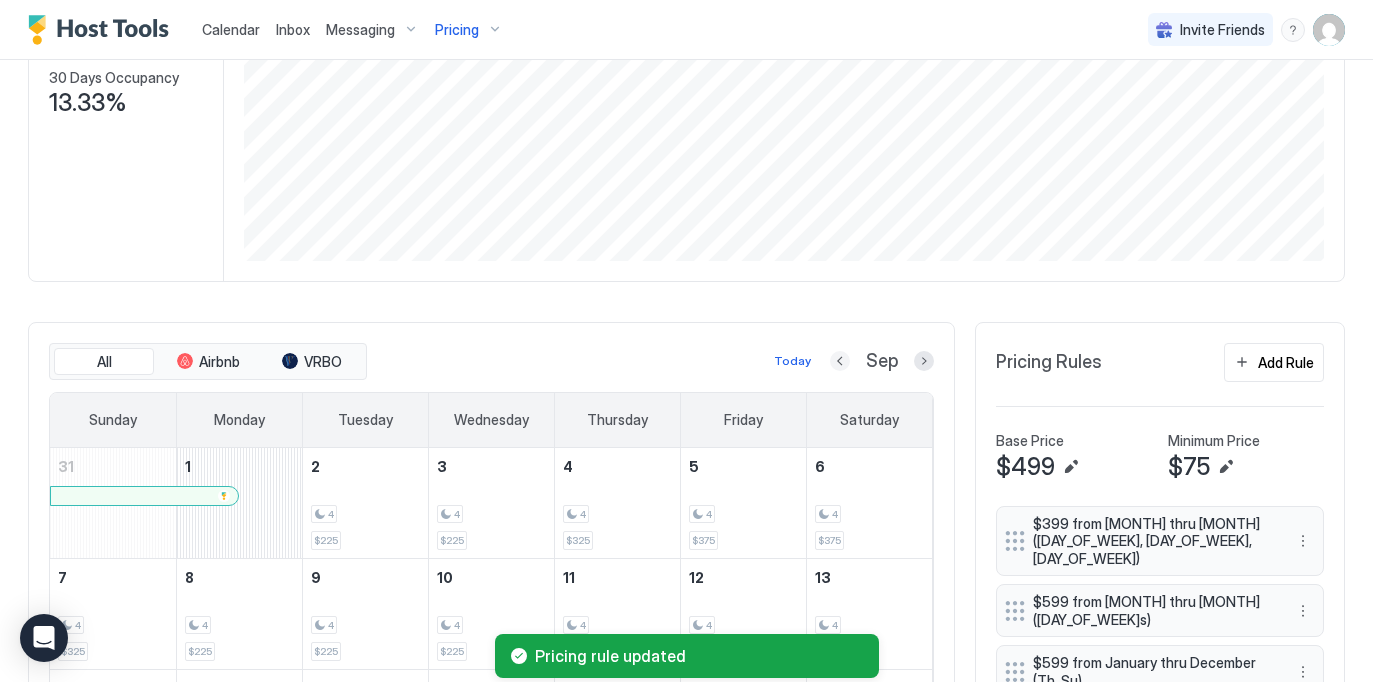 click at bounding box center [840, 361] 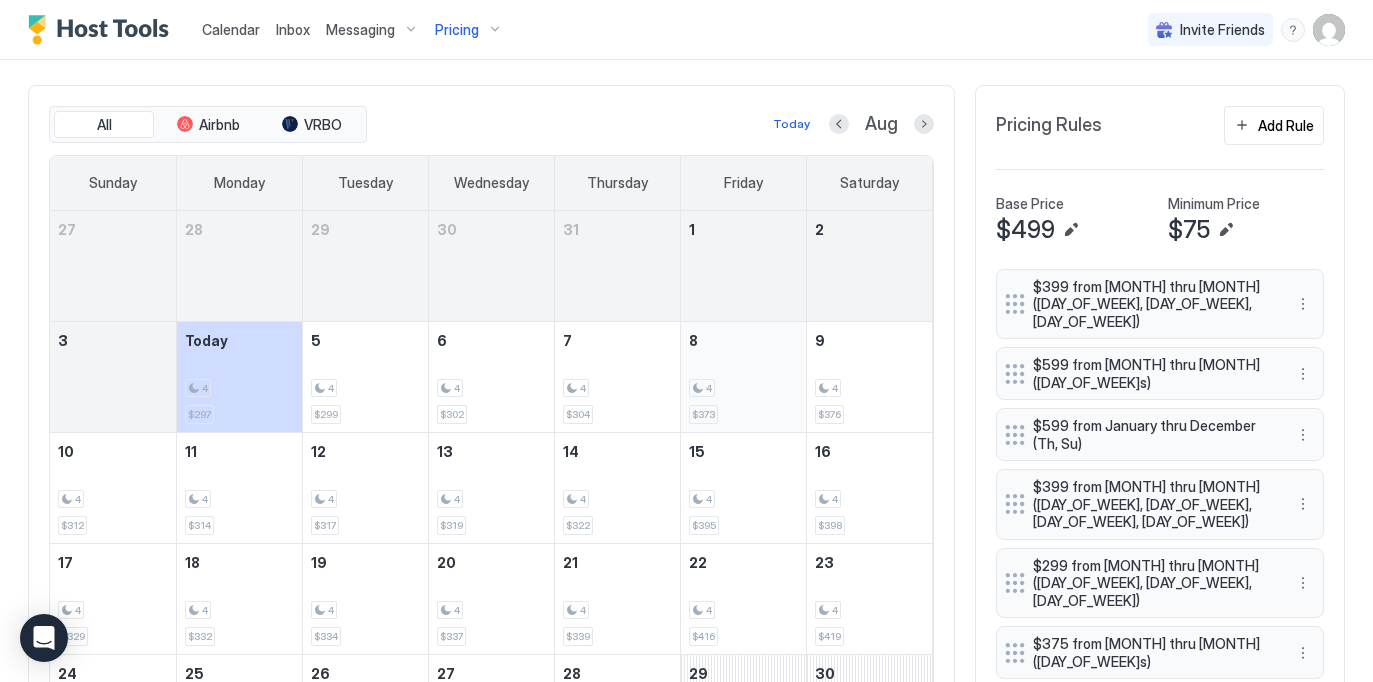 scroll, scrollTop: 652, scrollLeft: 0, axis: vertical 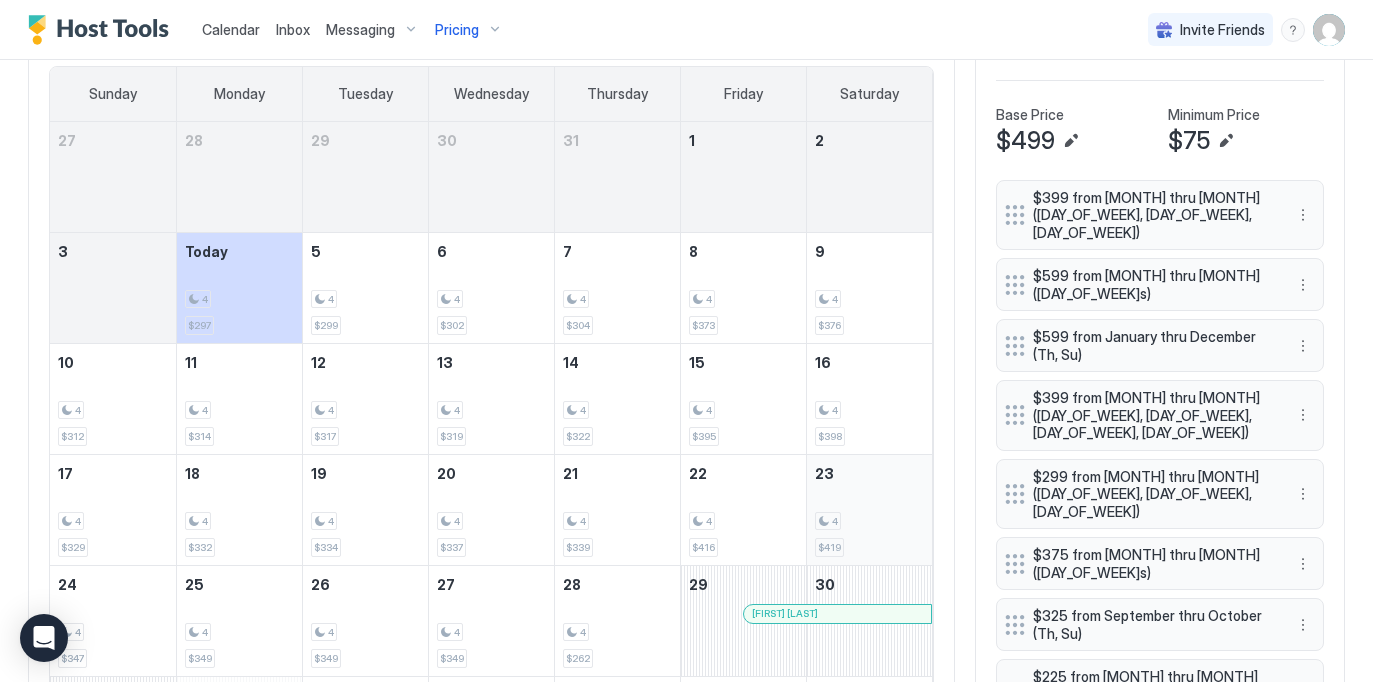 click on "4 $419" at bounding box center [870, 510] 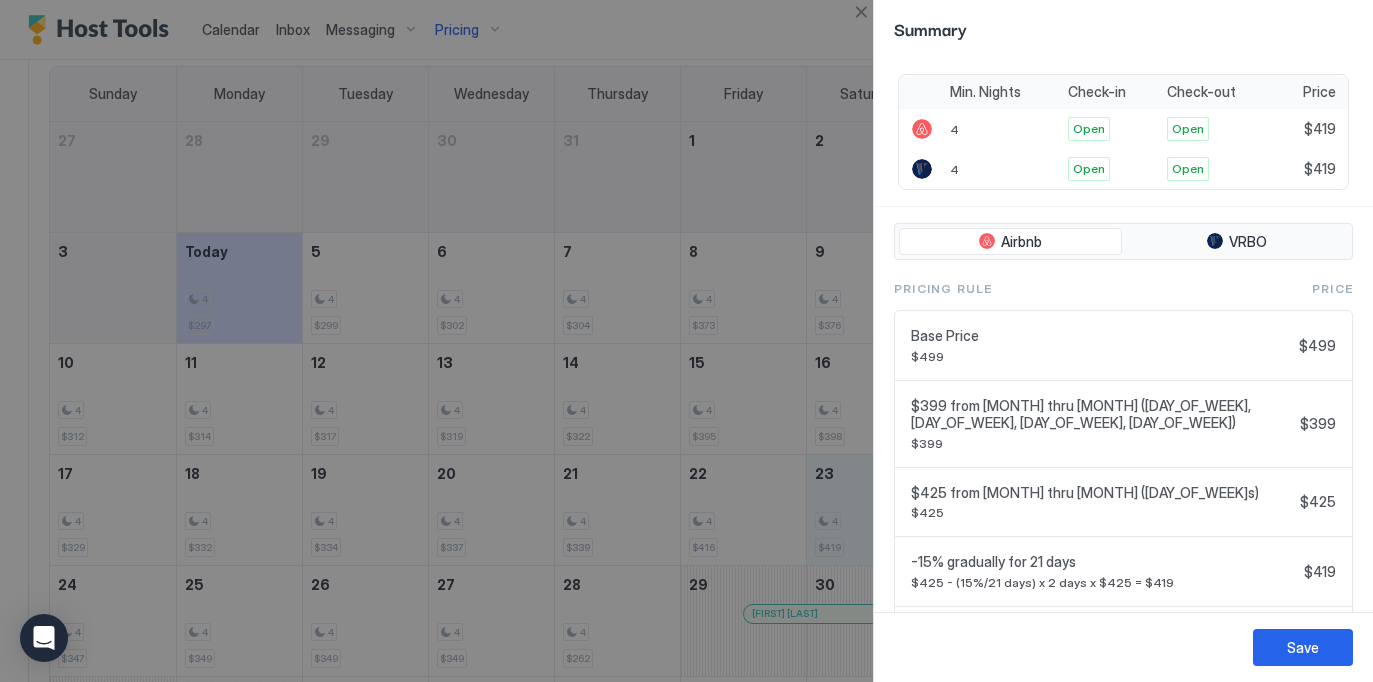 scroll, scrollTop: 409, scrollLeft: 0, axis: vertical 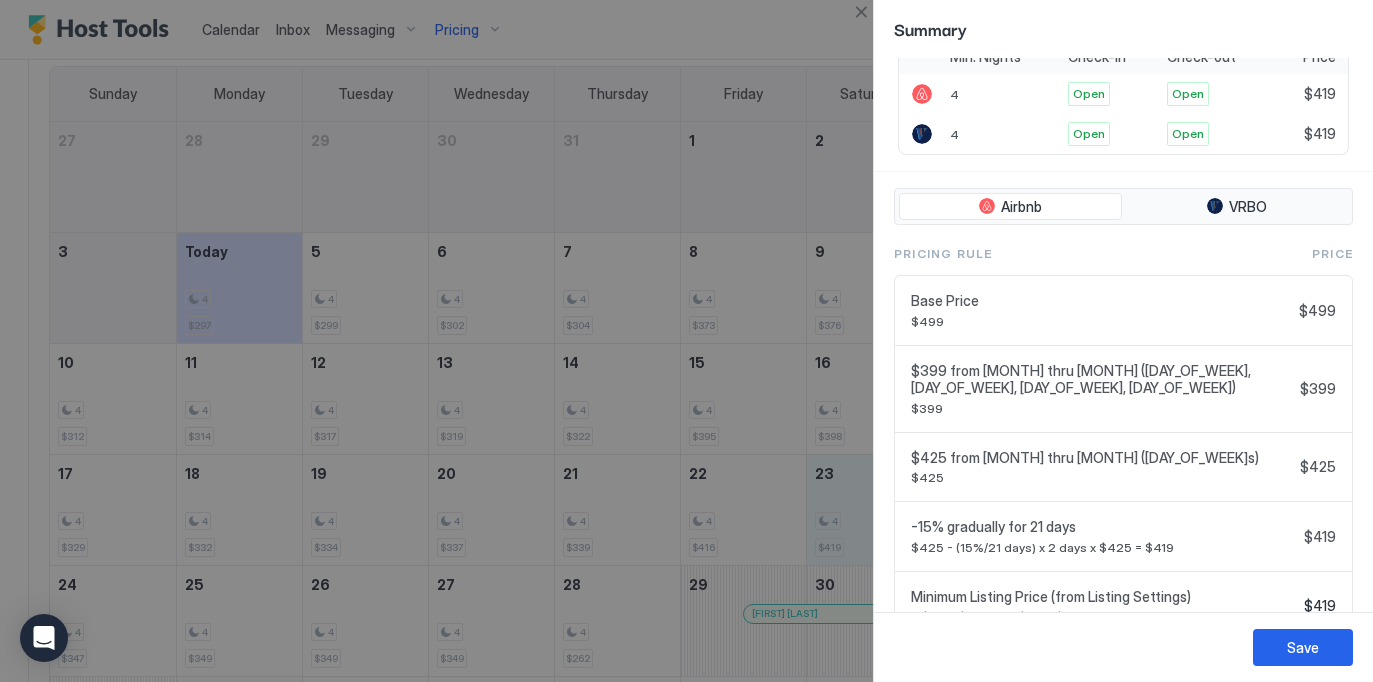 click at bounding box center (686, 341) 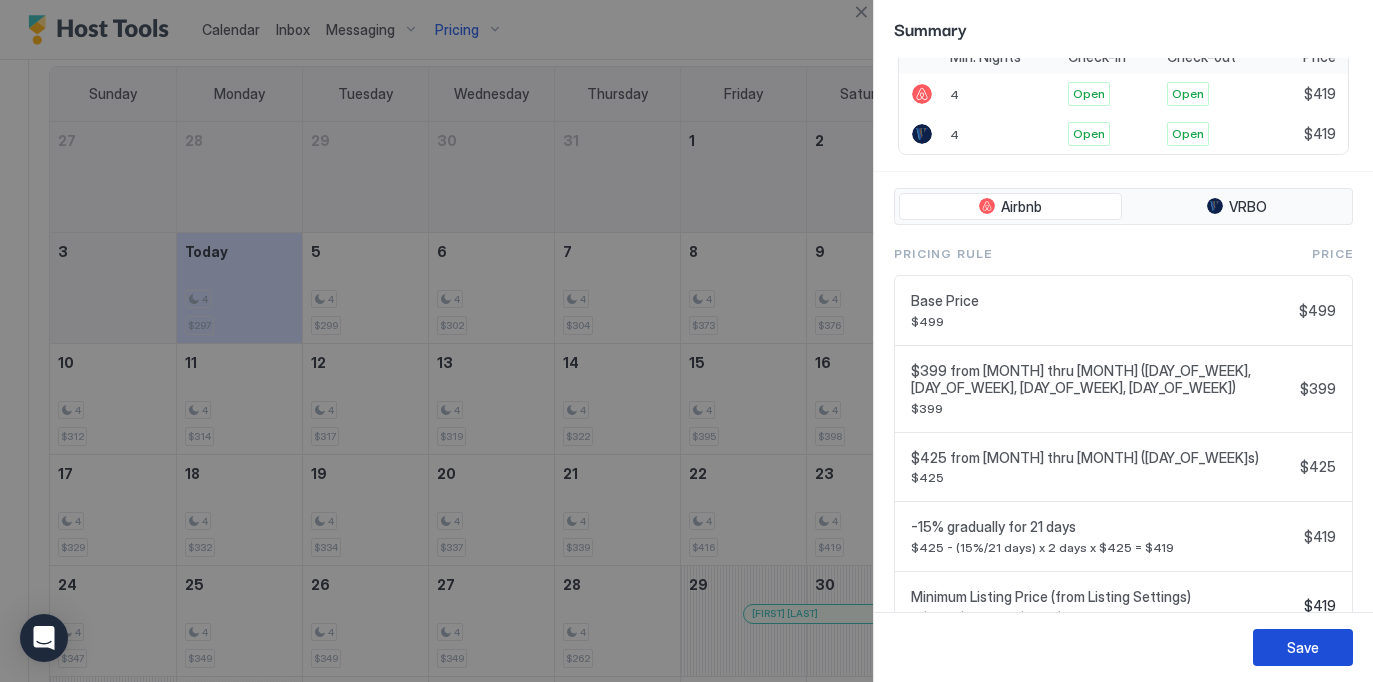 click on "Save" at bounding box center (1303, 647) 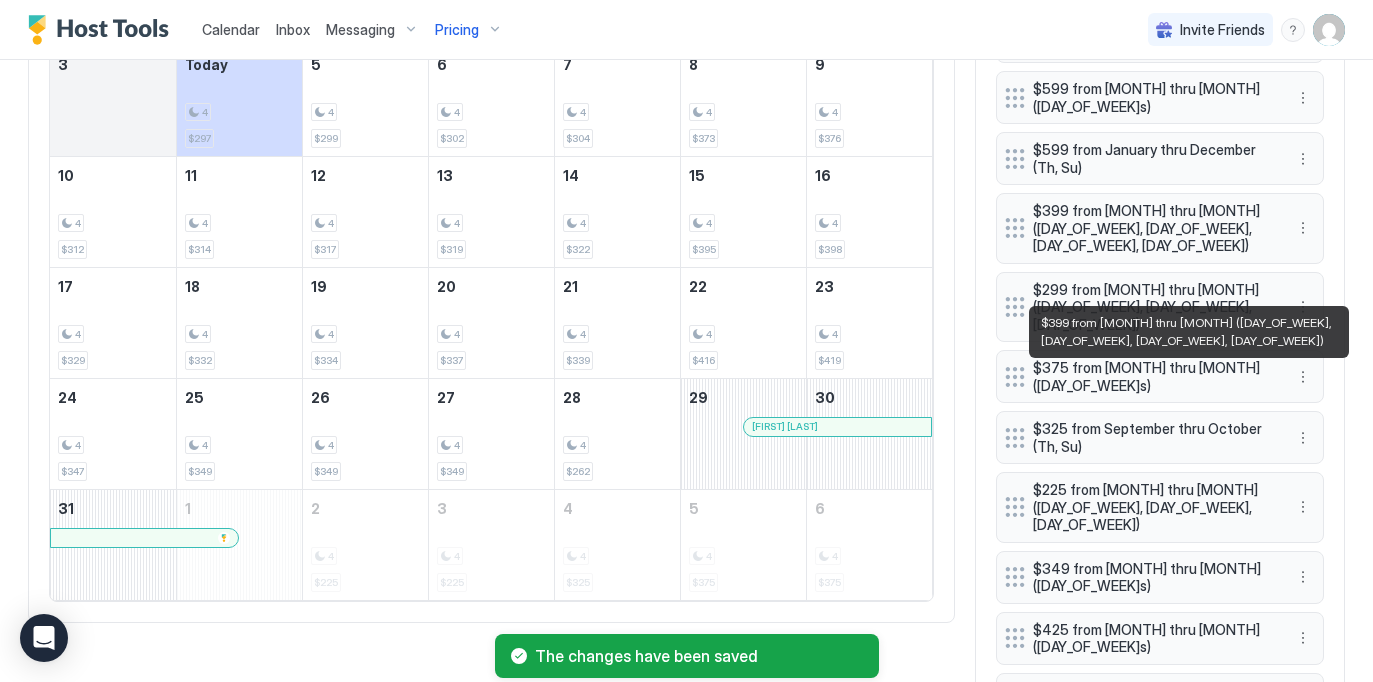 scroll, scrollTop: 1064, scrollLeft: 0, axis: vertical 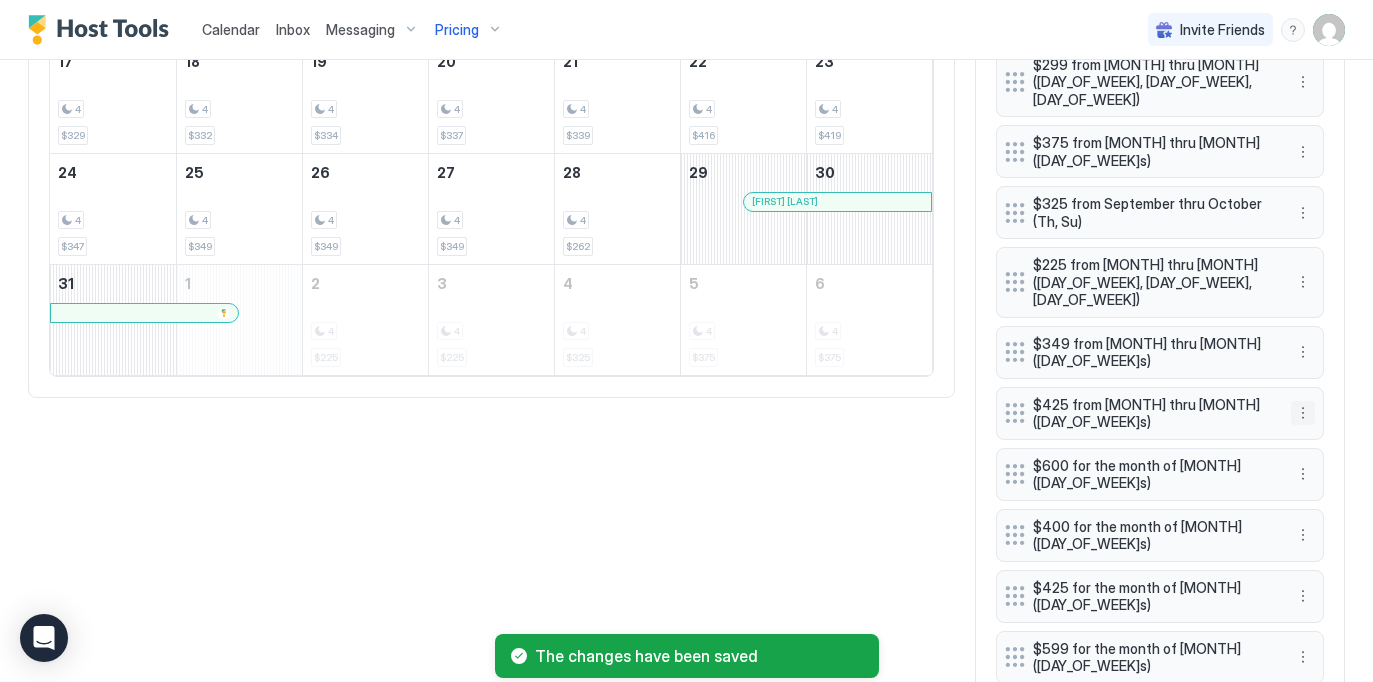 click at bounding box center (1303, 413) 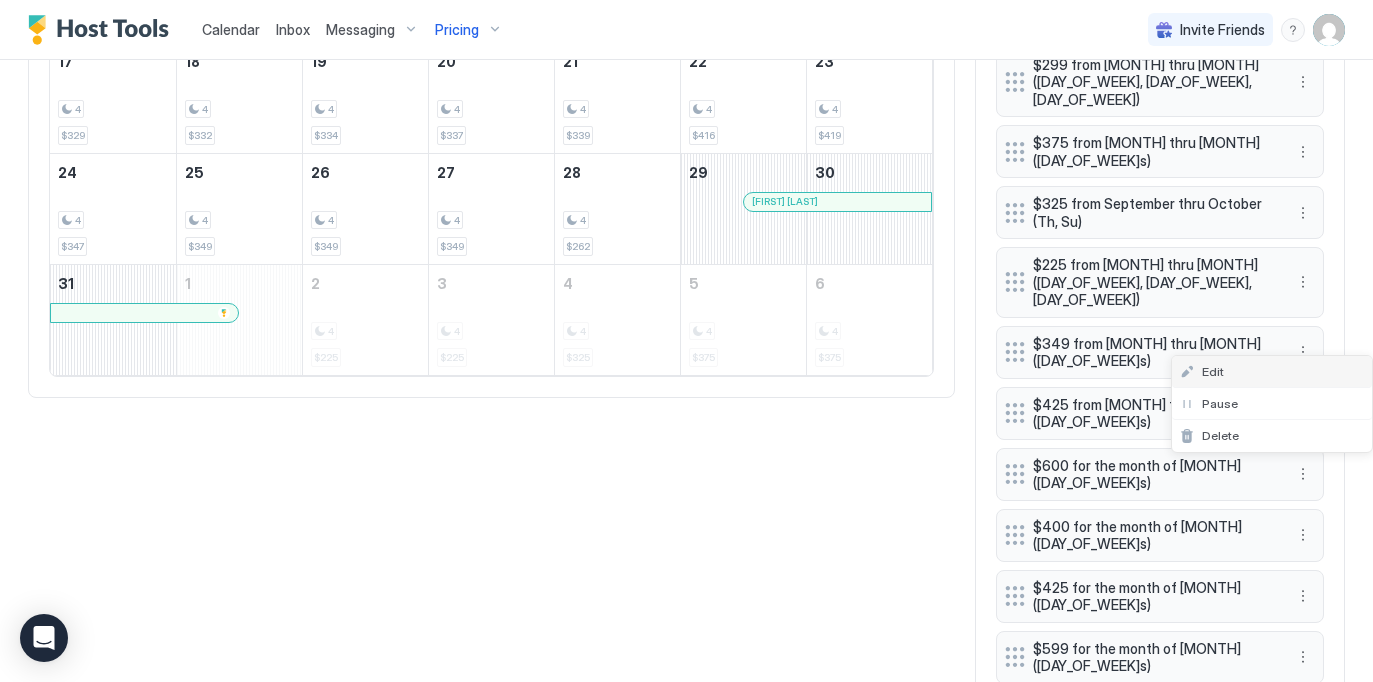 click on "Edit" at bounding box center [1272, 372] 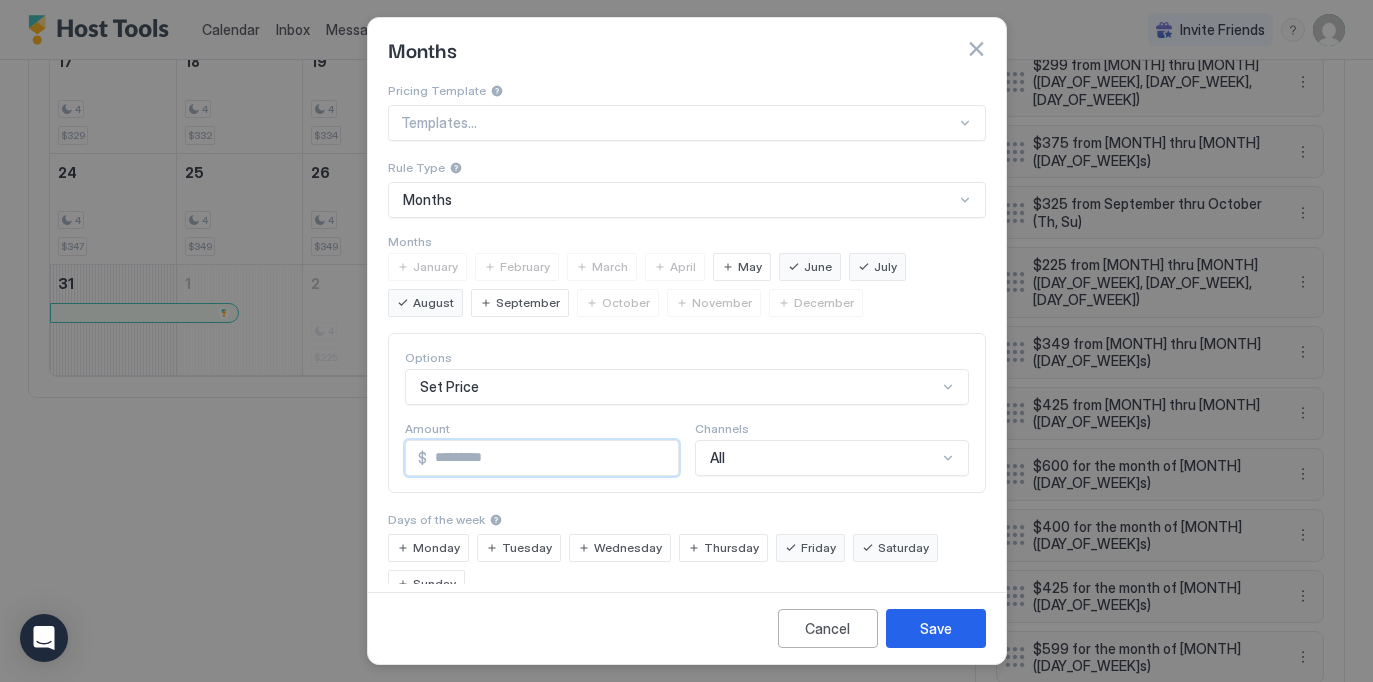 drag, startPoint x: 463, startPoint y: 458, endPoint x: 382, endPoint y: 458, distance: 81 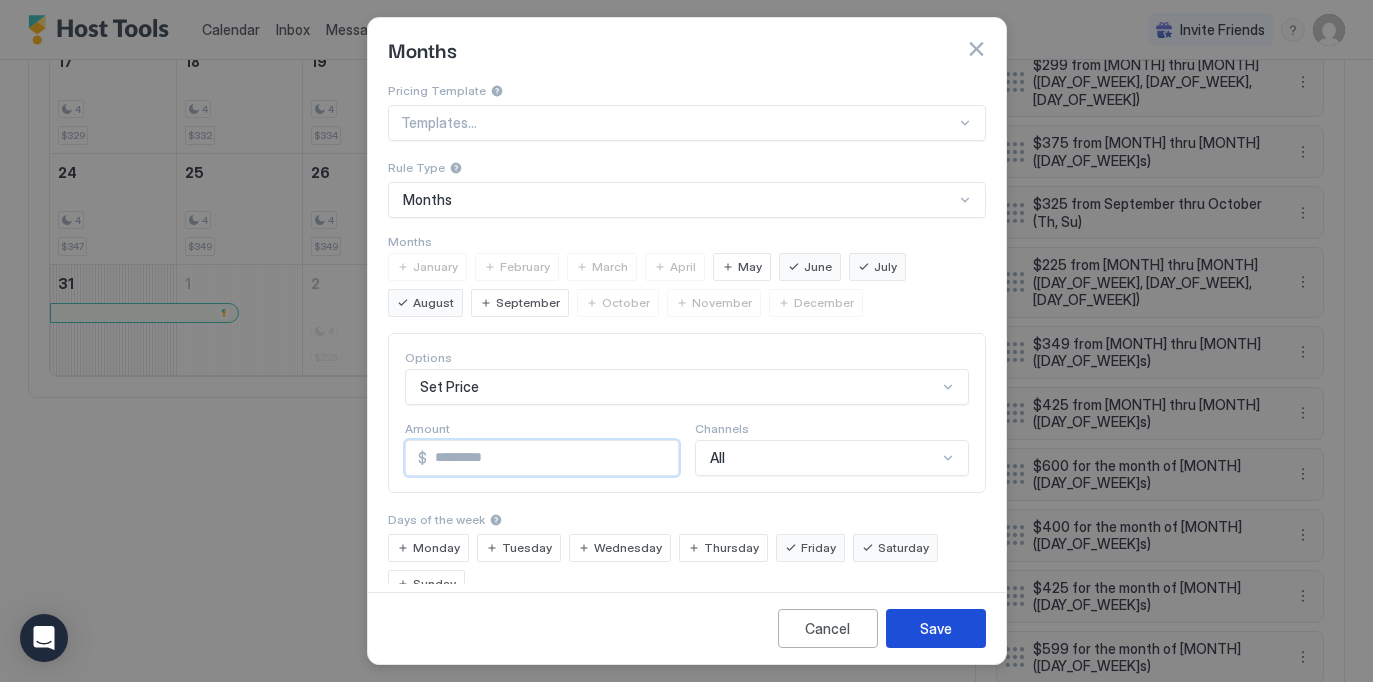 type on "***" 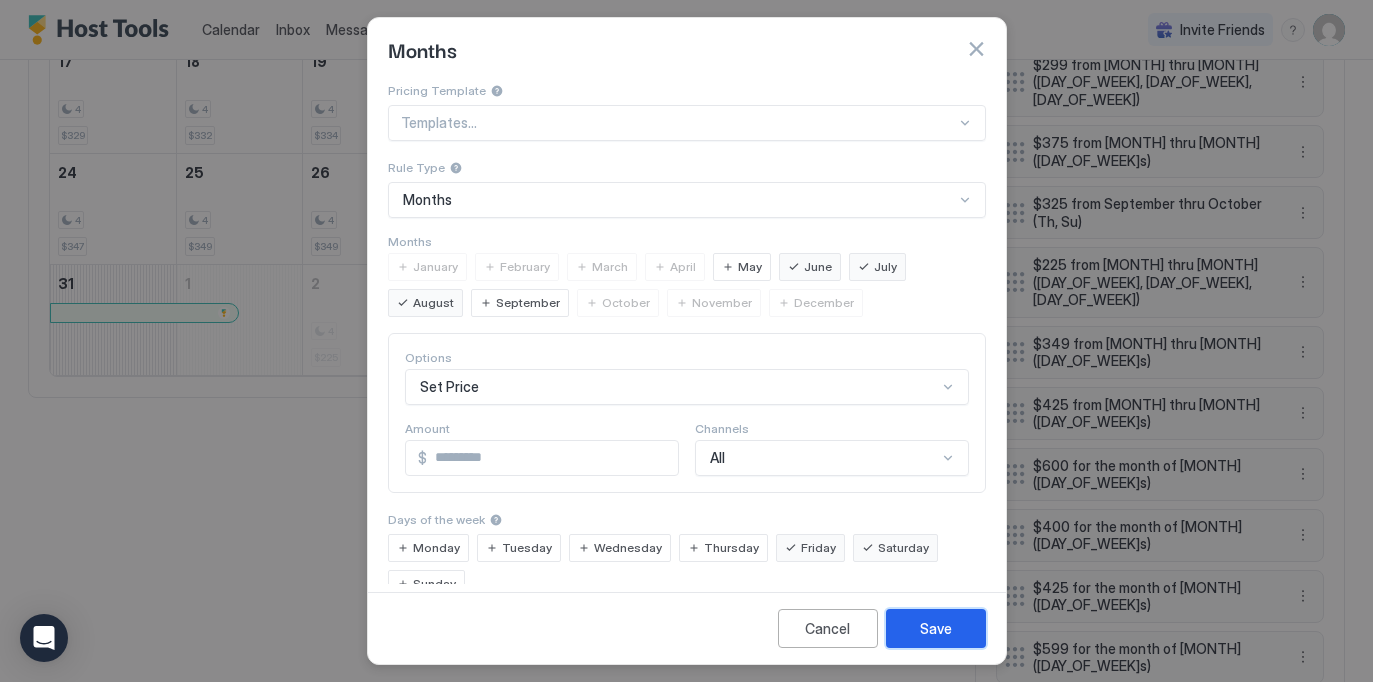 click on "Save" at bounding box center (936, 628) 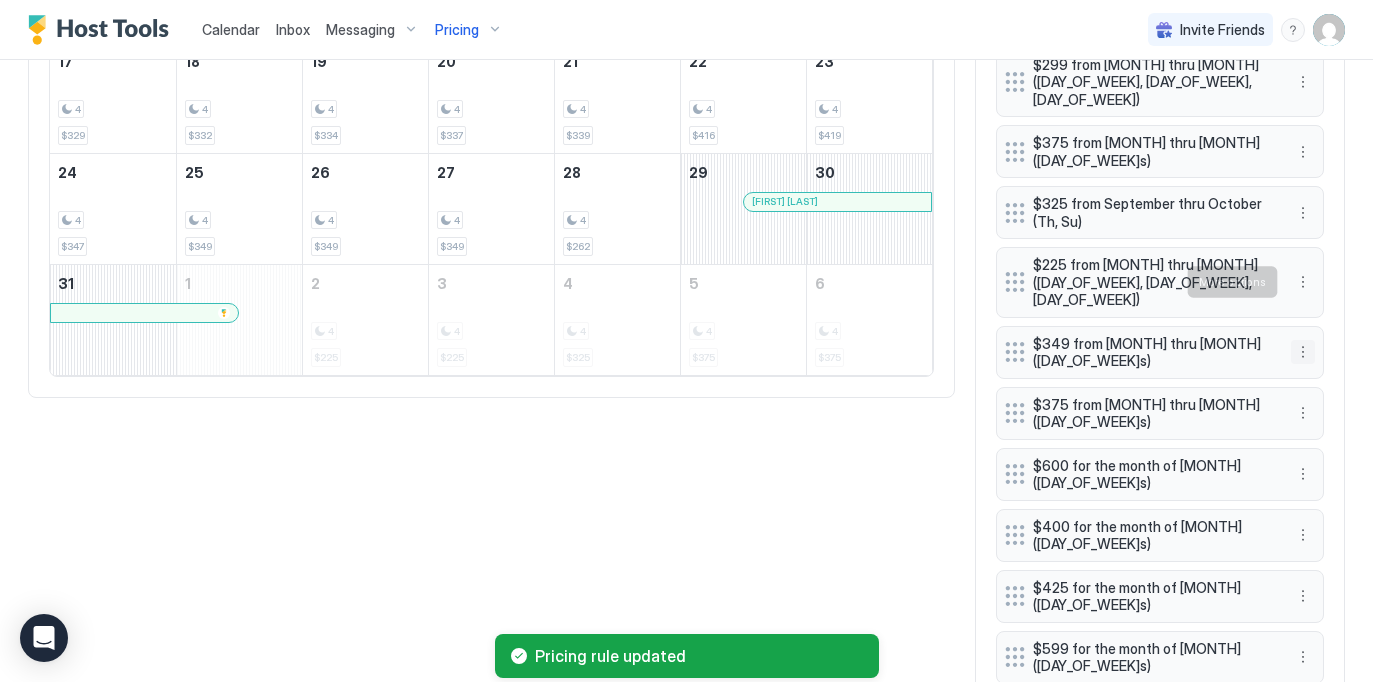 click at bounding box center (1303, 352) 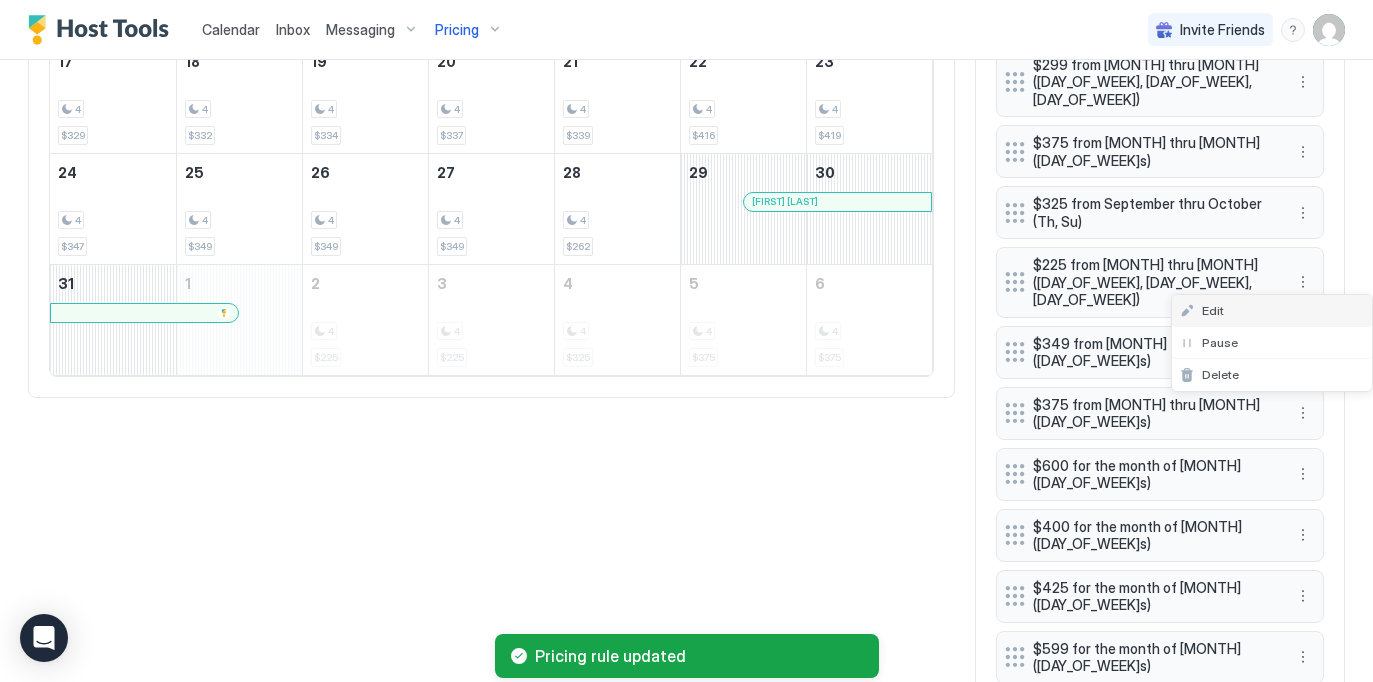 click on "Edit" at bounding box center [1272, 311] 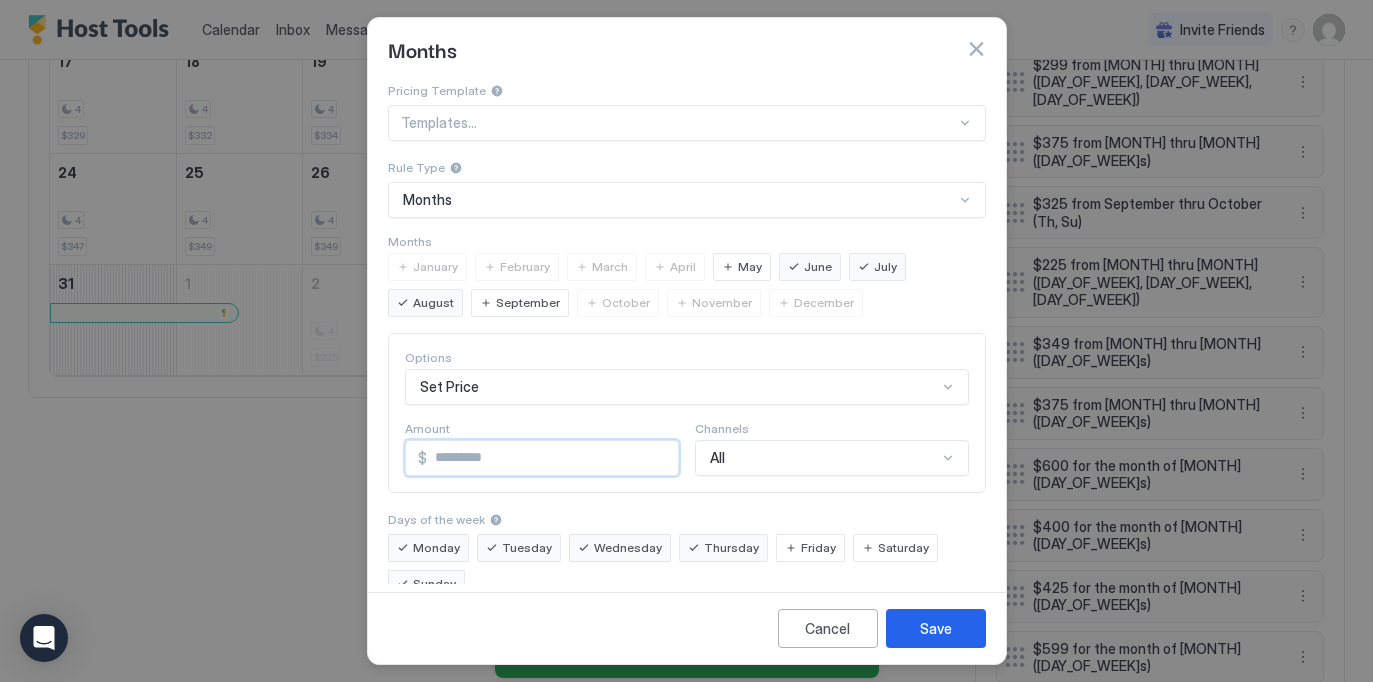 drag, startPoint x: 469, startPoint y: 467, endPoint x: 385, endPoint y: 461, distance: 84.21401 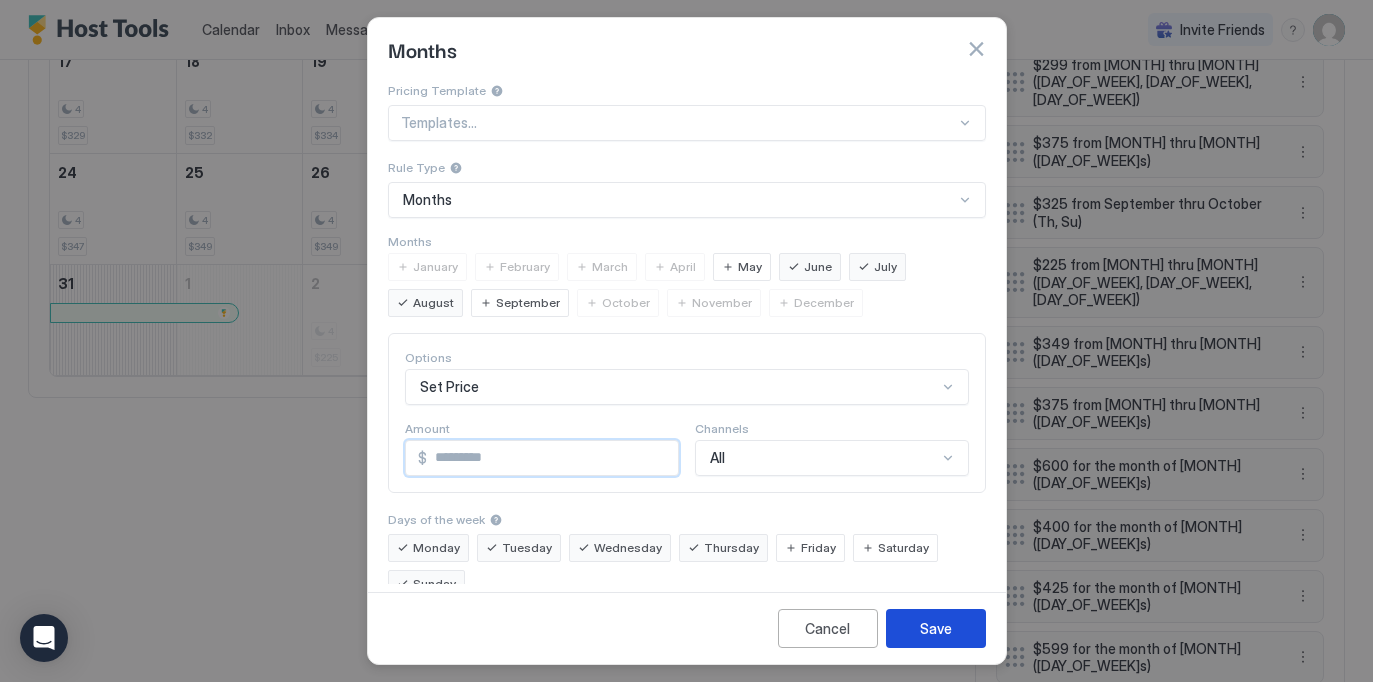 type on "***" 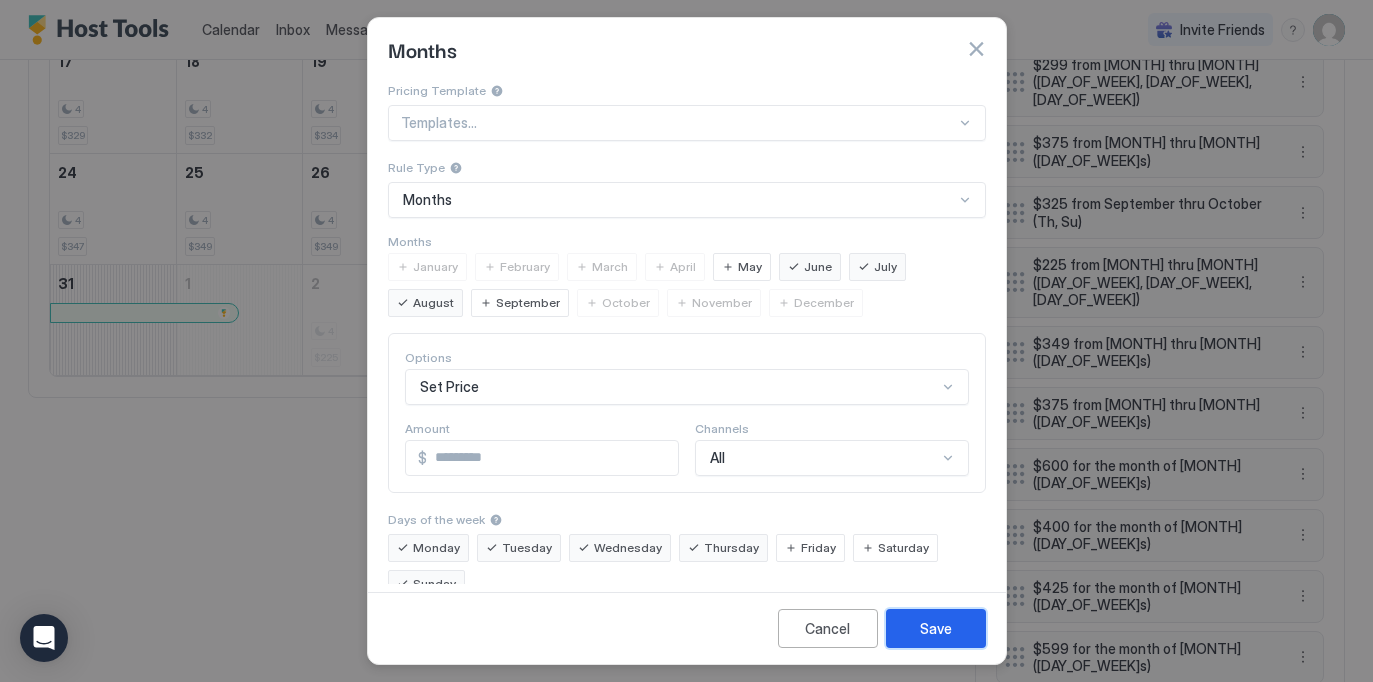 click on "Save" at bounding box center (936, 628) 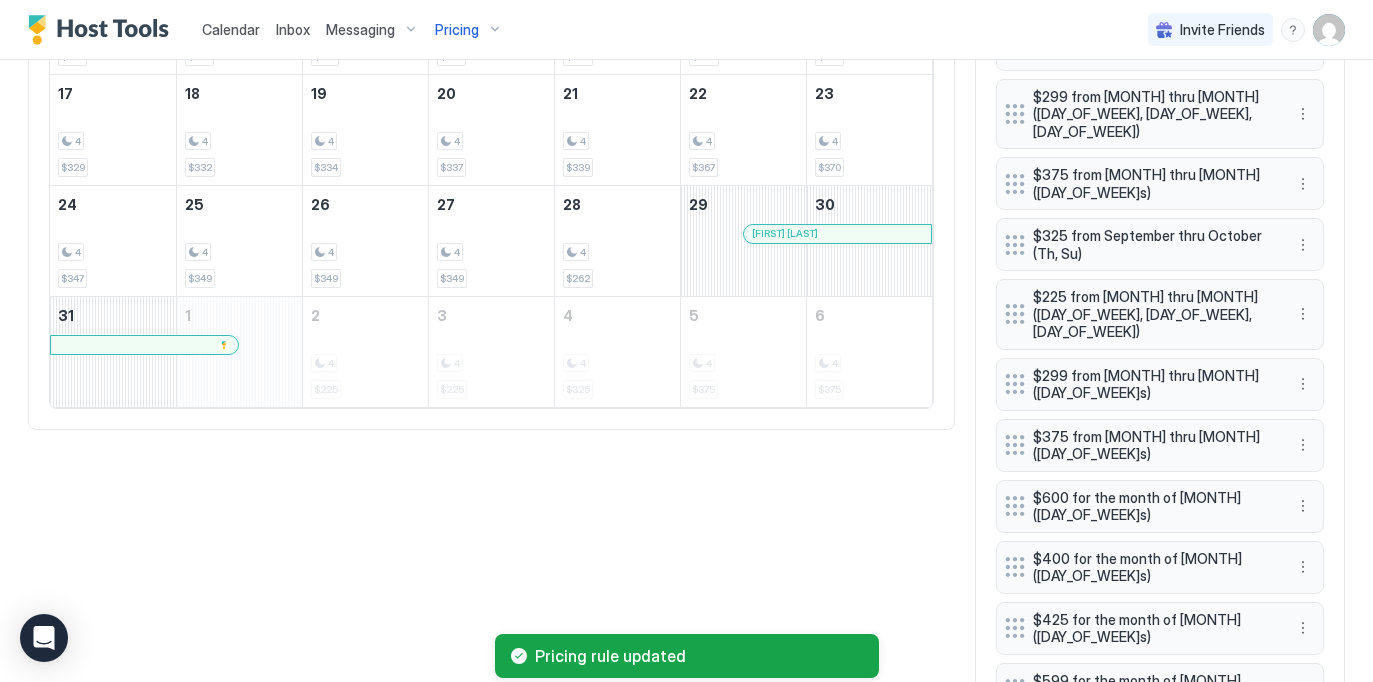 scroll, scrollTop: 995, scrollLeft: 0, axis: vertical 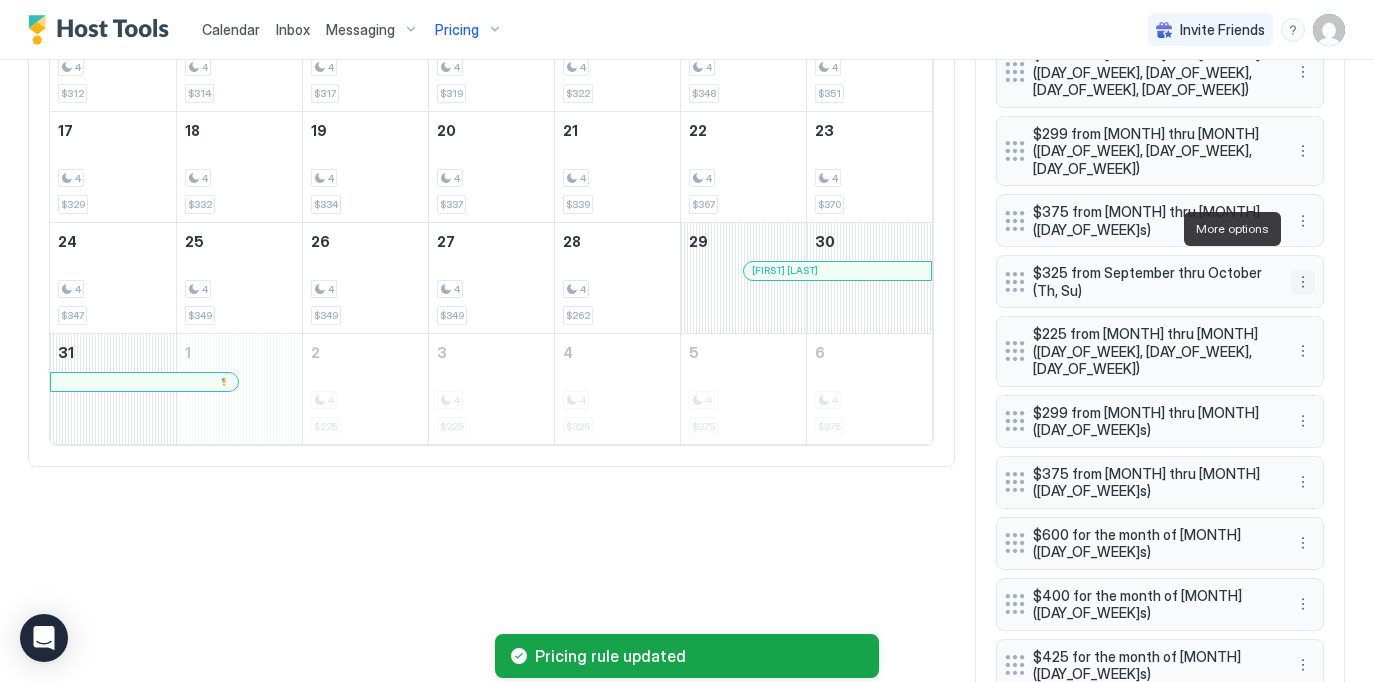 click at bounding box center [1303, 282] 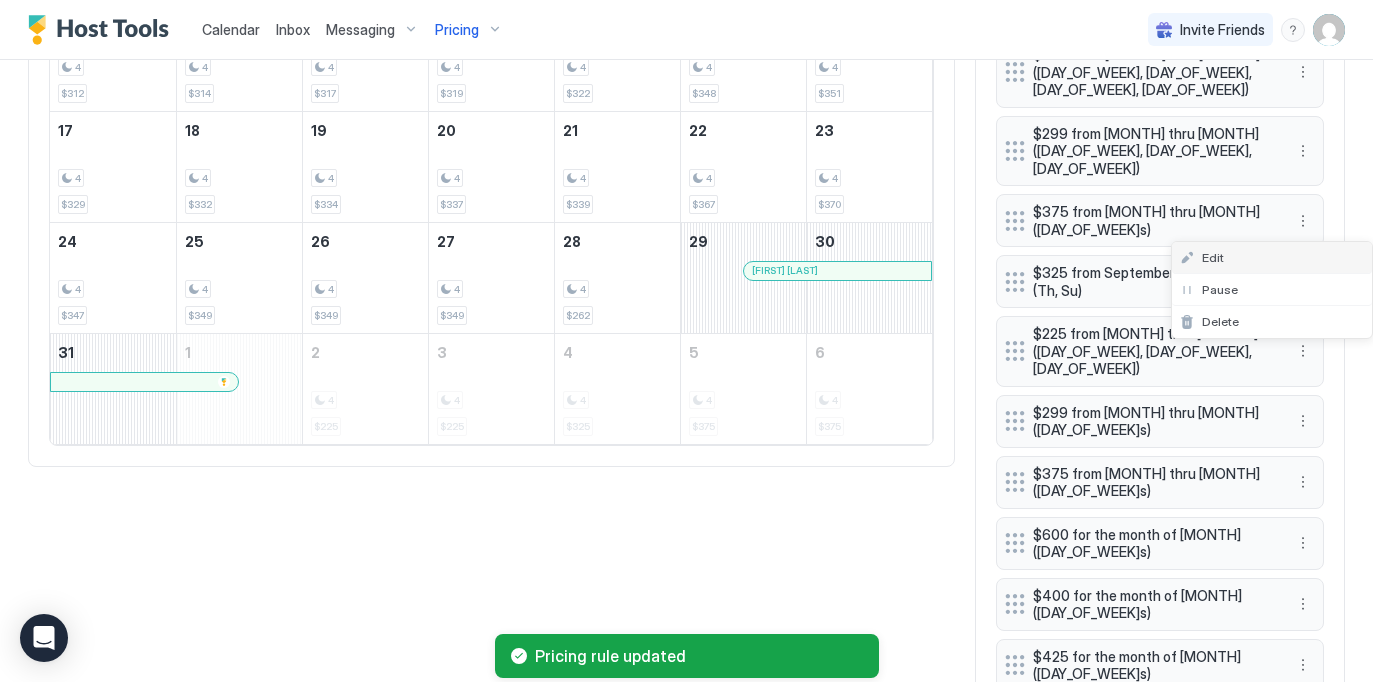 click on "Edit" at bounding box center [1272, 258] 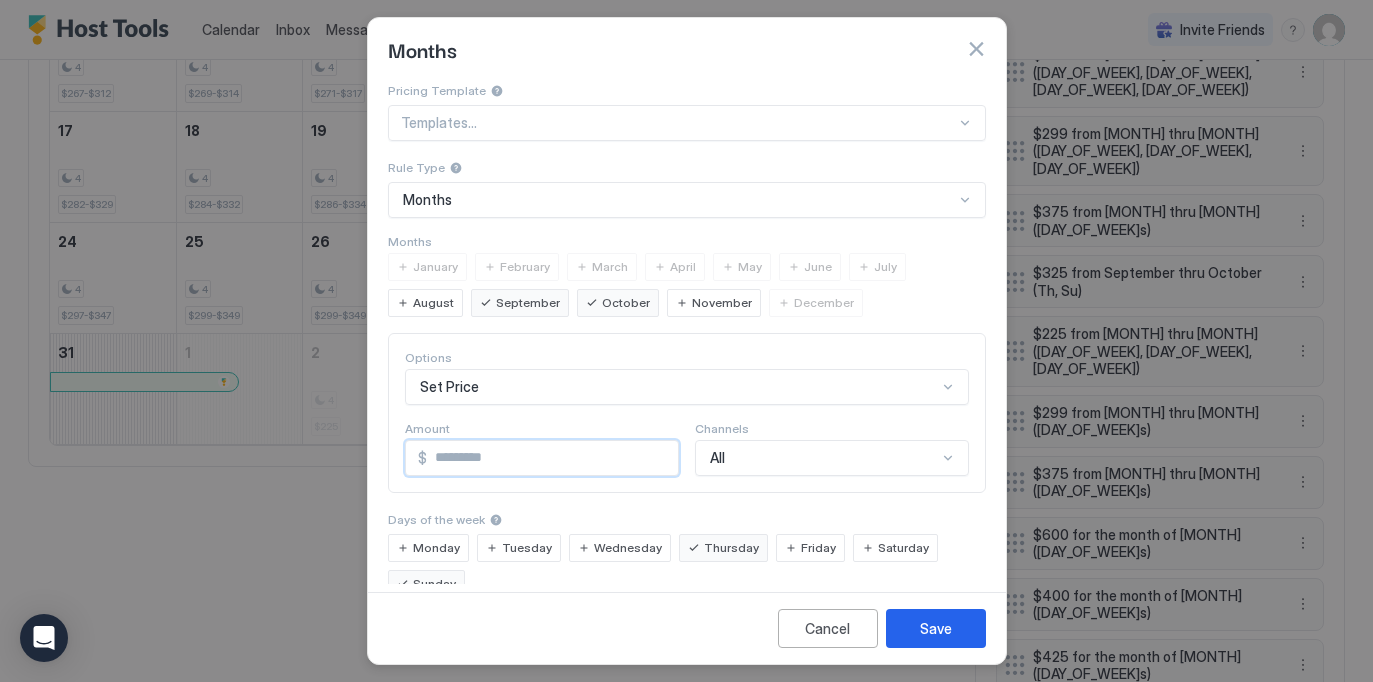 click on "***" at bounding box center [552, 458] 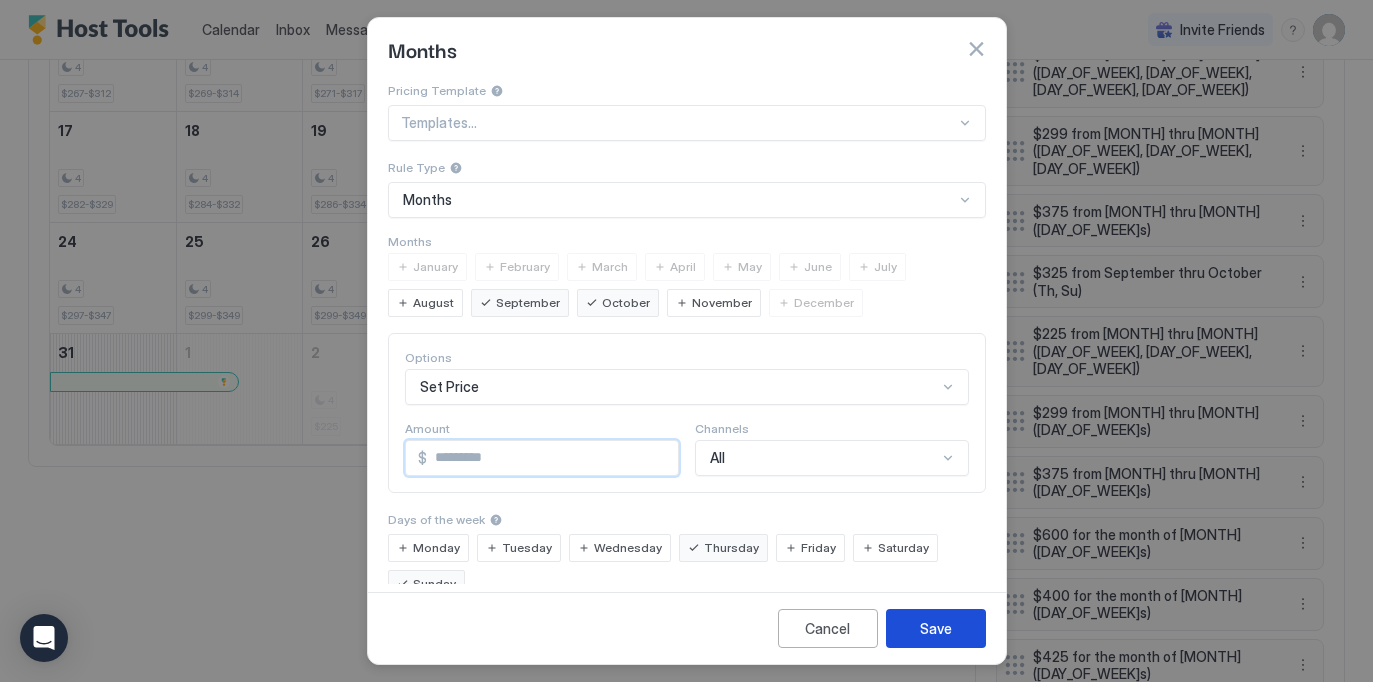 type on "***" 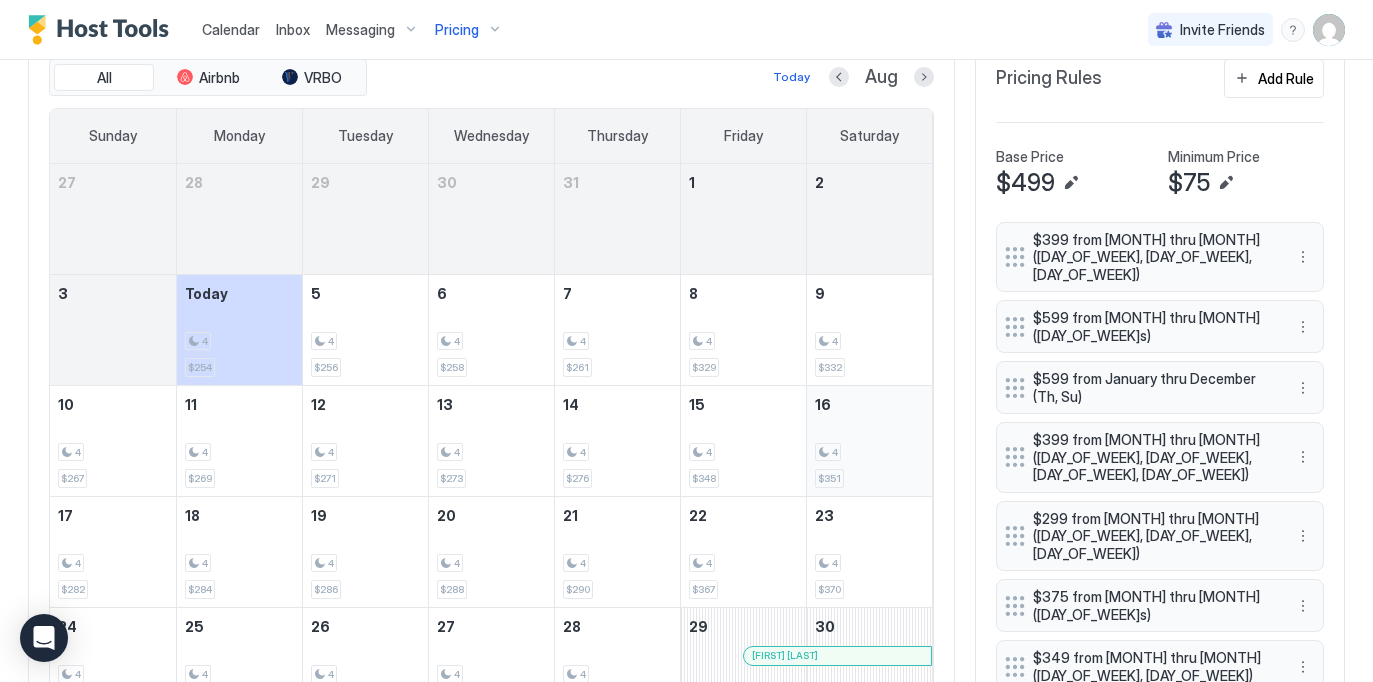 scroll, scrollTop: 611, scrollLeft: 0, axis: vertical 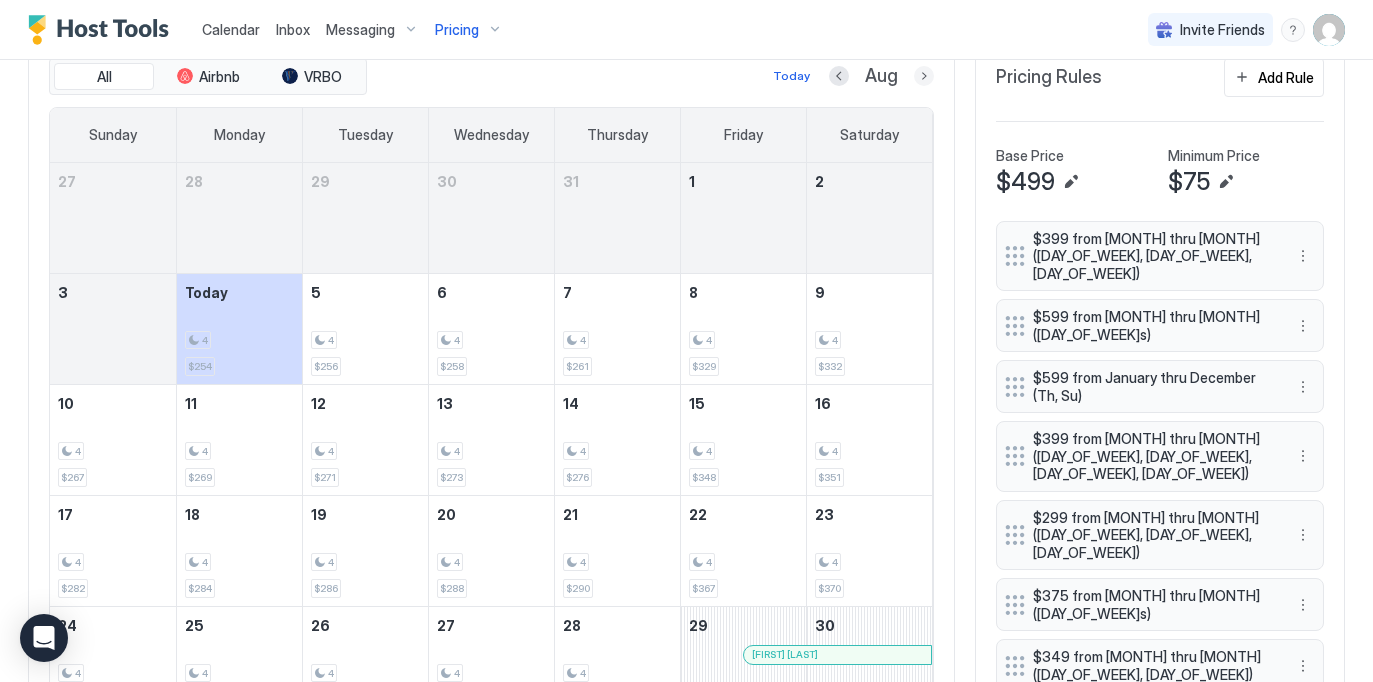 click at bounding box center (924, 76) 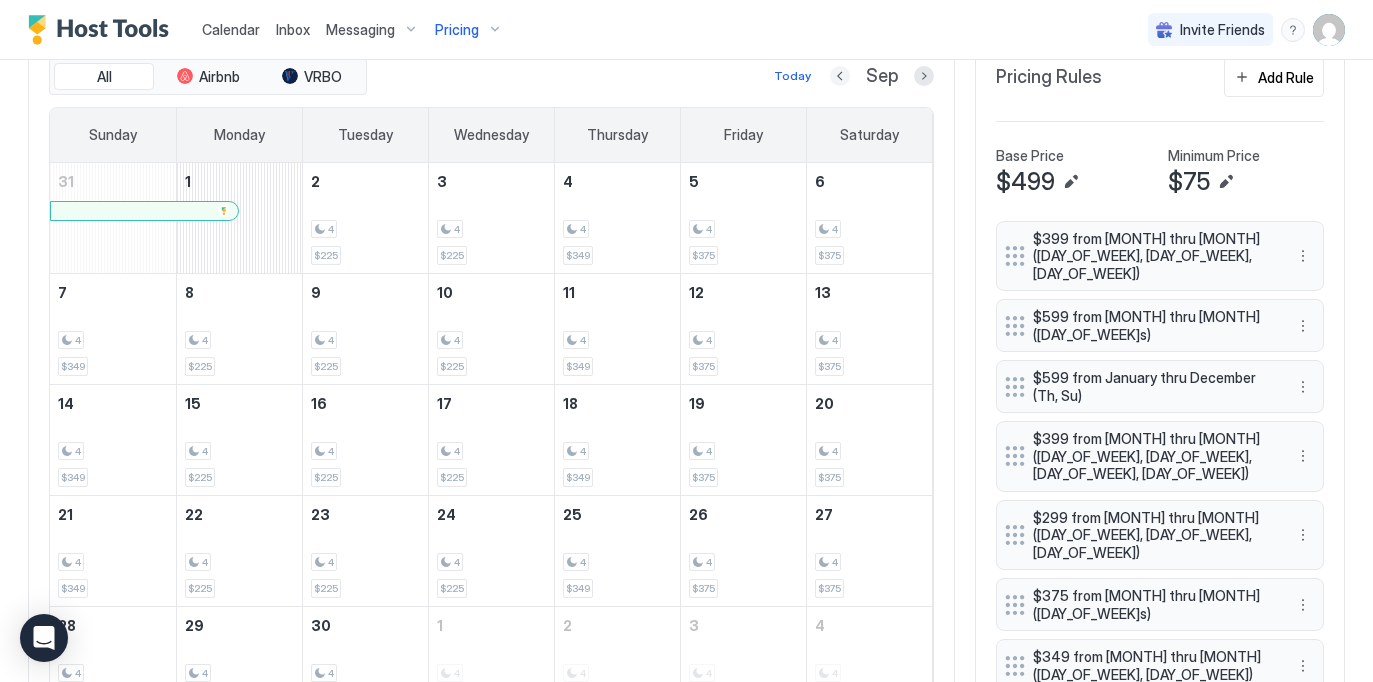 click at bounding box center (840, 76) 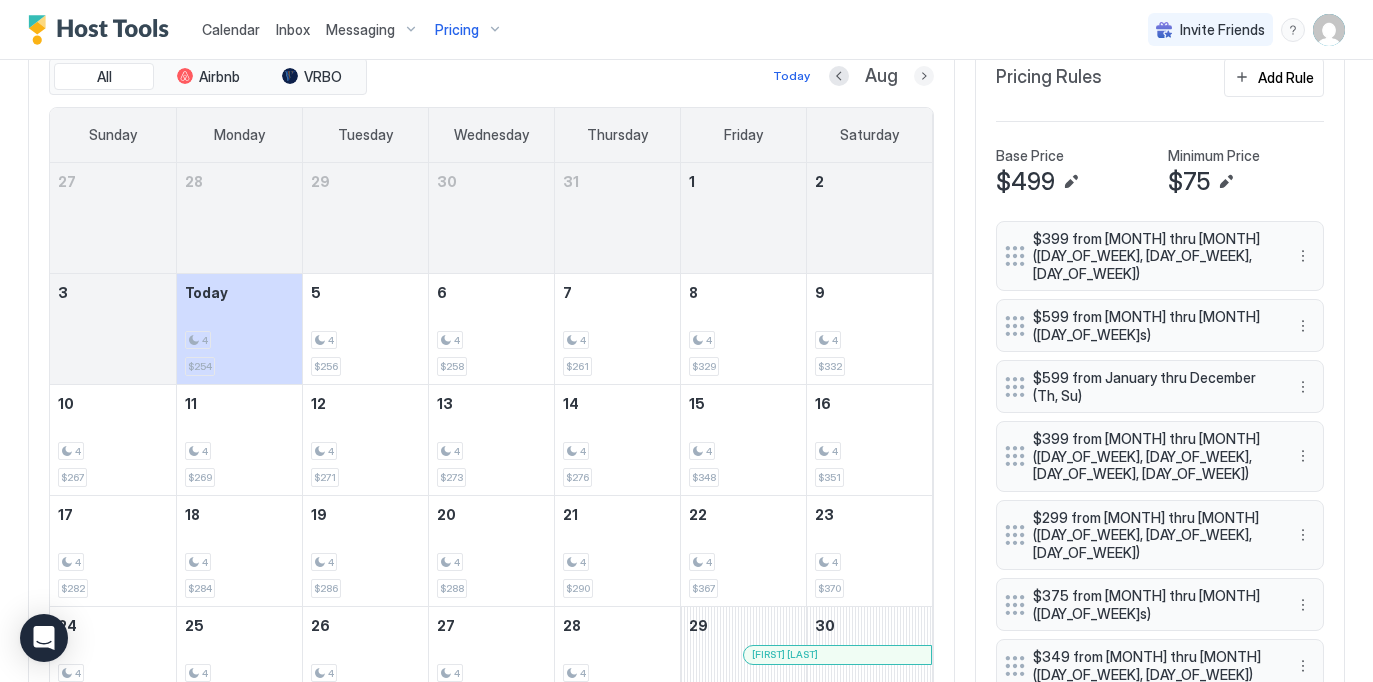 click at bounding box center (924, 76) 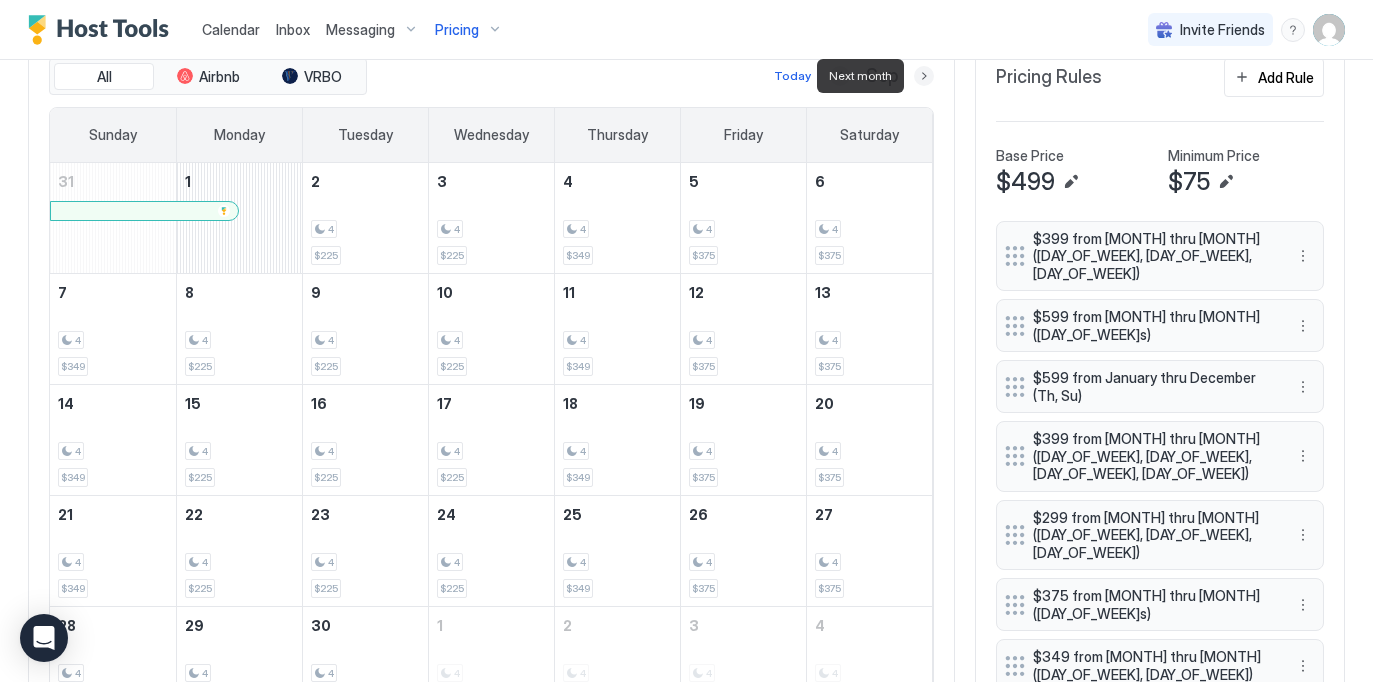 click at bounding box center (924, 76) 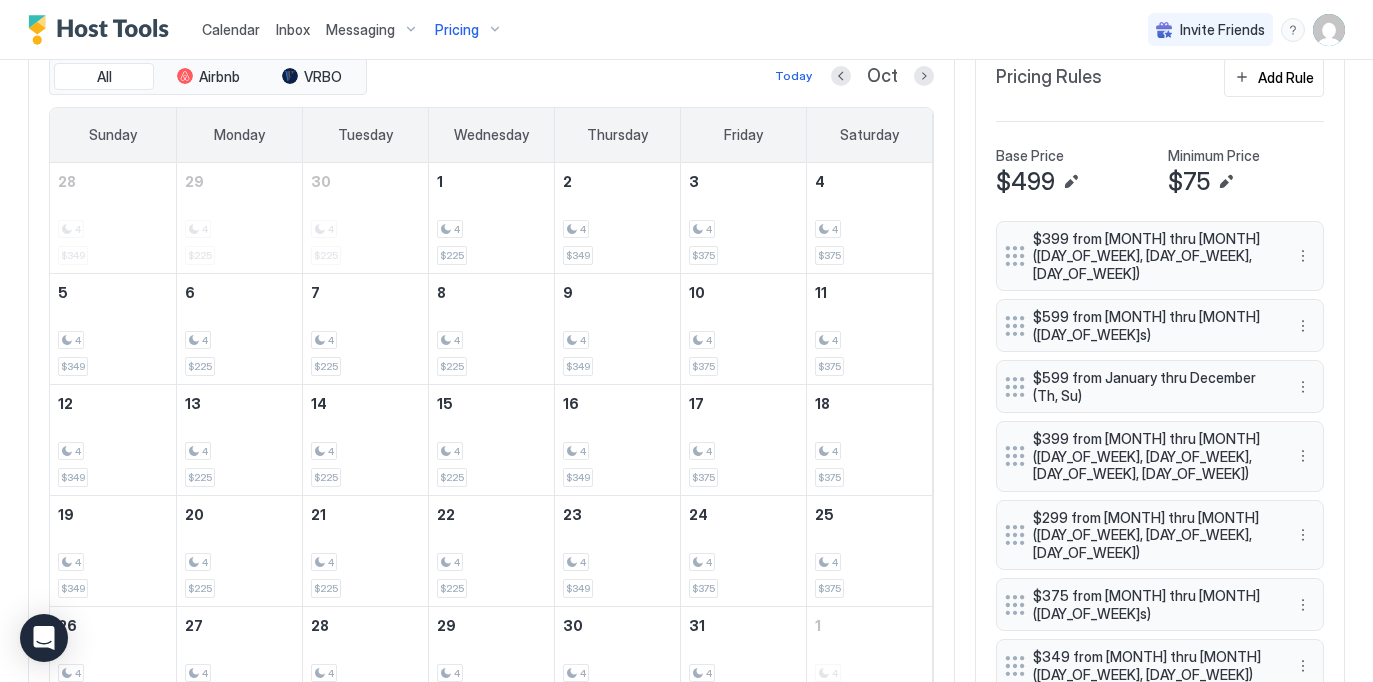 click at bounding box center (924, 76) 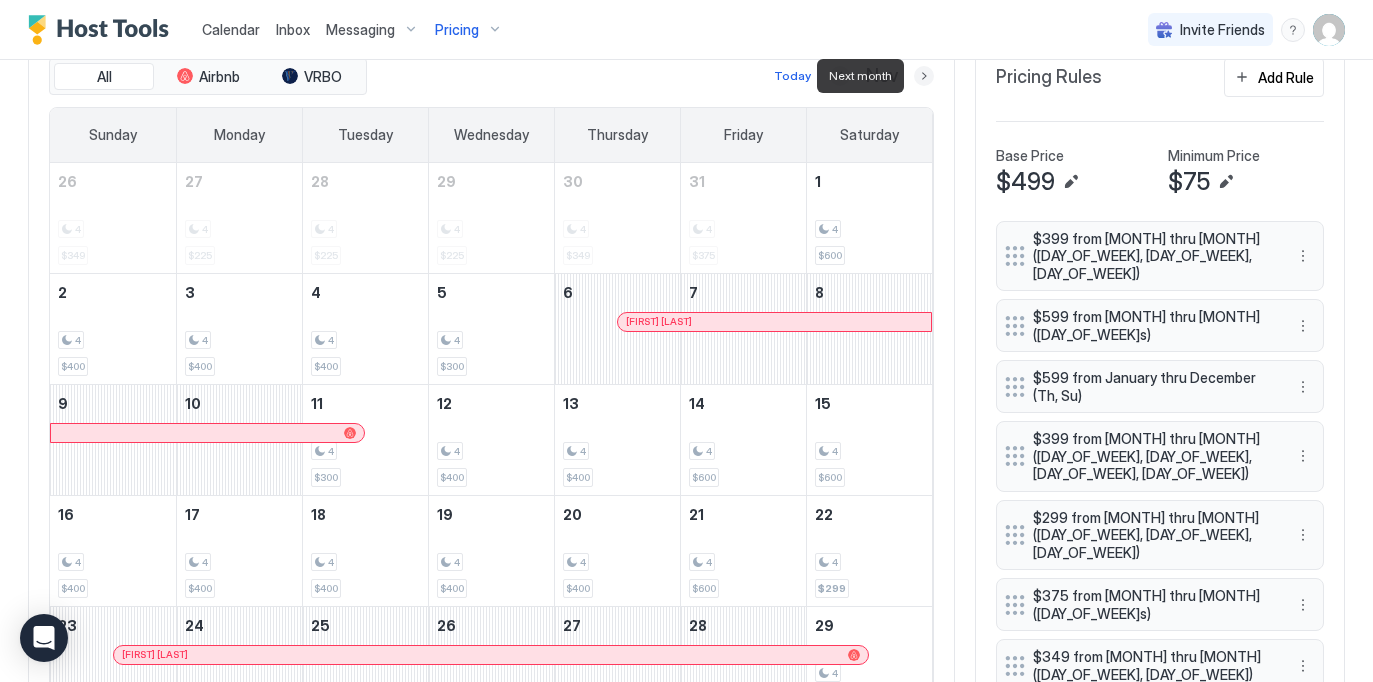 click at bounding box center (924, 76) 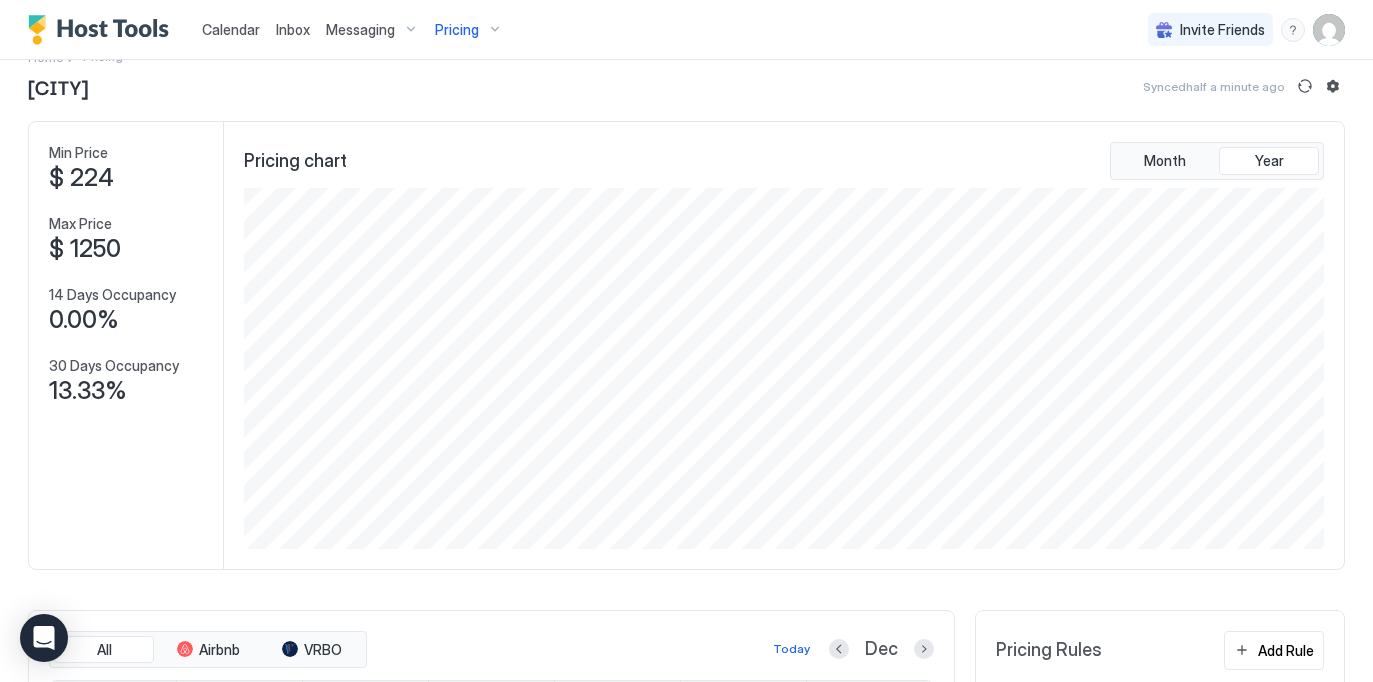 scroll, scrollTop: 0, scrollLeft: 0, axis: both 